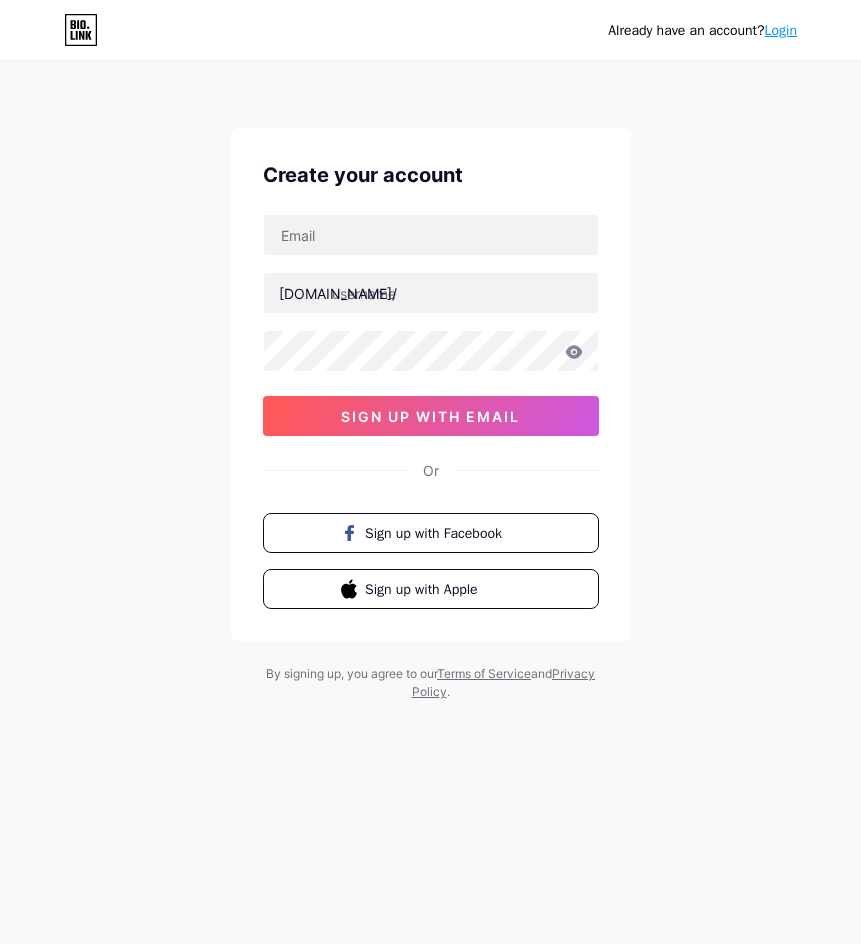 scroll, scrollTop: 0, scrollLeft: 0, axis: both 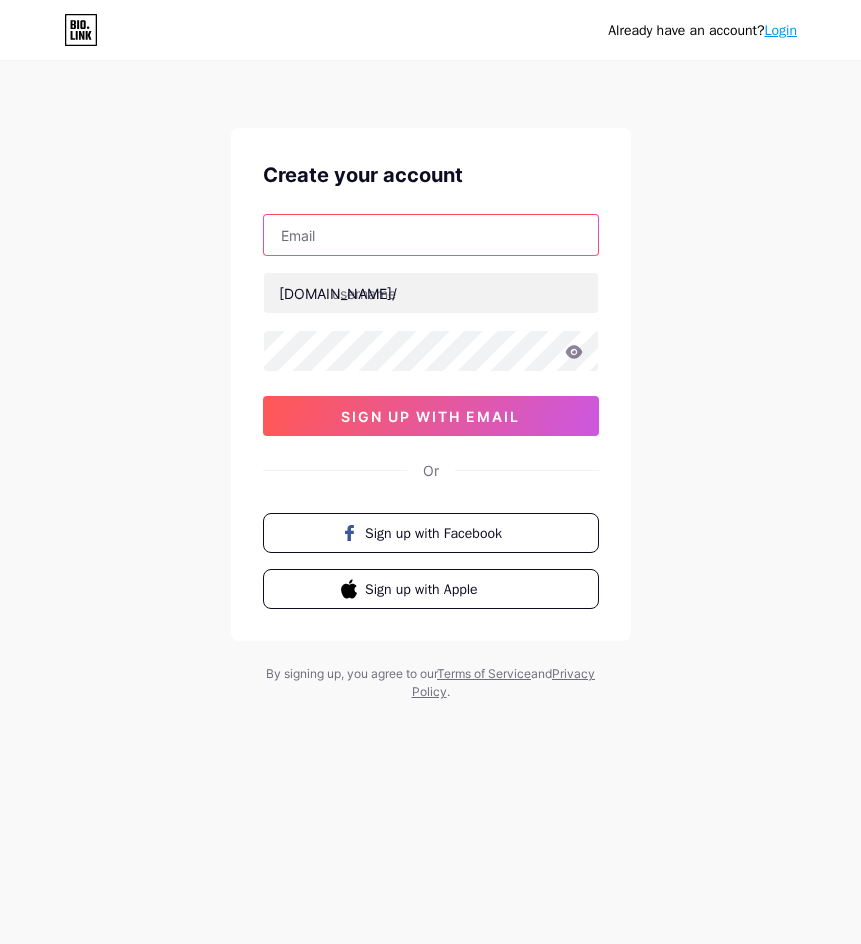 drag, startPoint x: 0, startPoint y: 0, endPoint x: 348, endPoint y: 236, distance: 420.47592 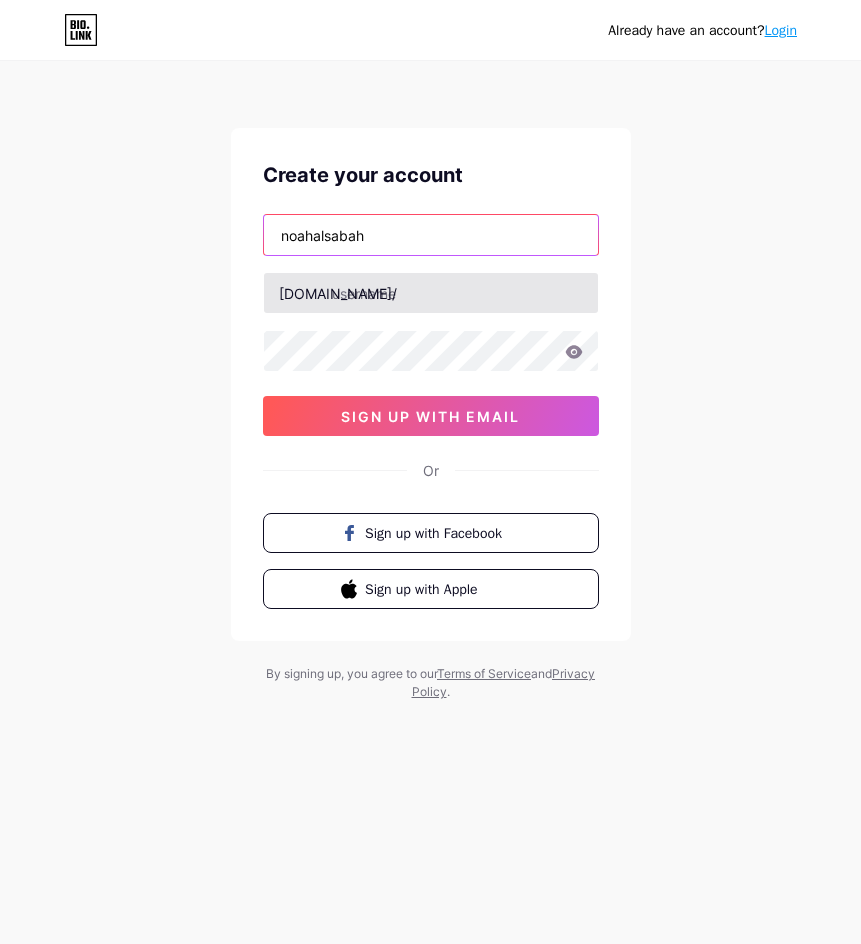 type on "noahalsabah70@gmail.com" 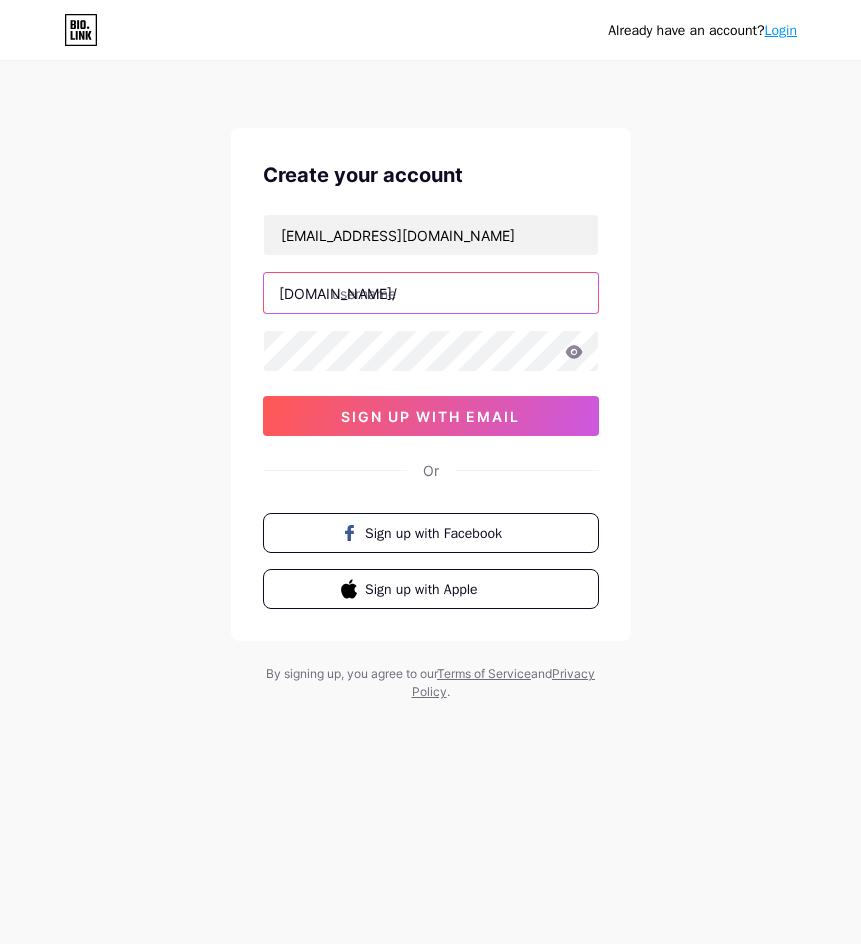 click at bounding box center (431, 293) 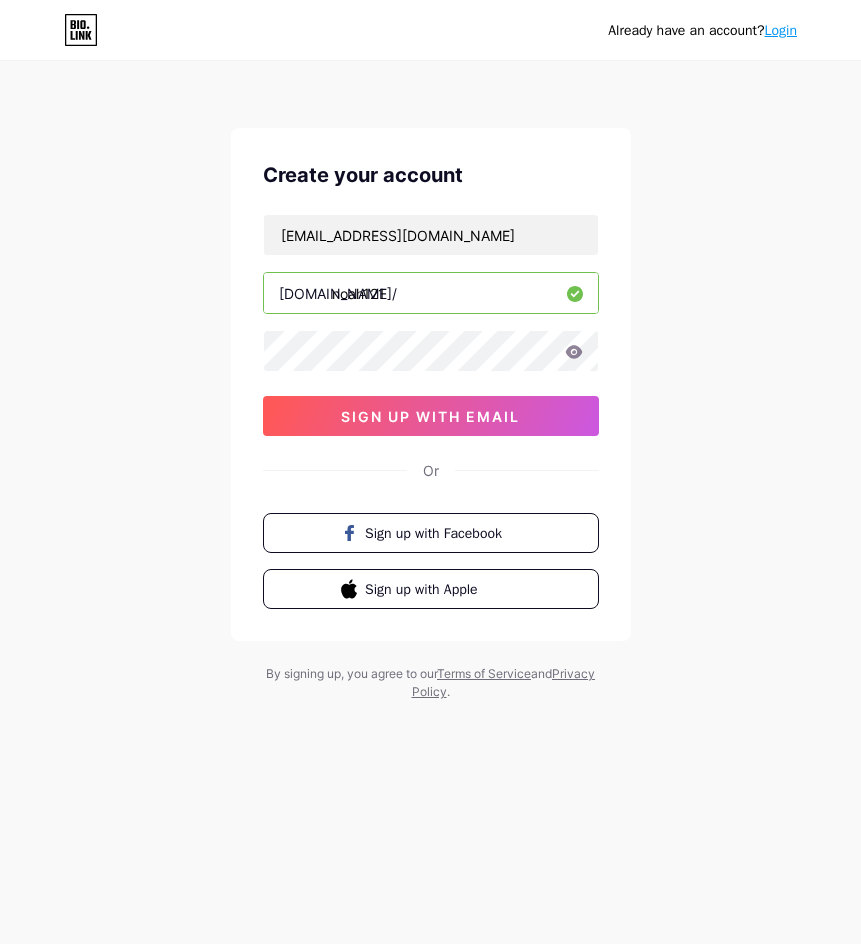 type on "noah121" 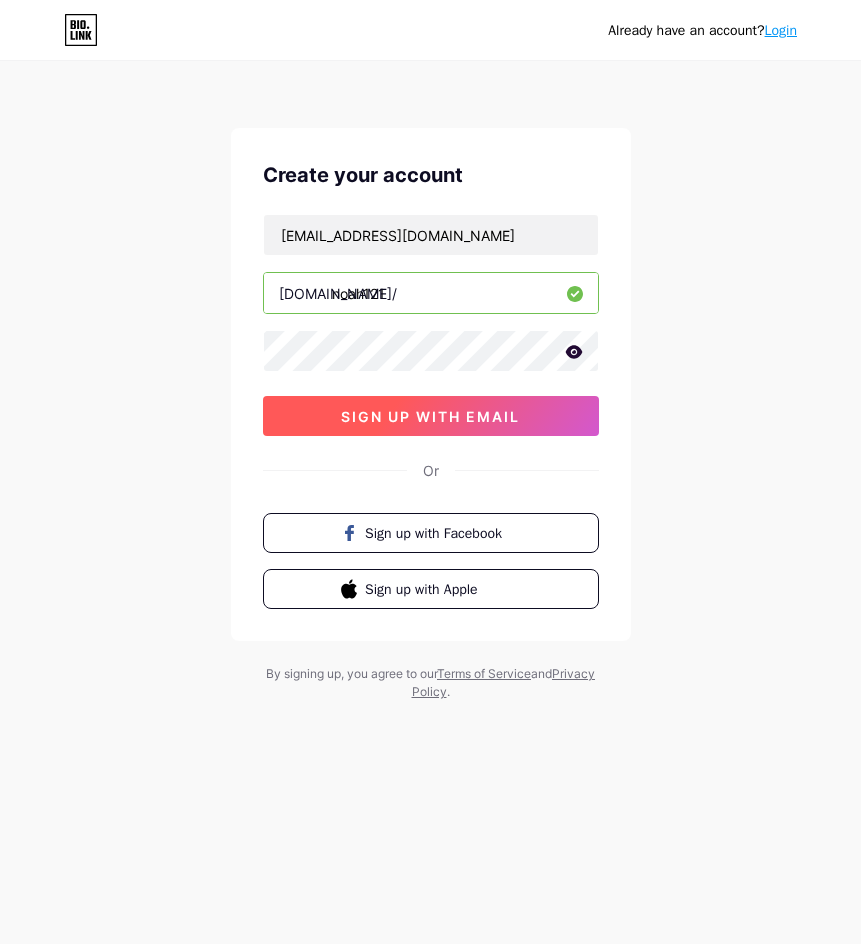 click on "sign up with email" at bounding box center [431, 416] 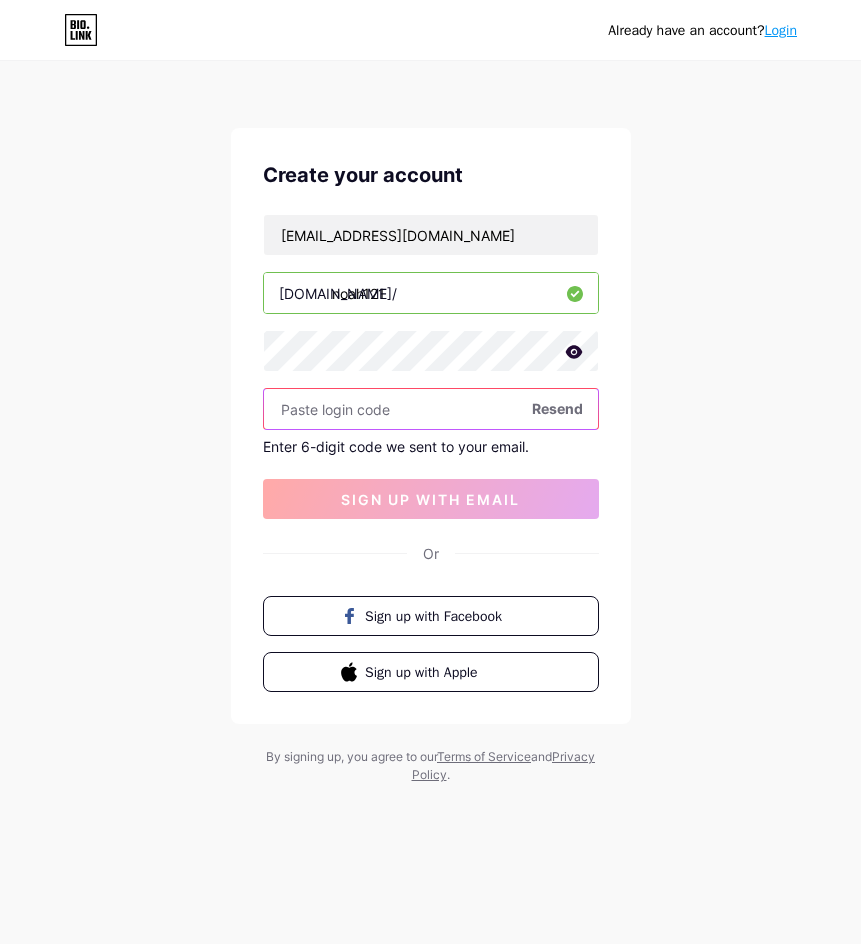 click at bounding box center (431, 409) 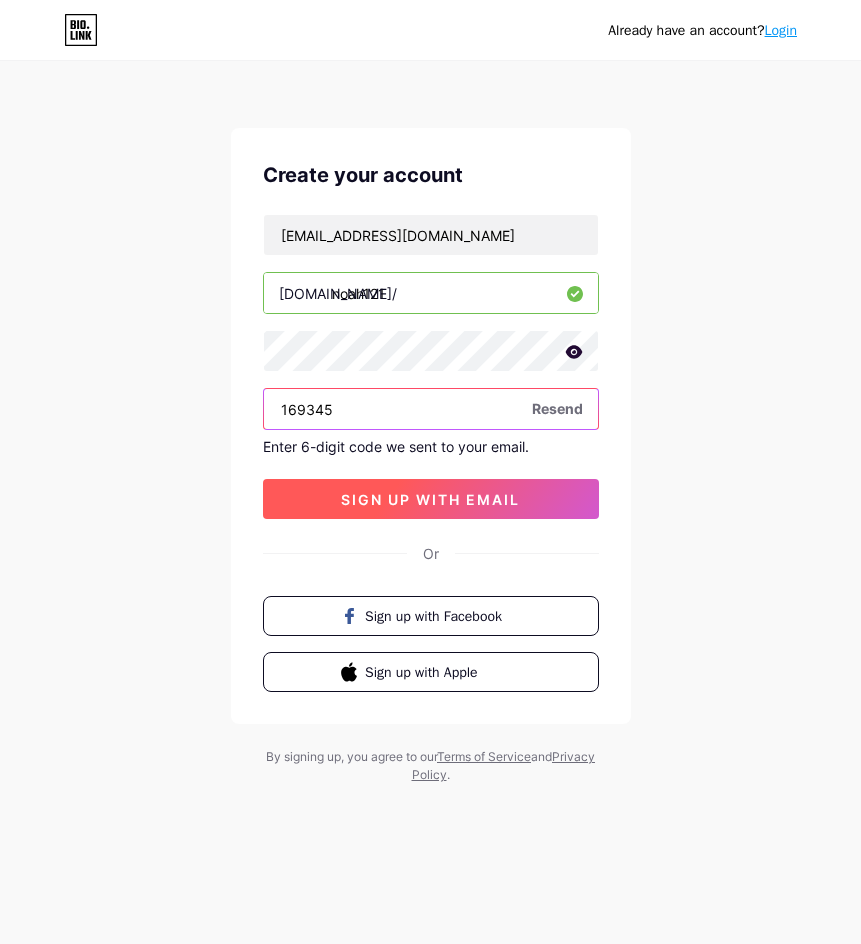 type on "169345" 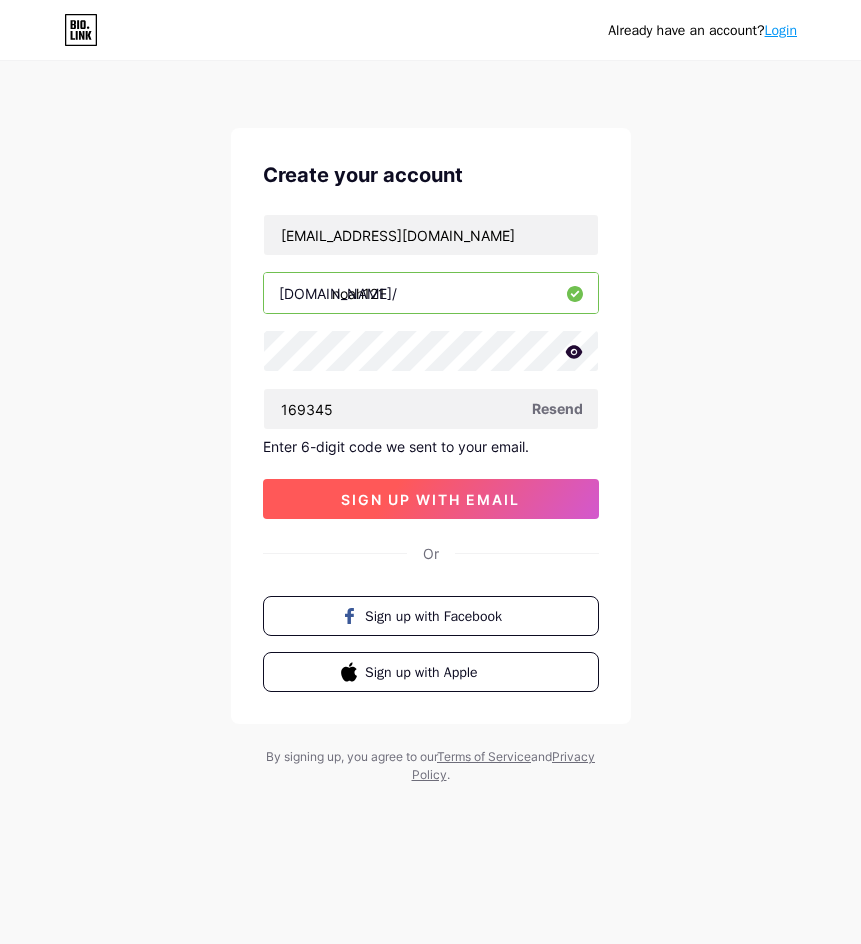 click on "sign up with email" at bounding box center (430, 499) 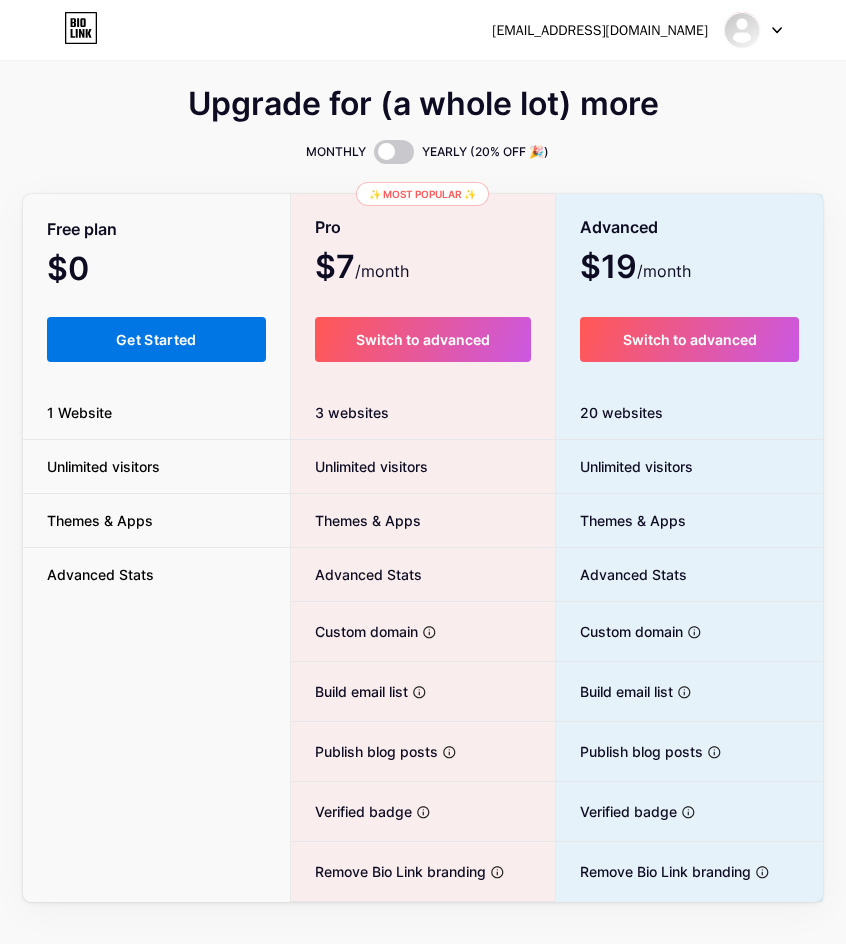 click on "Get Started" at bounding box center (156, 339) 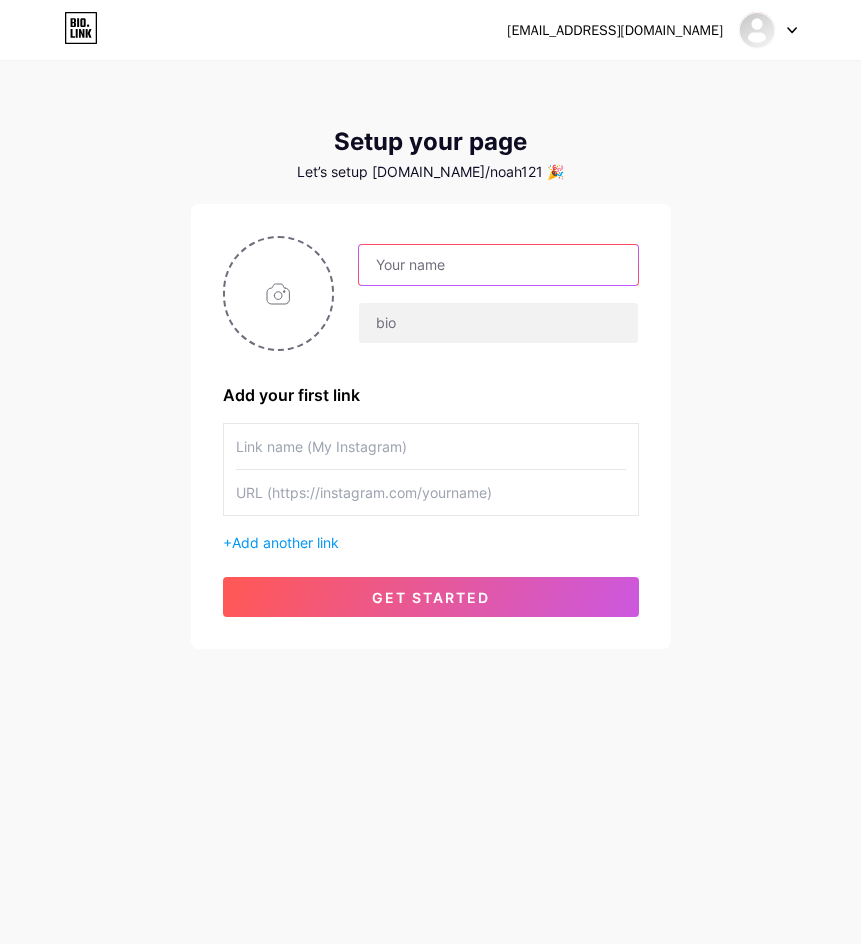 click at bounding box center (498, 265) 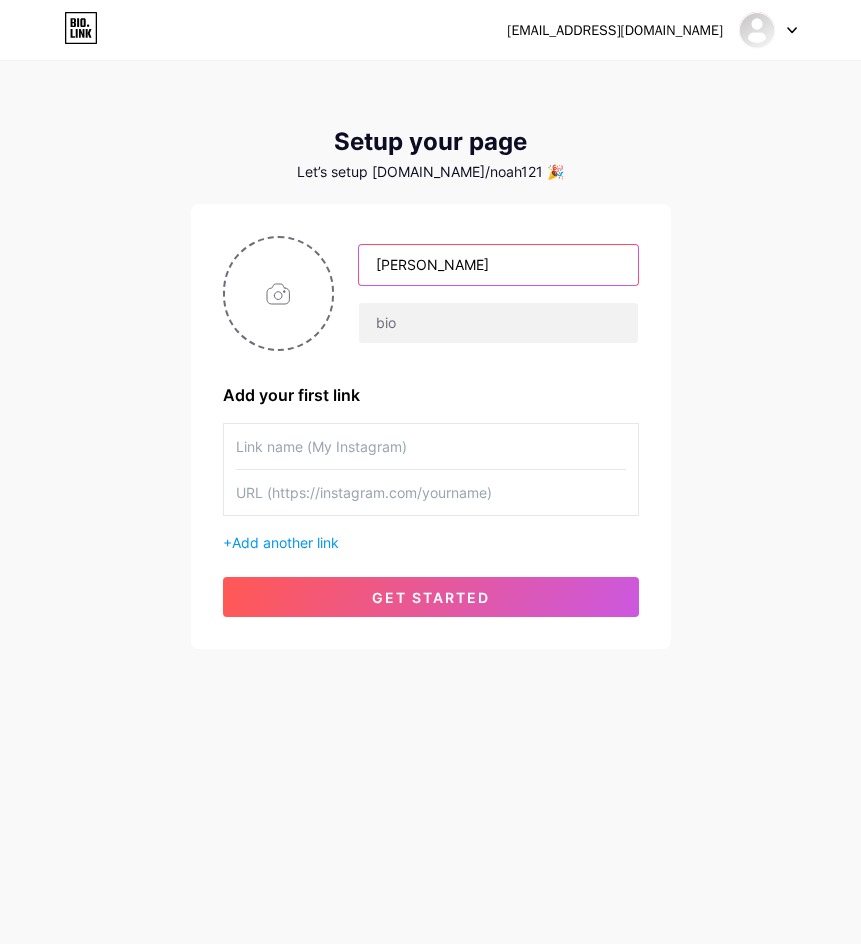 type on "[PERSON_NAME]" 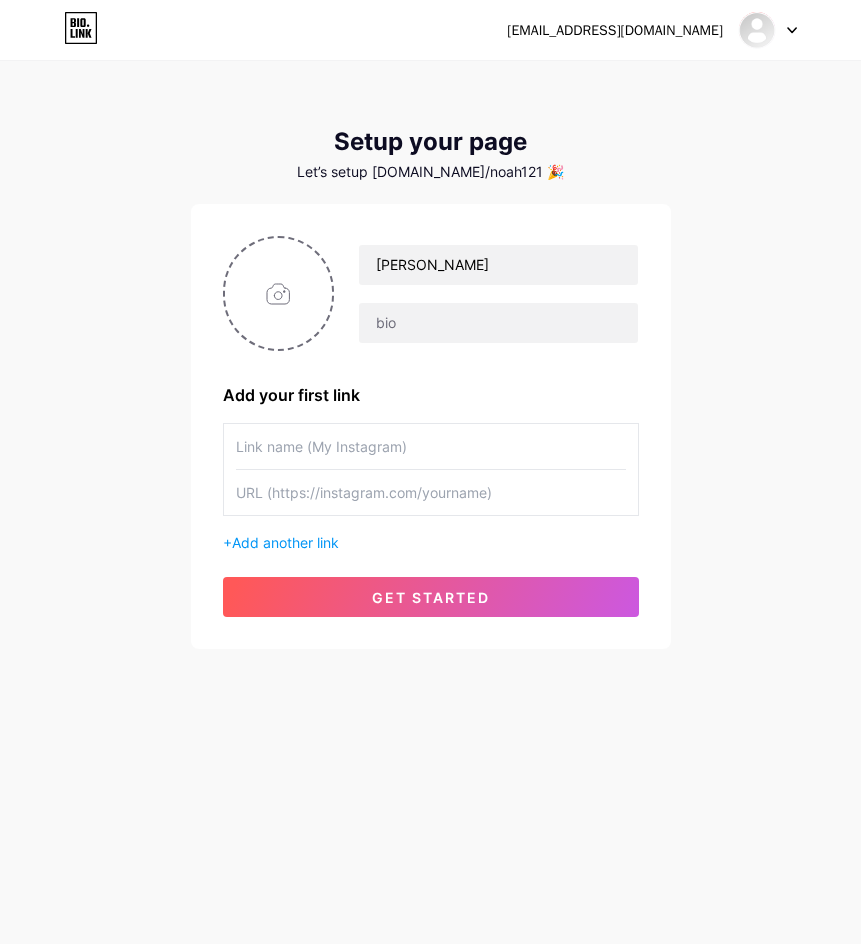 click at bounding box center [498, 323] 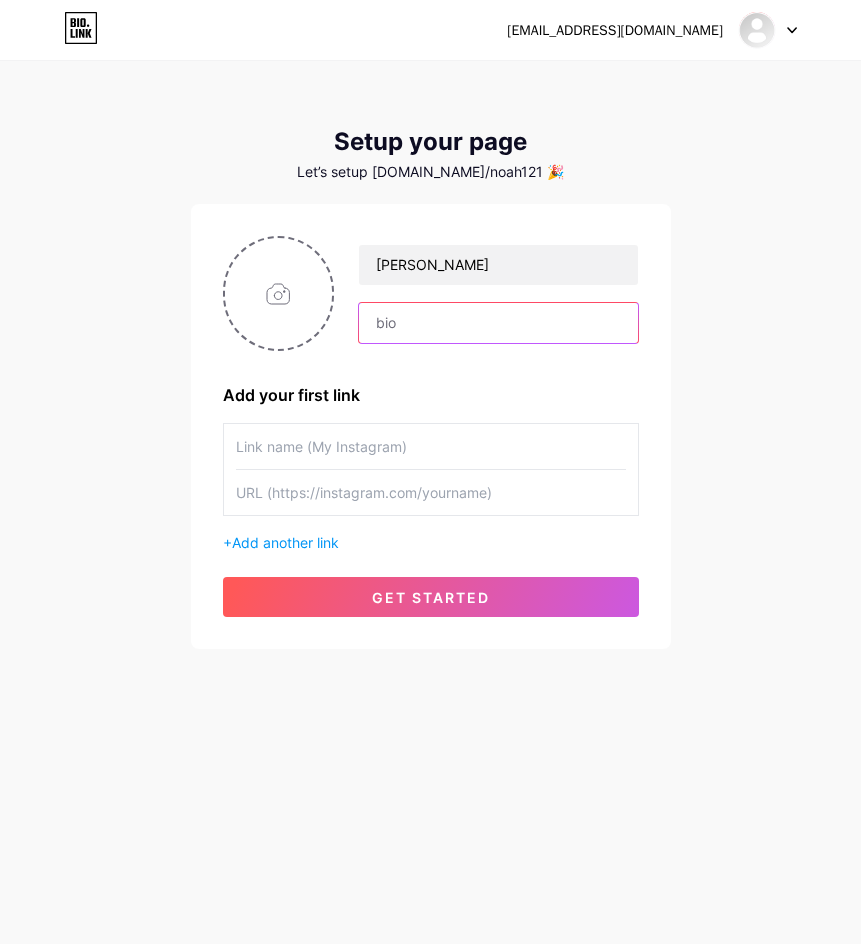 click at bounding box center [498, 323] 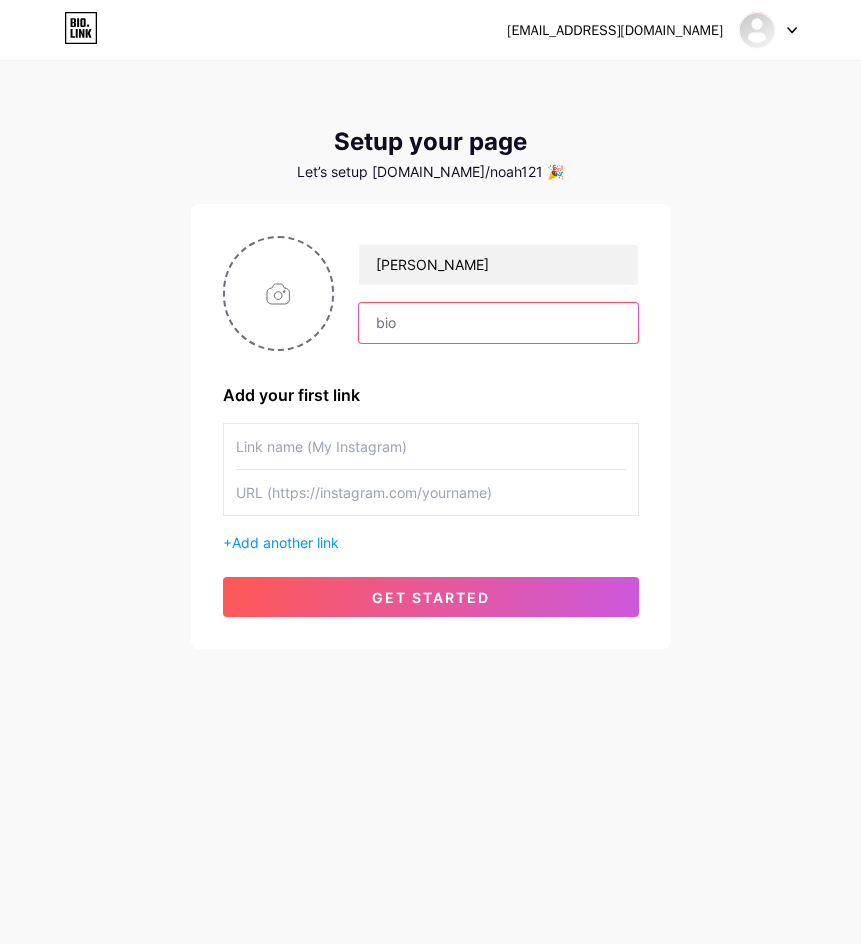 paste on "Real Estate Advisor & Investor | [PERSON_NAME] Al [PERSON_NAME] Homes Helping you buy, sell & invest smartly in [GEOGRAPHIC_DATA] properties Free consultation | Residential & Commercial Deals 📲 Message me on WhatsApp for personalized support" 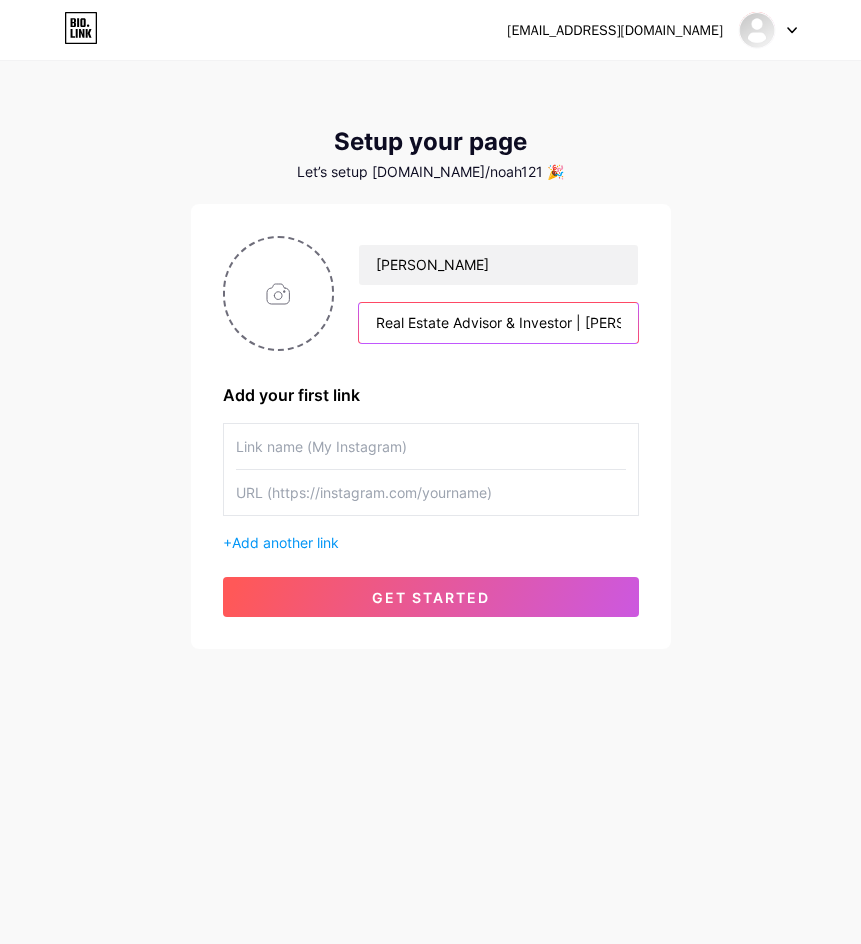 scroll, scrollTop: 0, scrollLeft: 1239, axis: horizontal 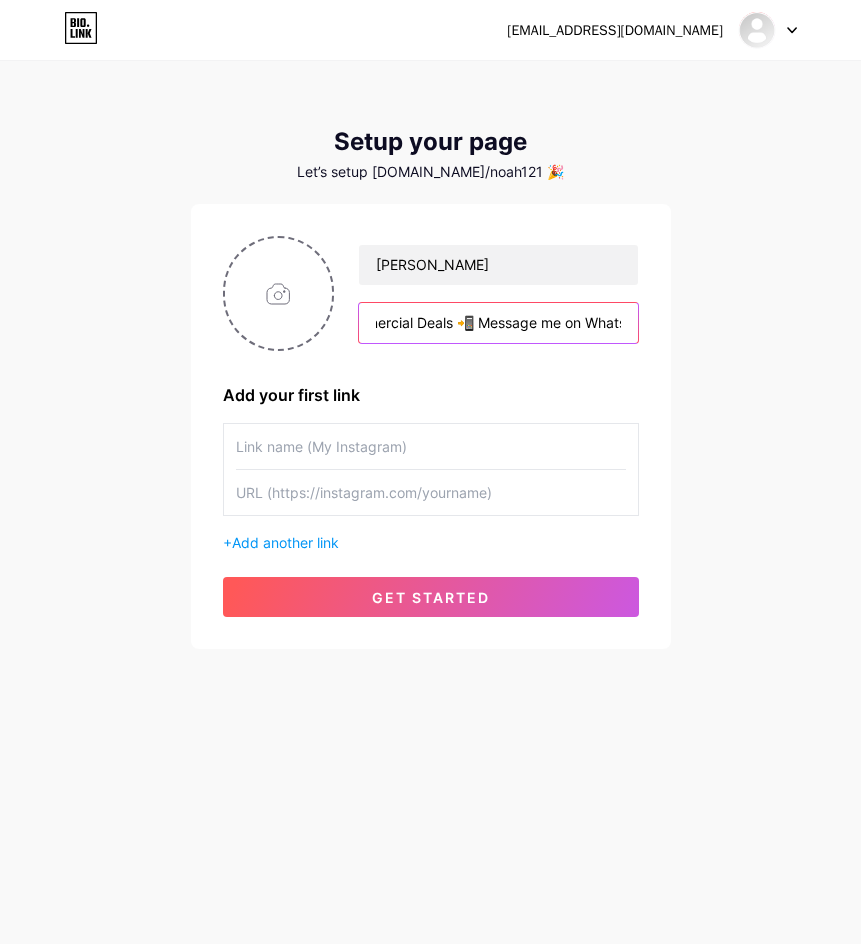 type on "Real Estate Advisor & Investor | [PERSON_NAME] Al [PERSON_NAME] Homes Helping you buy, sell & invest smartly in [GEOGRAPHIC_DATA] properties Free consultation | Residential & Commercial Deals 📲 Message me on WhatsApp for personalized support" 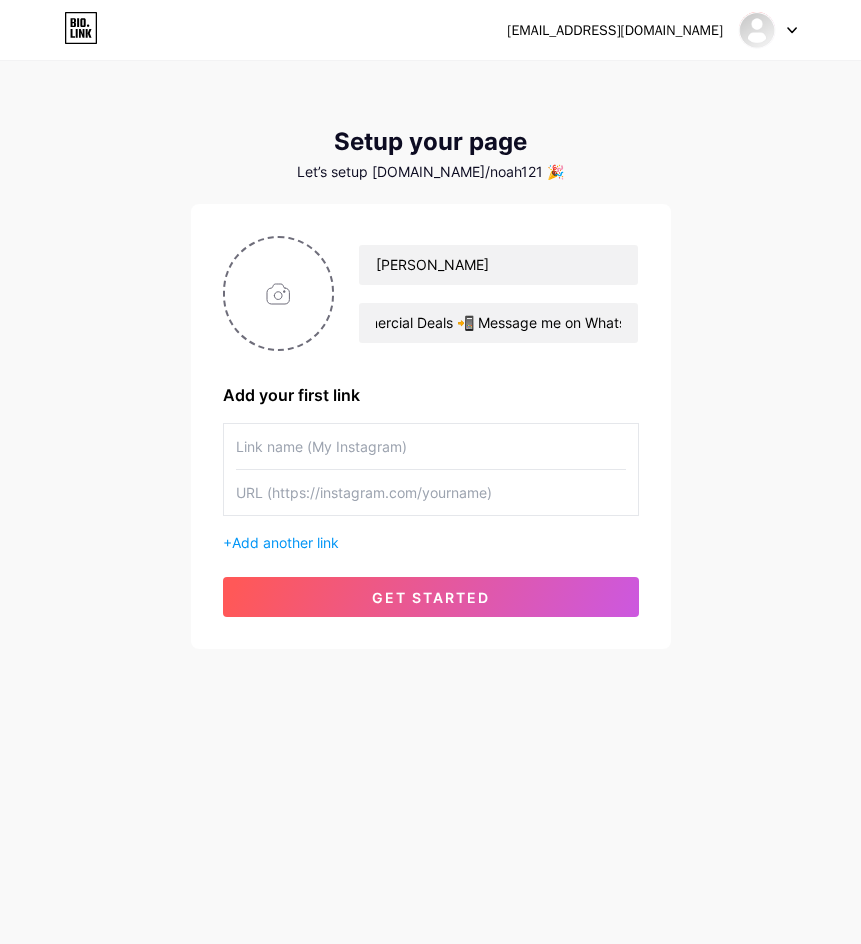 scroll, scrollTop: 0, scrollLeft: 0, axis: both 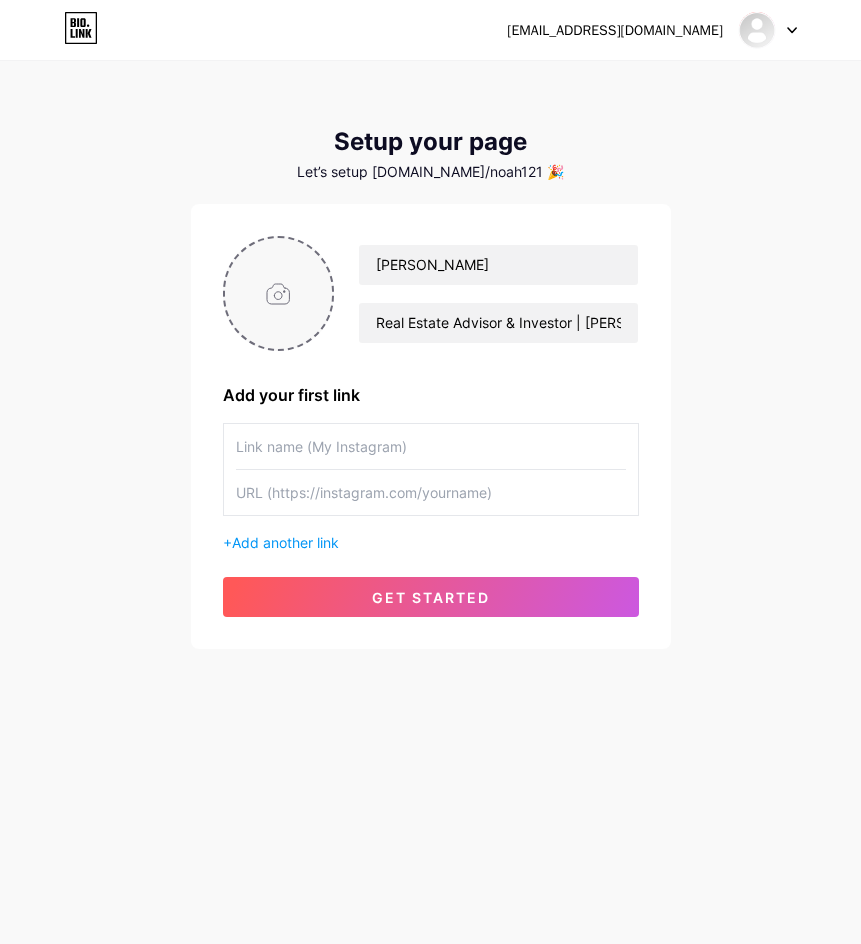click at bounding box center [279, 293] 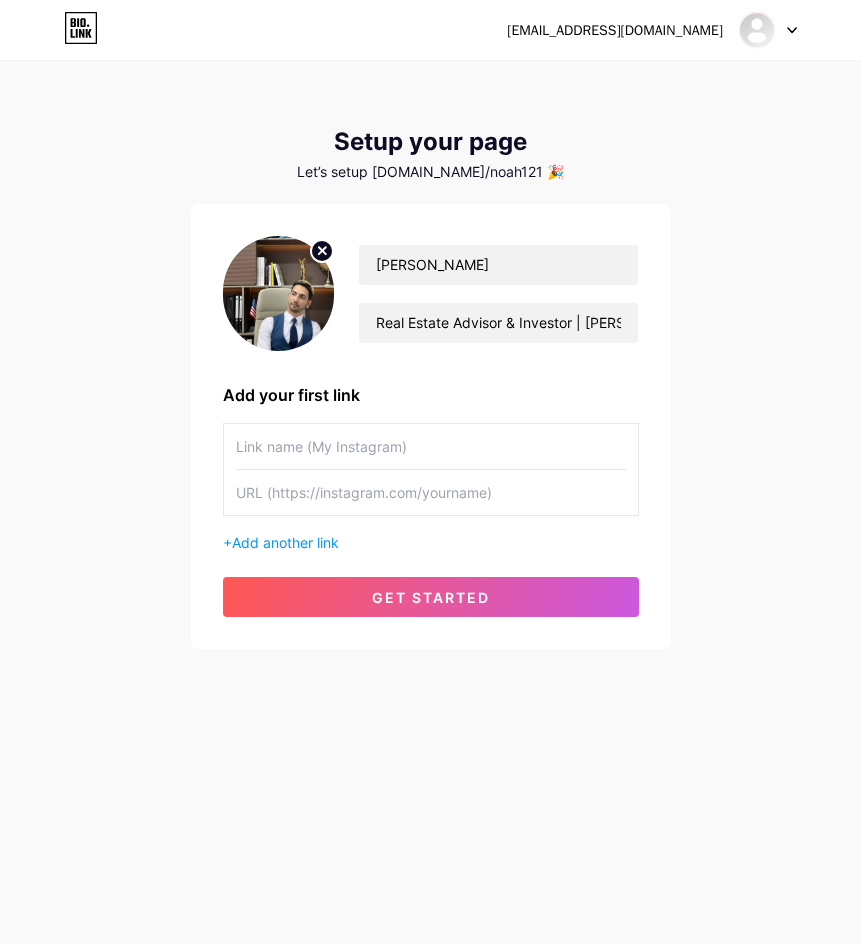 click at bounding box center [279, 293] 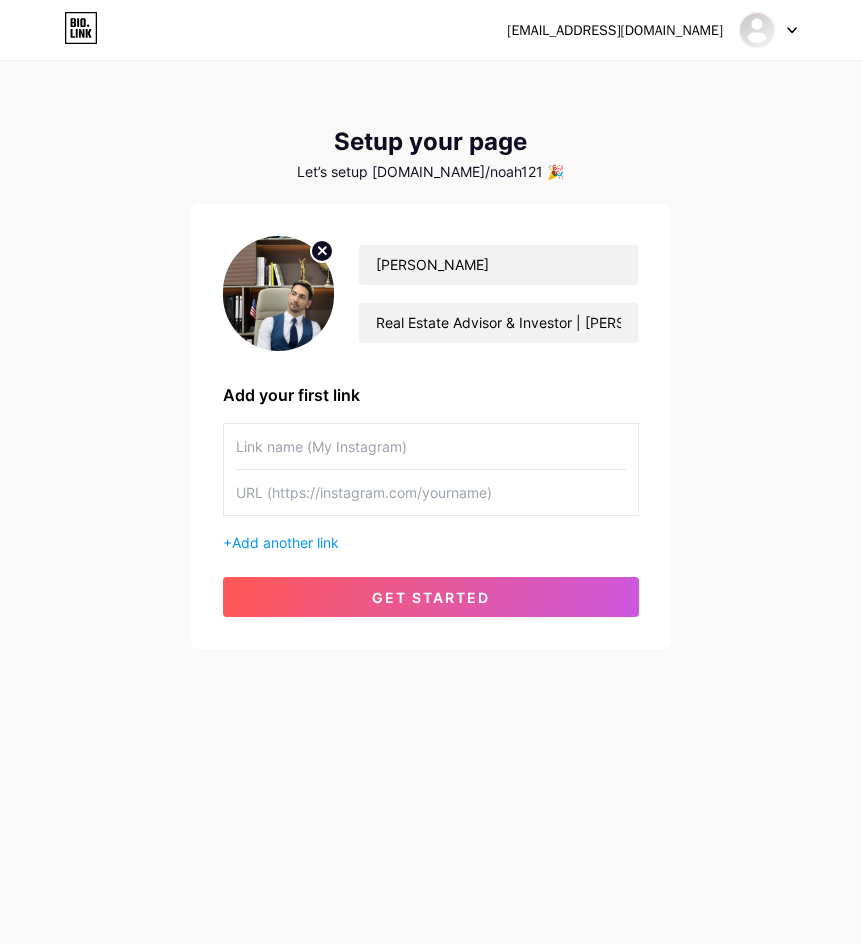click at bounding box center (431, 446) 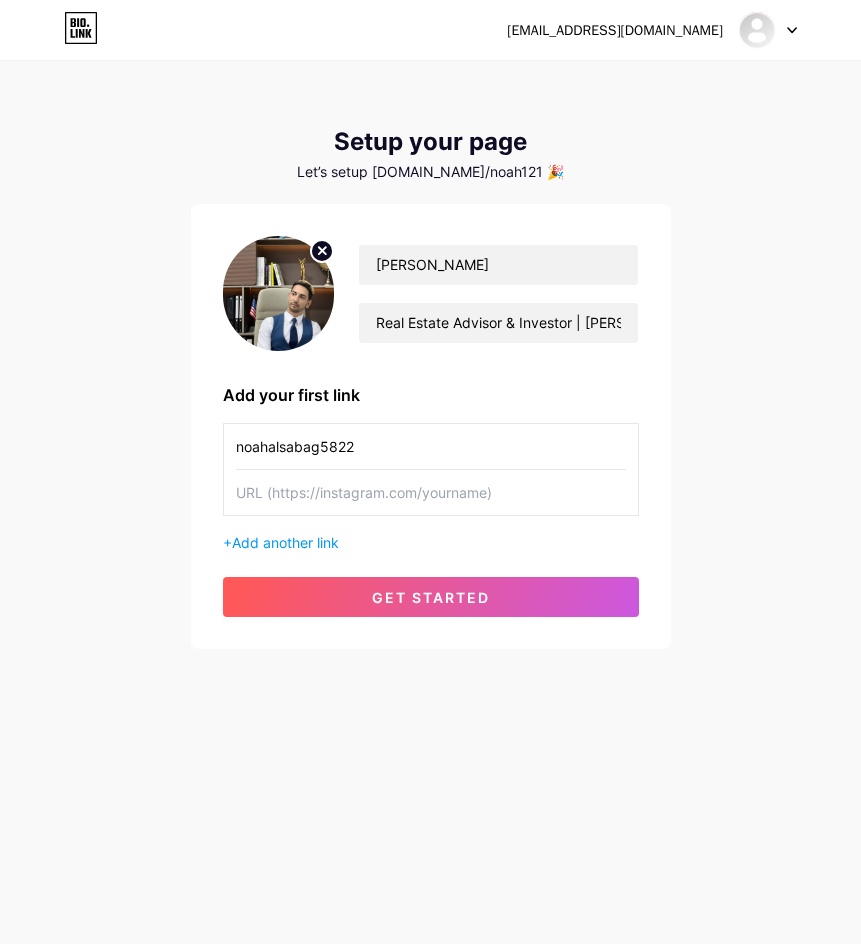click on "noahalsabag5822" at bounding box center [431, 446] 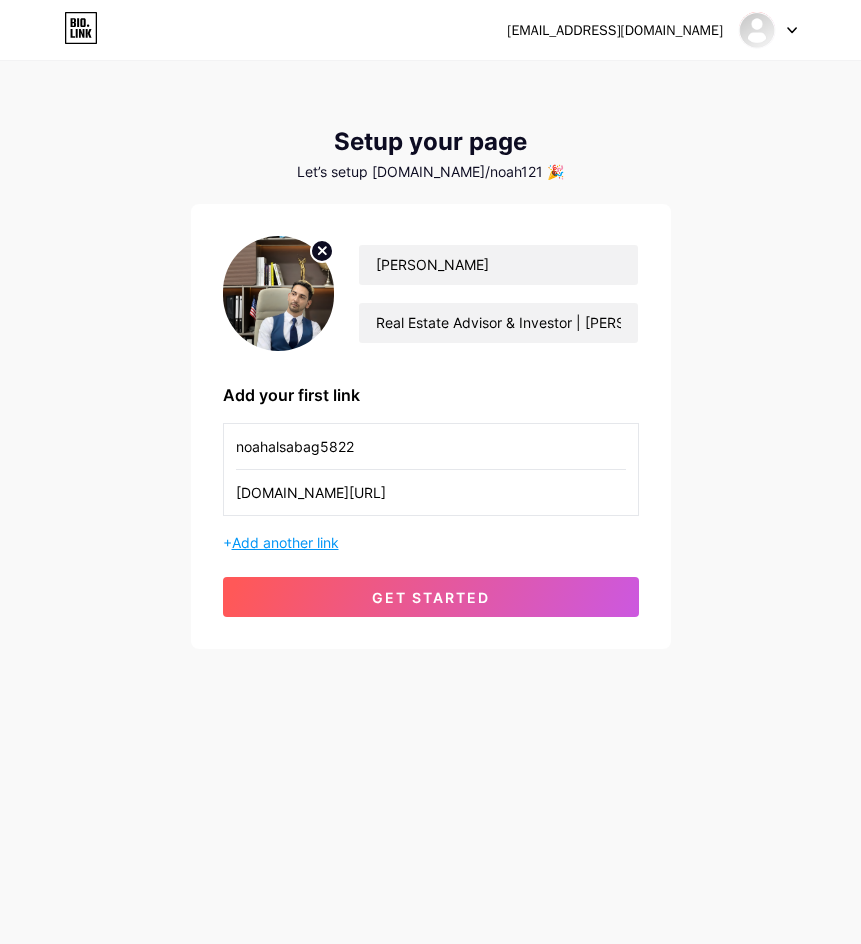 type on "instagram.com/noahalsabag5822" 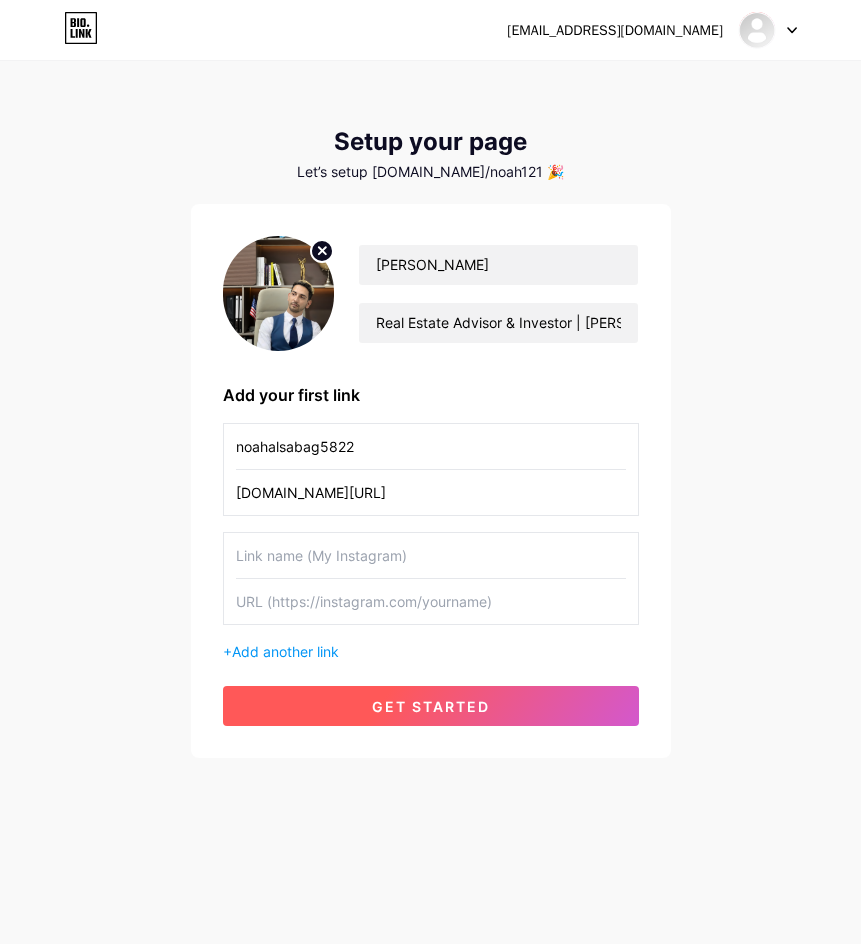 click on "get started" at bounding box center [431, 706] 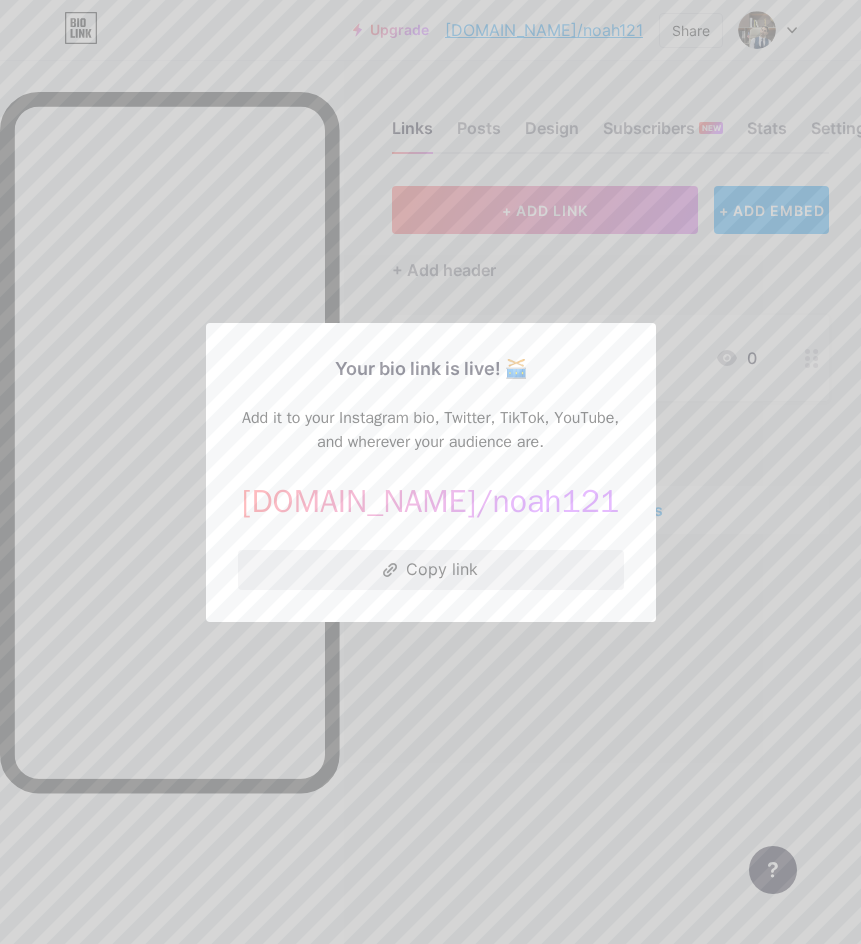 click on "Copy link" at bounding box center (431, 570) 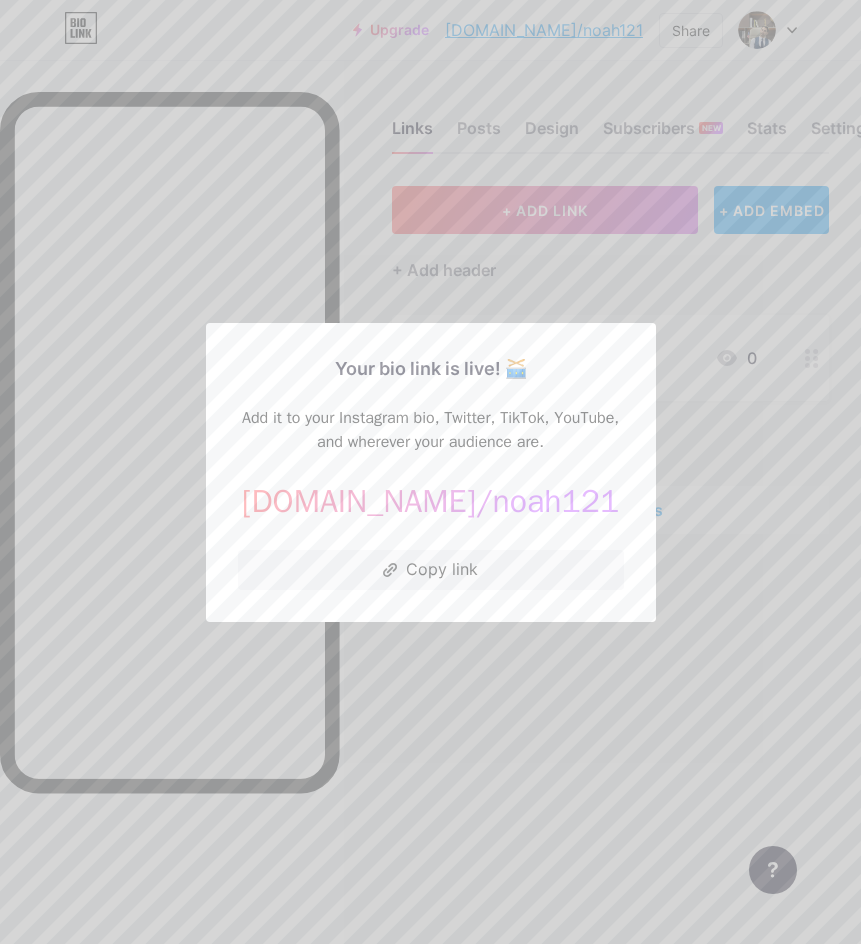 click at bounding box center (430, 472) 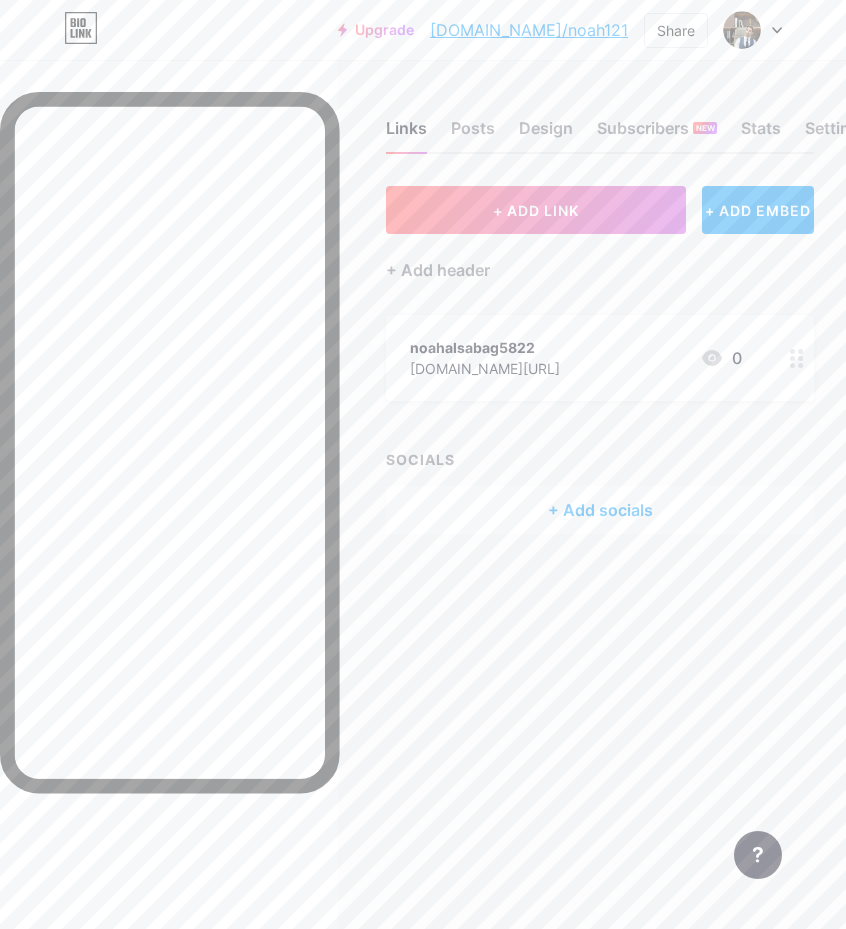 click on "+ Add socials" at bounding box center (600, 510) 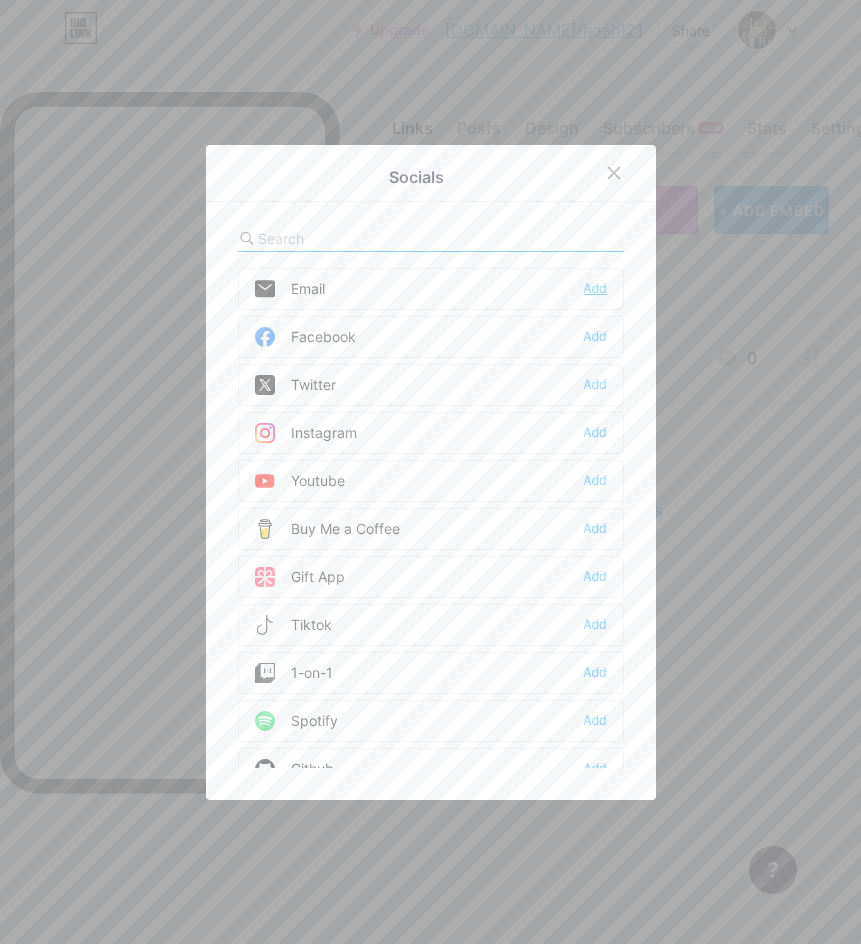 click on "Add" at bounding box center [595, 289] 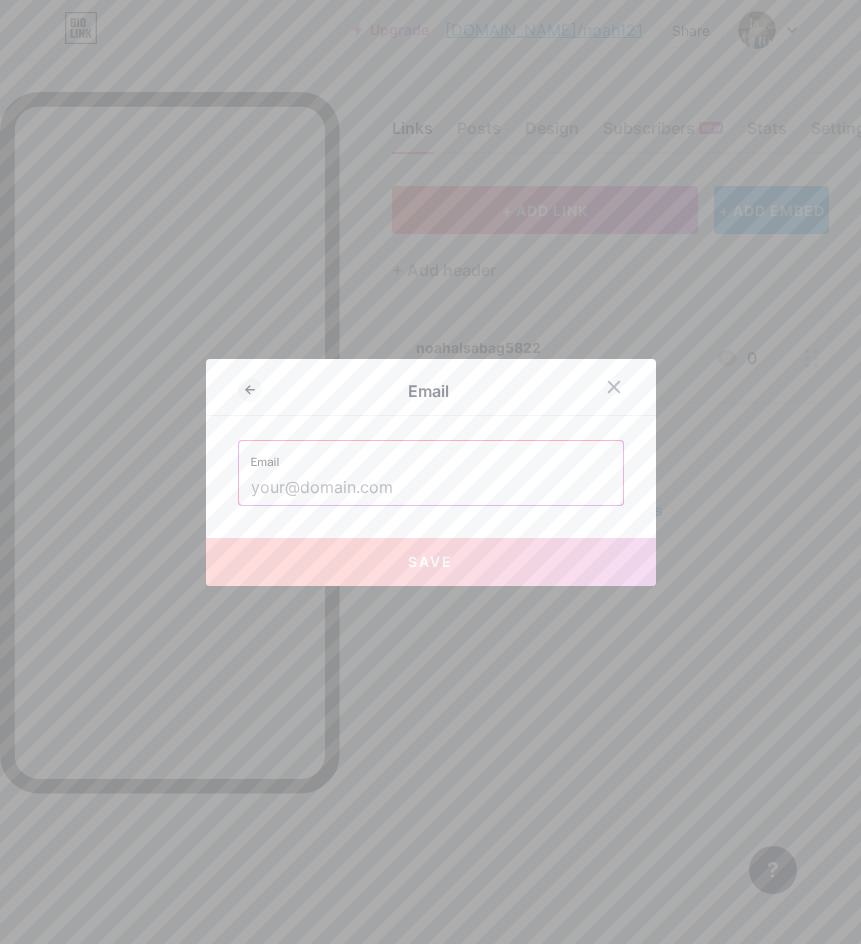 click at bounding box center (431, 488) 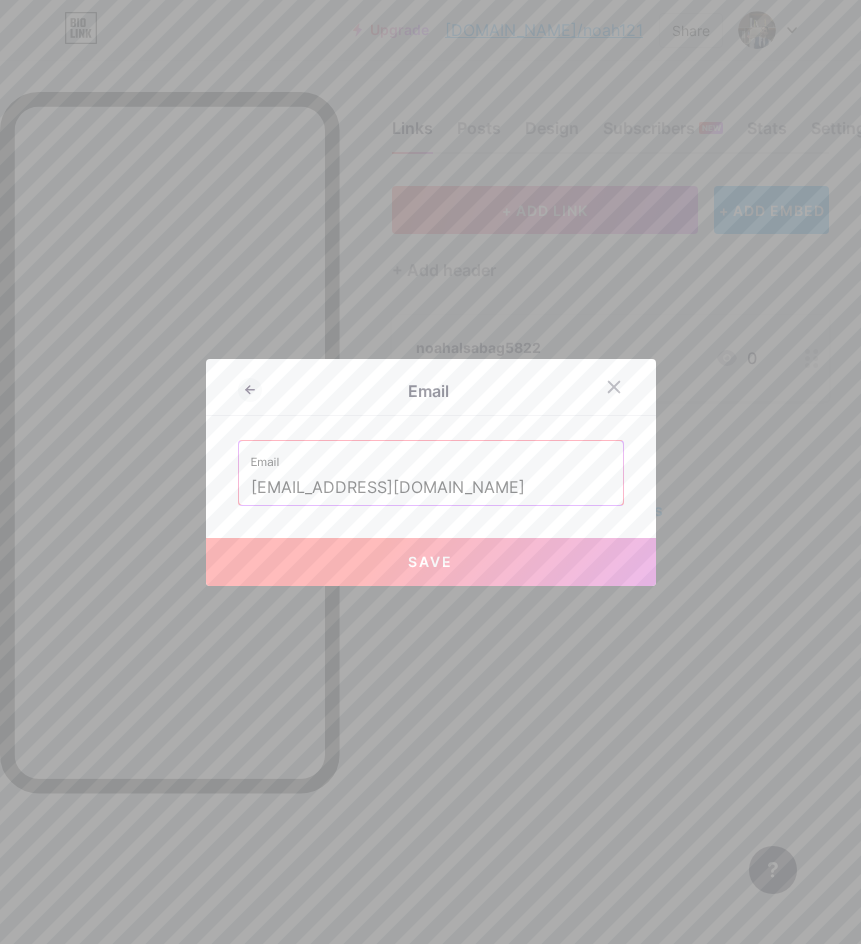 click on "Save" at bounding box center (430, 561) 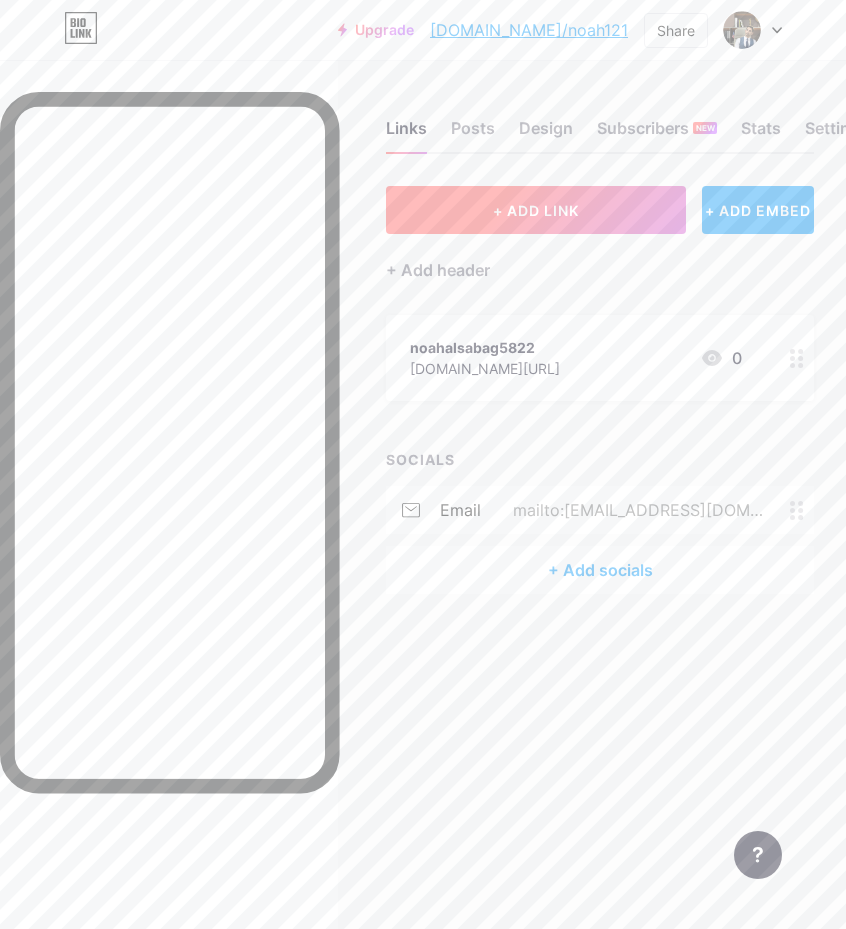 click on "+ ADD LINK" at bounding box center (536, 210) 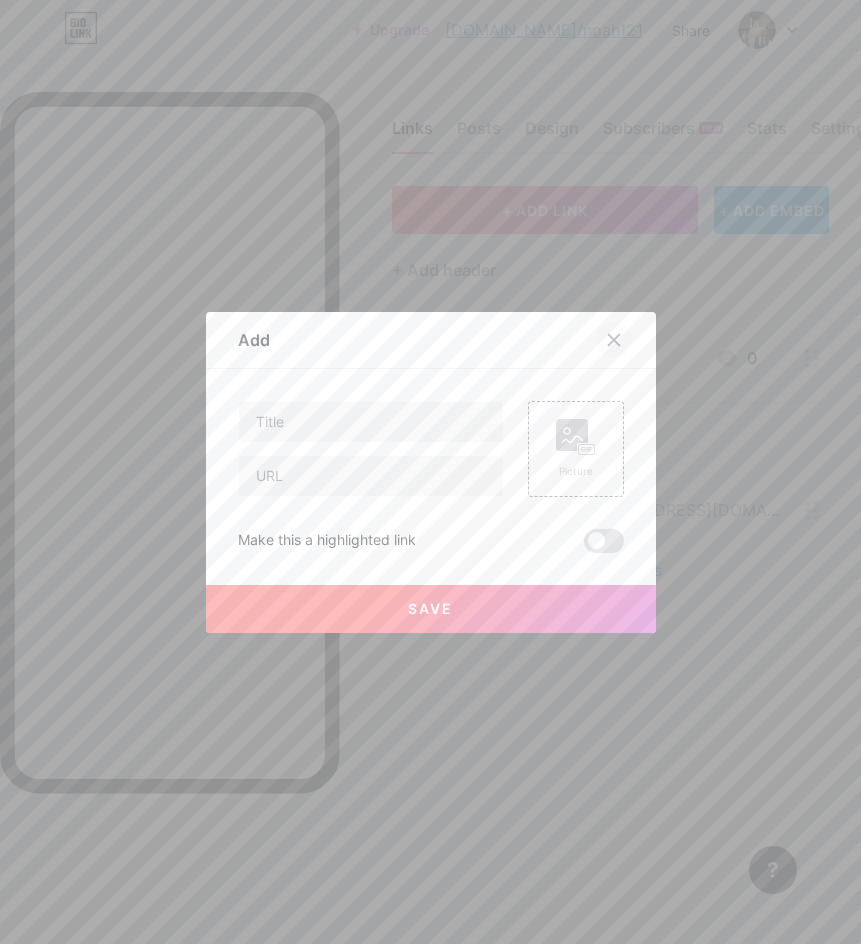 click at bounding box center (614, 340) 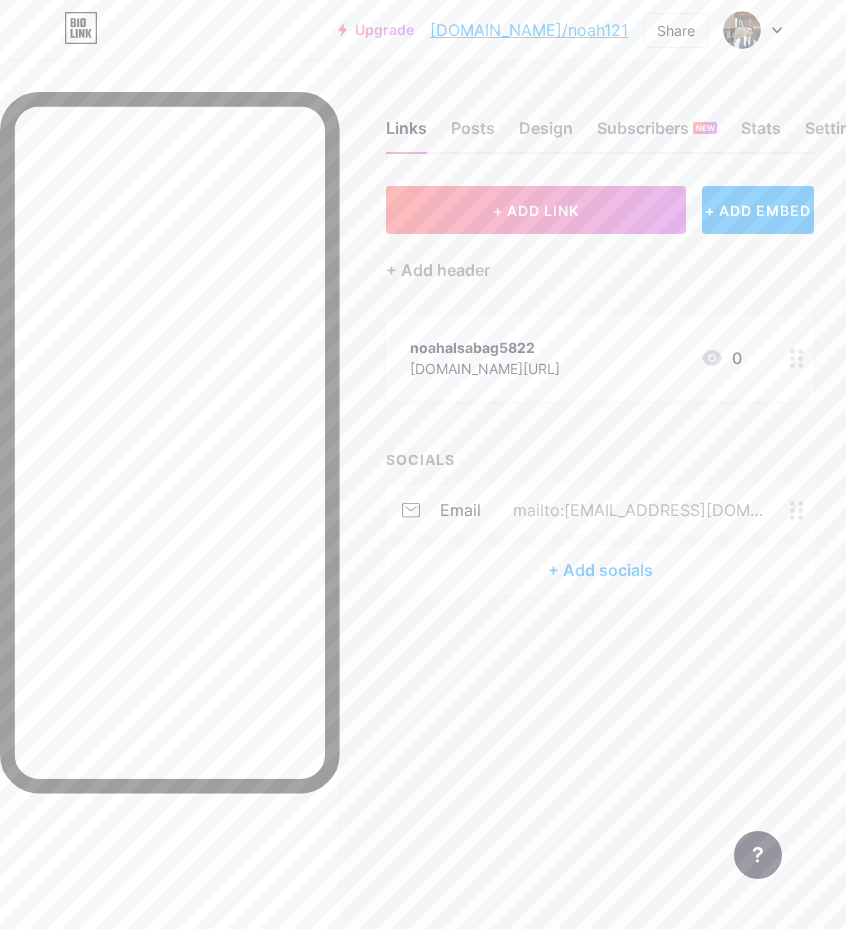 click on "+ Add socials" at bounding box center [600, 570] 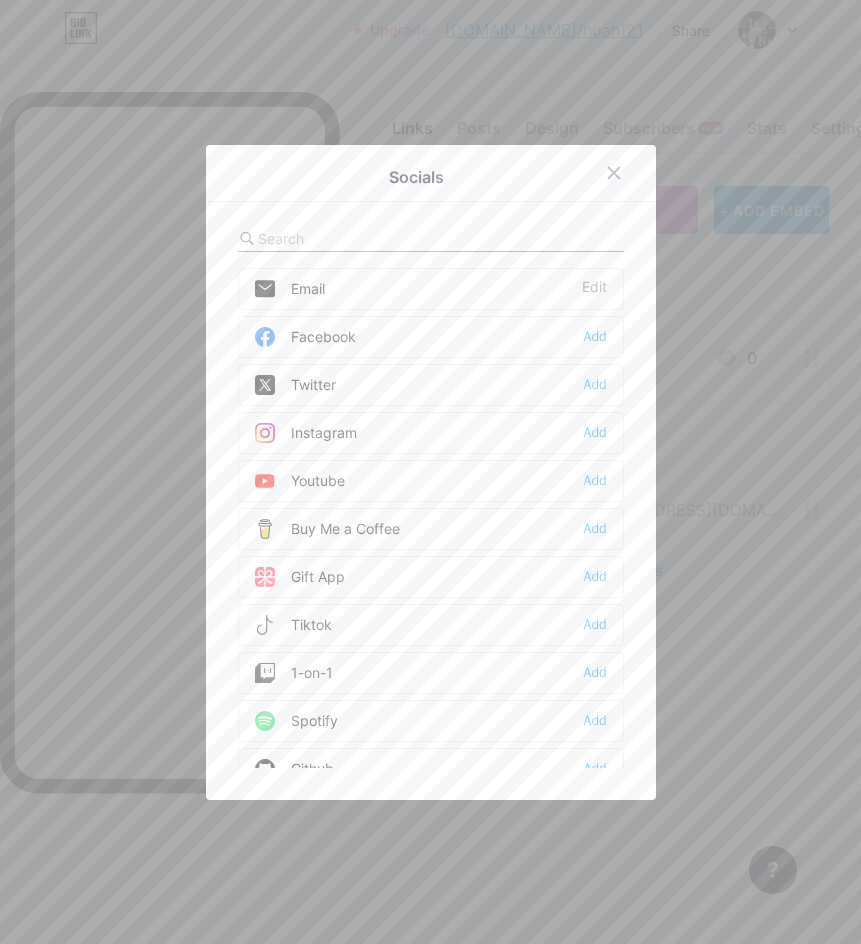 click on "Facebook" at bounding box center [305, 337] 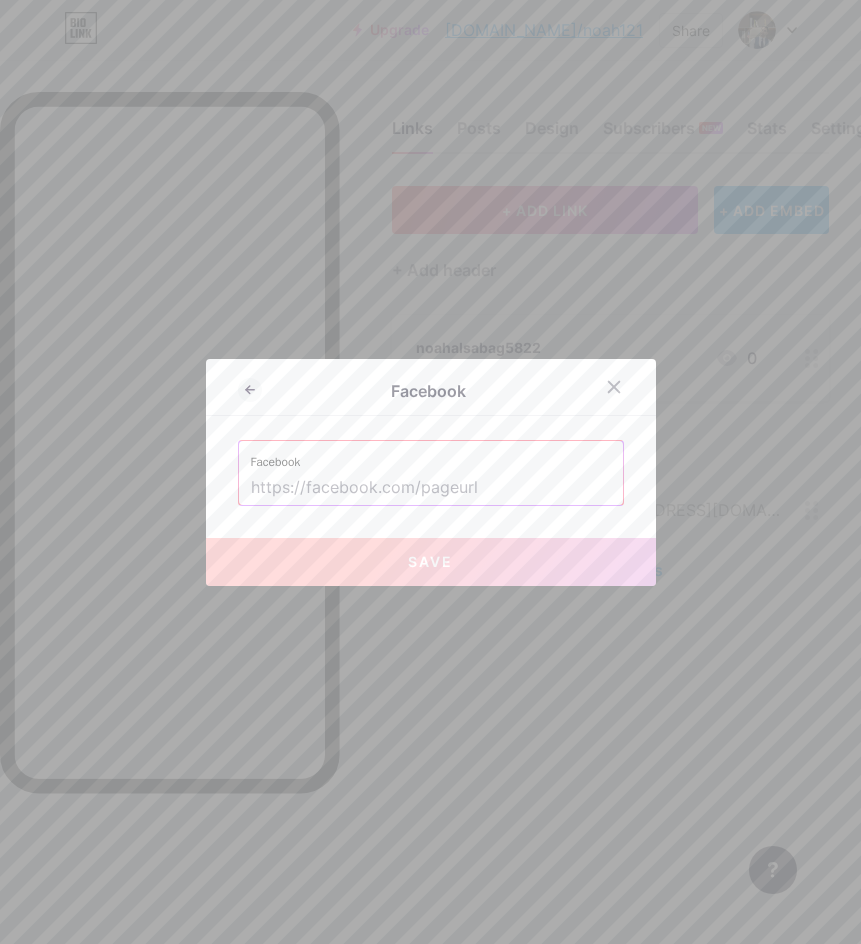 click at bounding box center (431, 488) 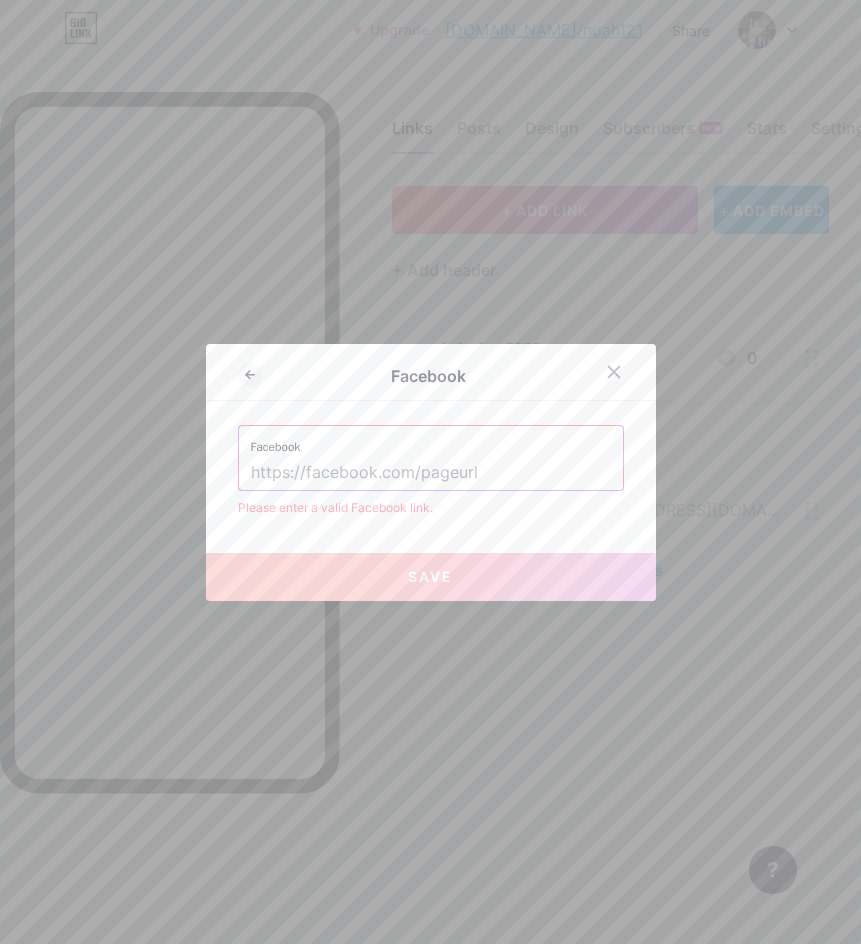 click at bounding box center (431, 473) 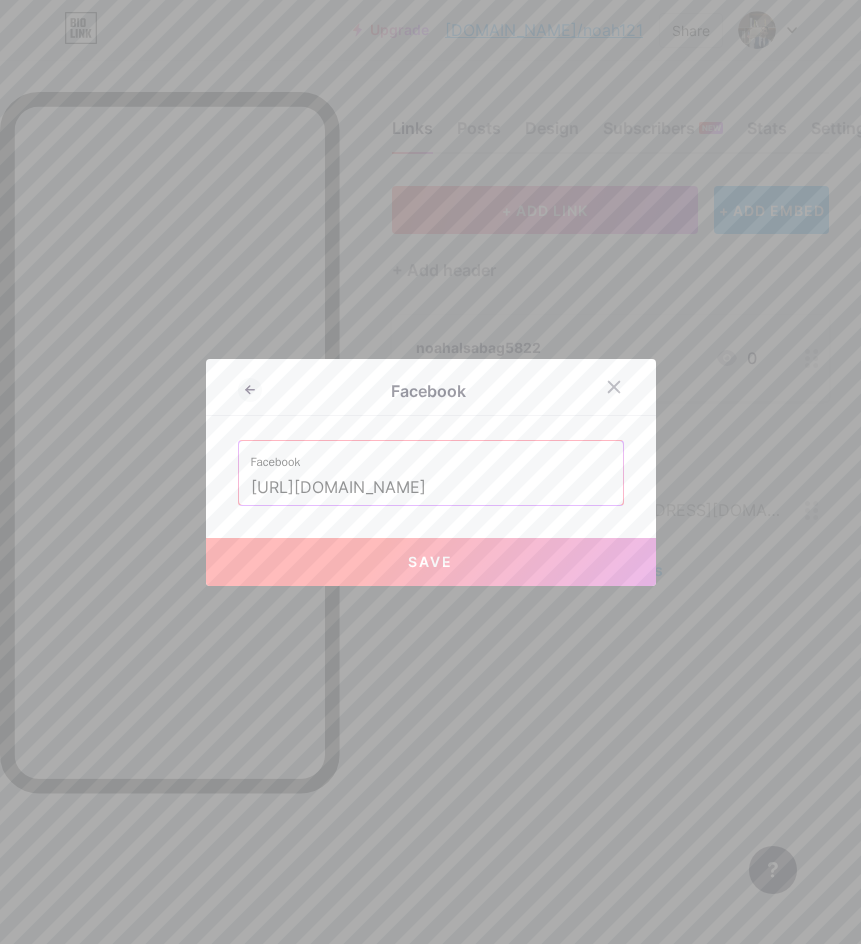 type on "https://www.facebook.com/noahalsabah5822" 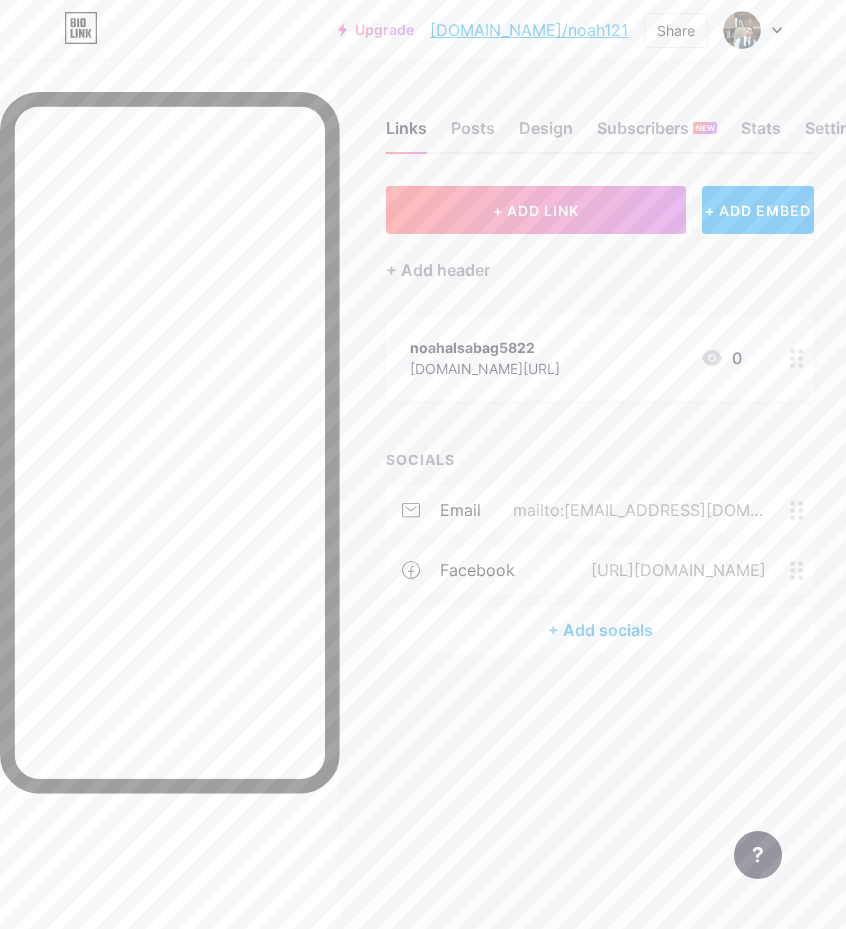 click on "+ Add socials" at bounding box center (600, 630) 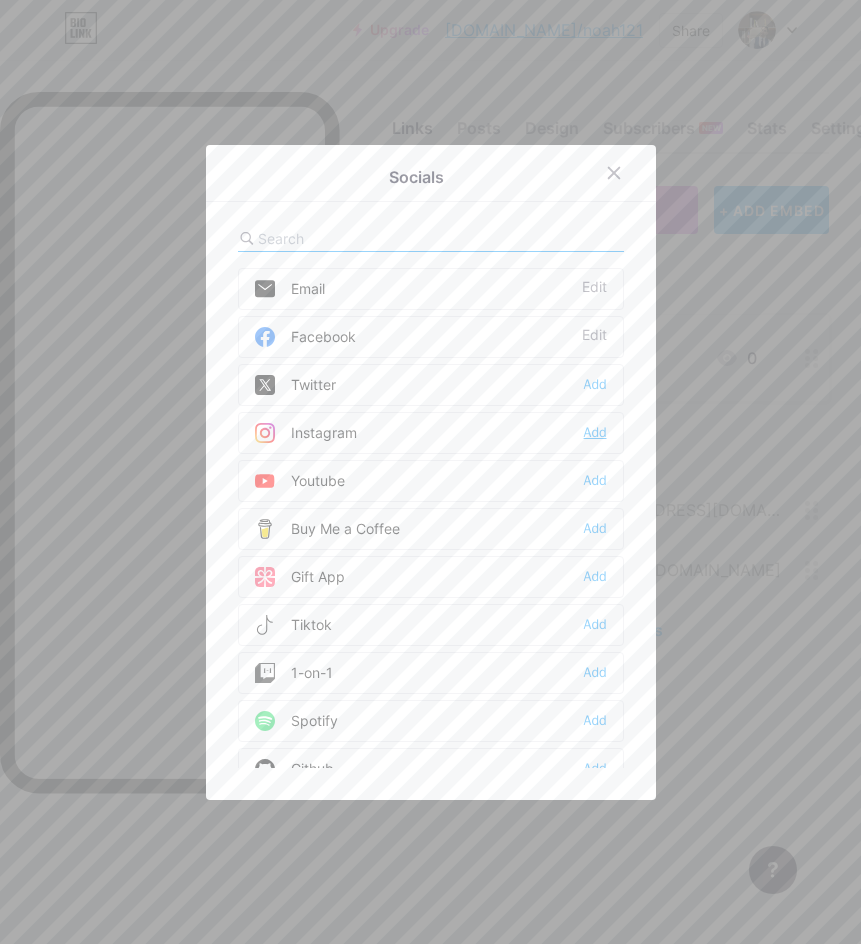click on "Add" at bounding box center (595, 433) 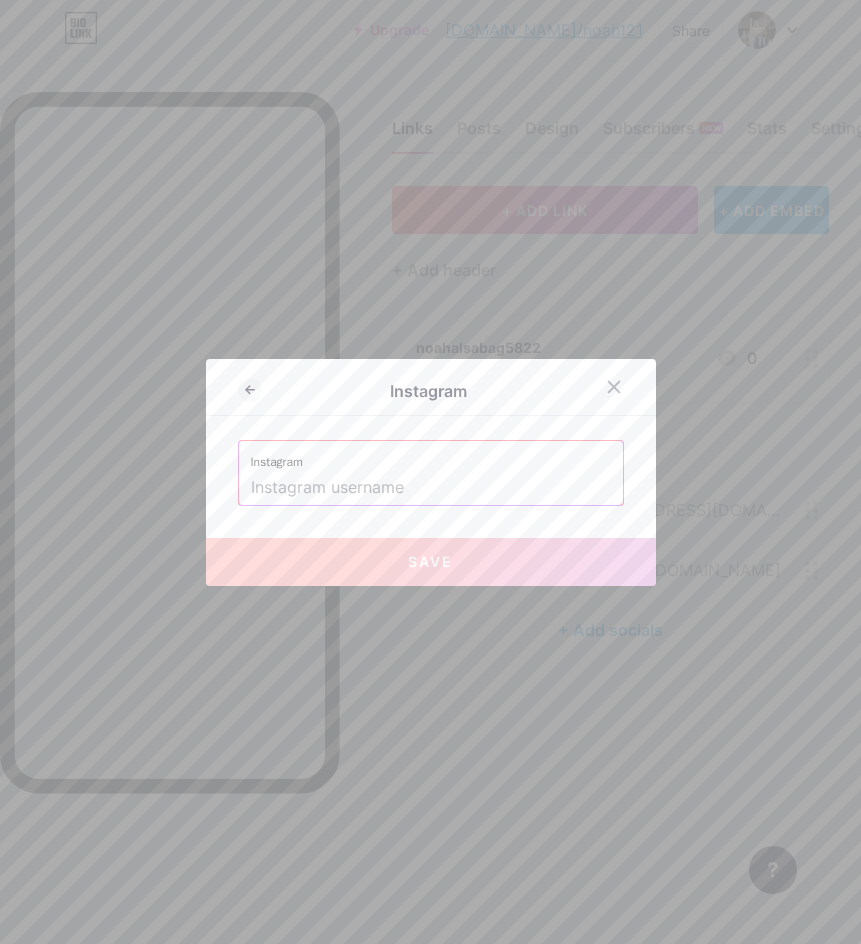 click at bounding box center (431, 488) 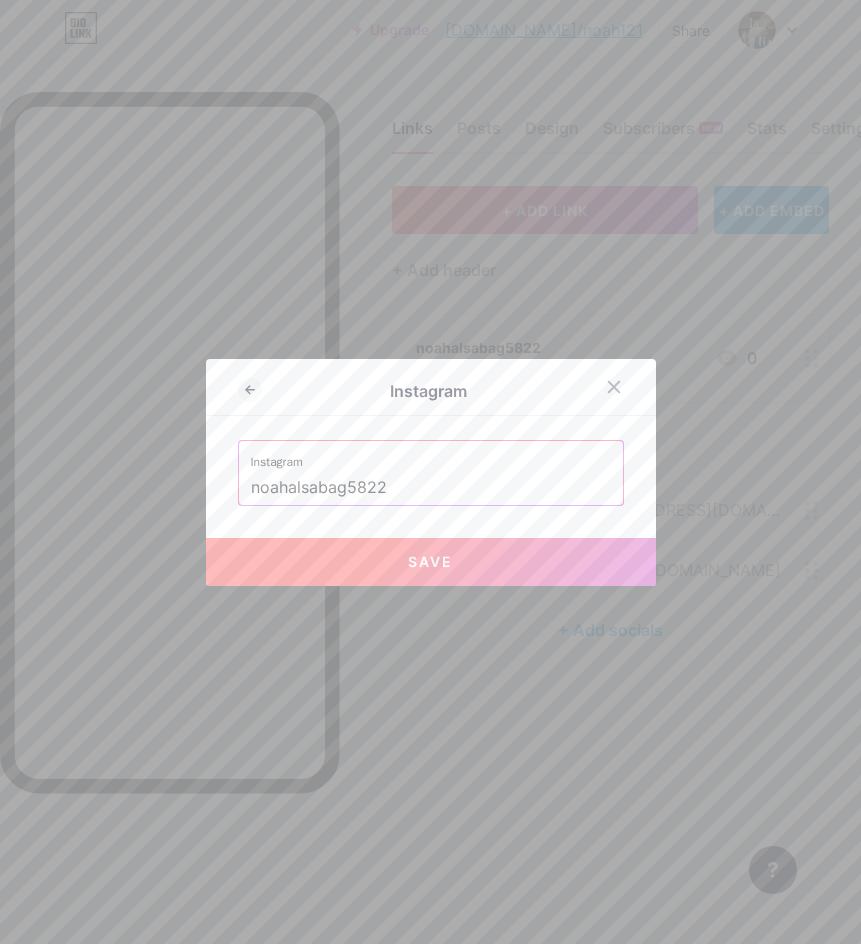 click on "Save" at bounding box center (431, 562) 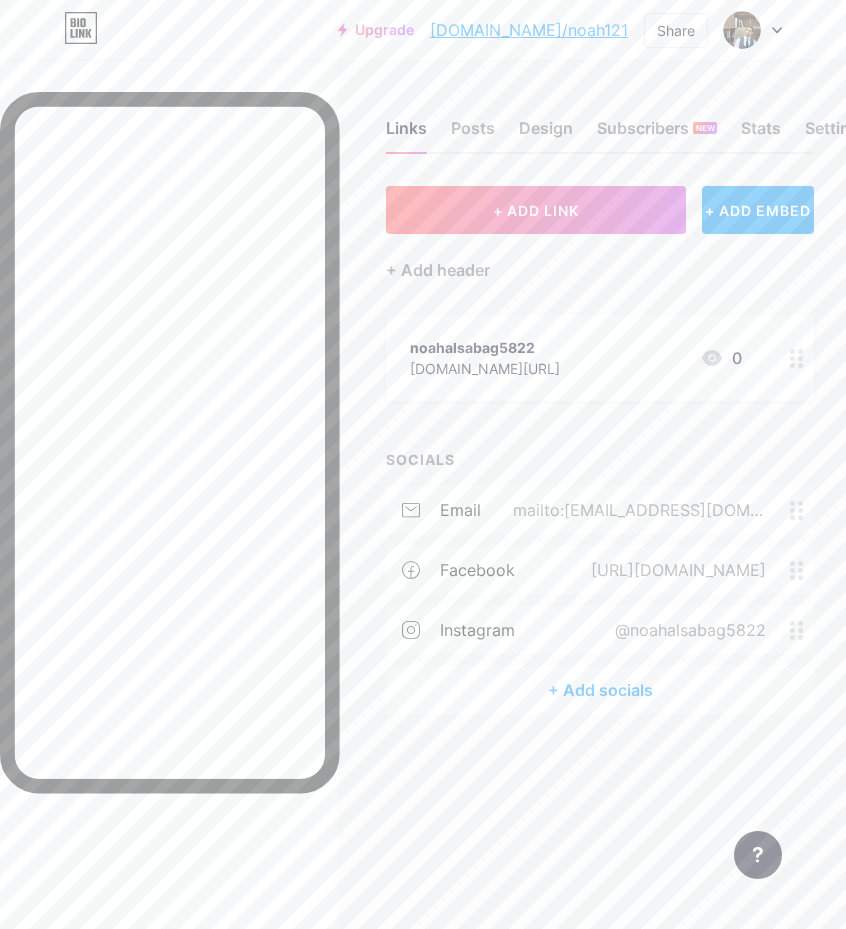 click on "+ Add socials" at bounding box center [600, 690] 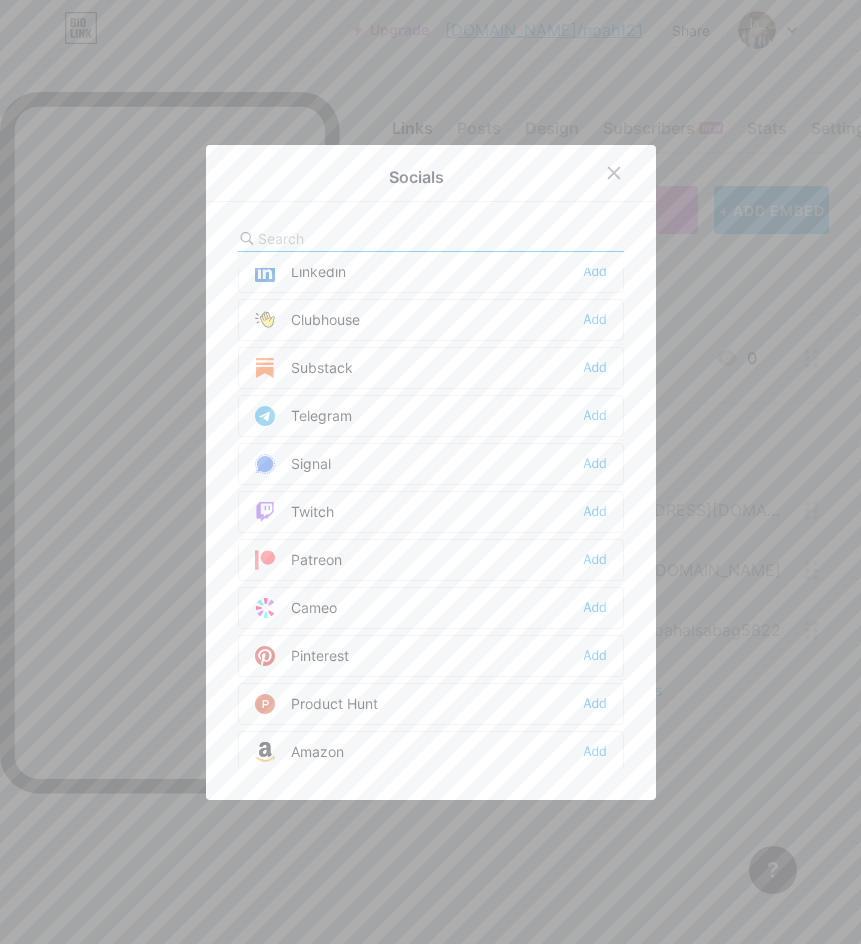 scroll, scrollTop: 900, scrollLeft: 0, axis: vertical 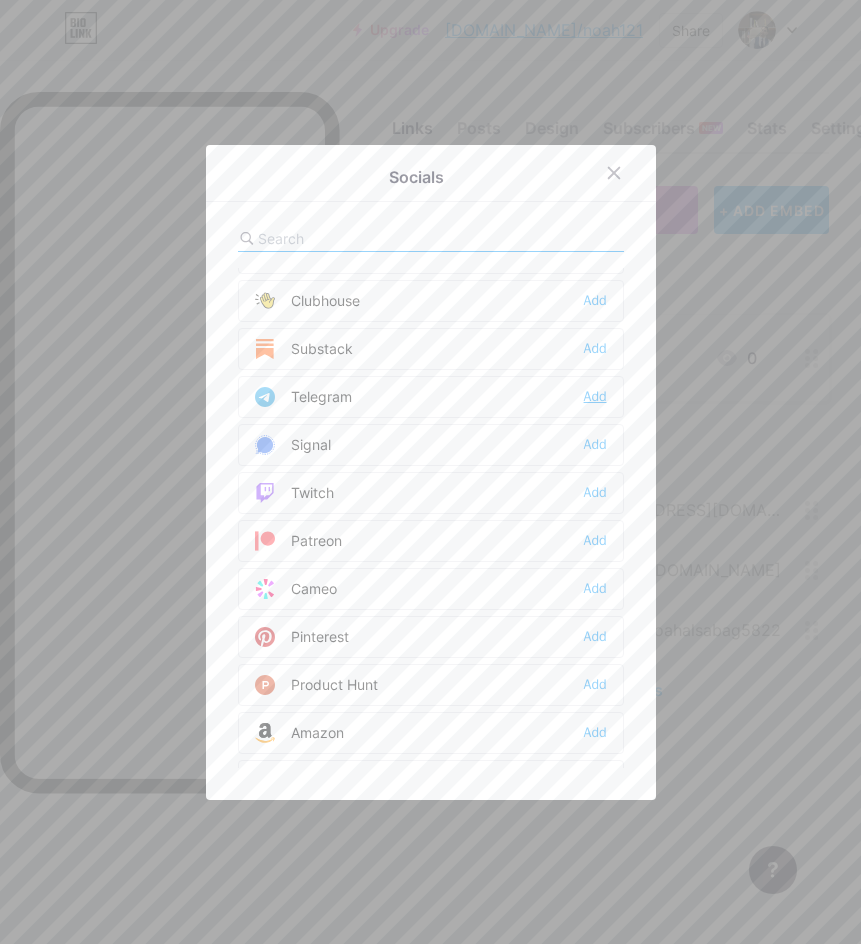 click on "Add" at bounding box center [595, 397] 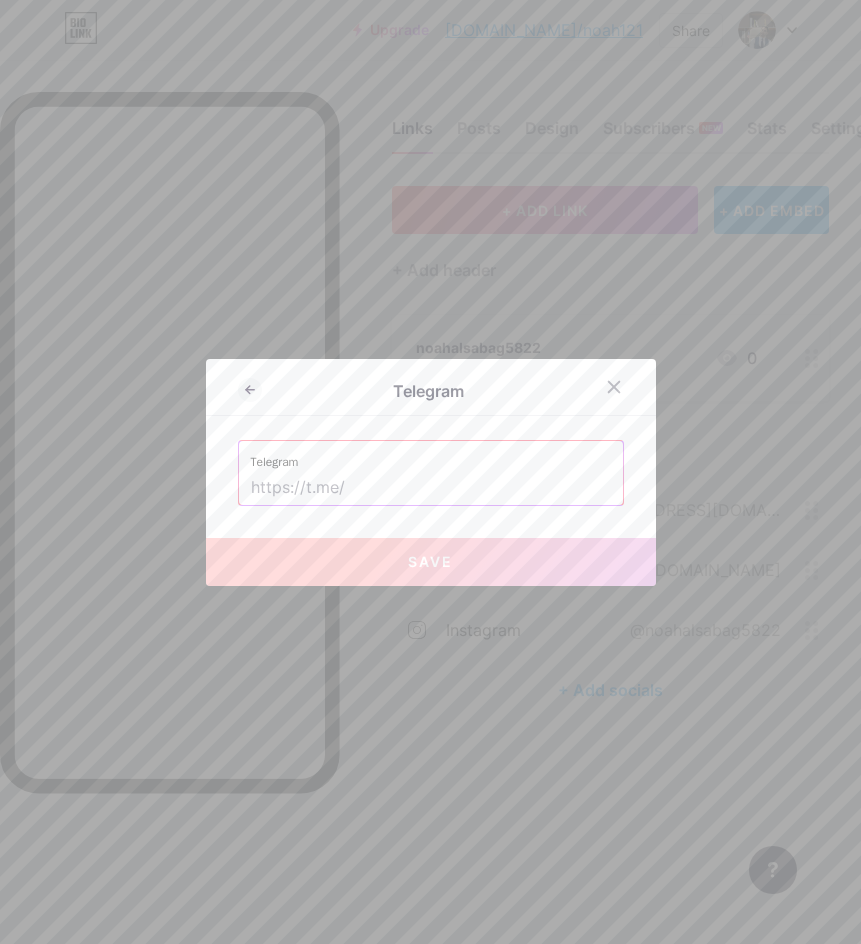 click at bounding box center (431, 488) 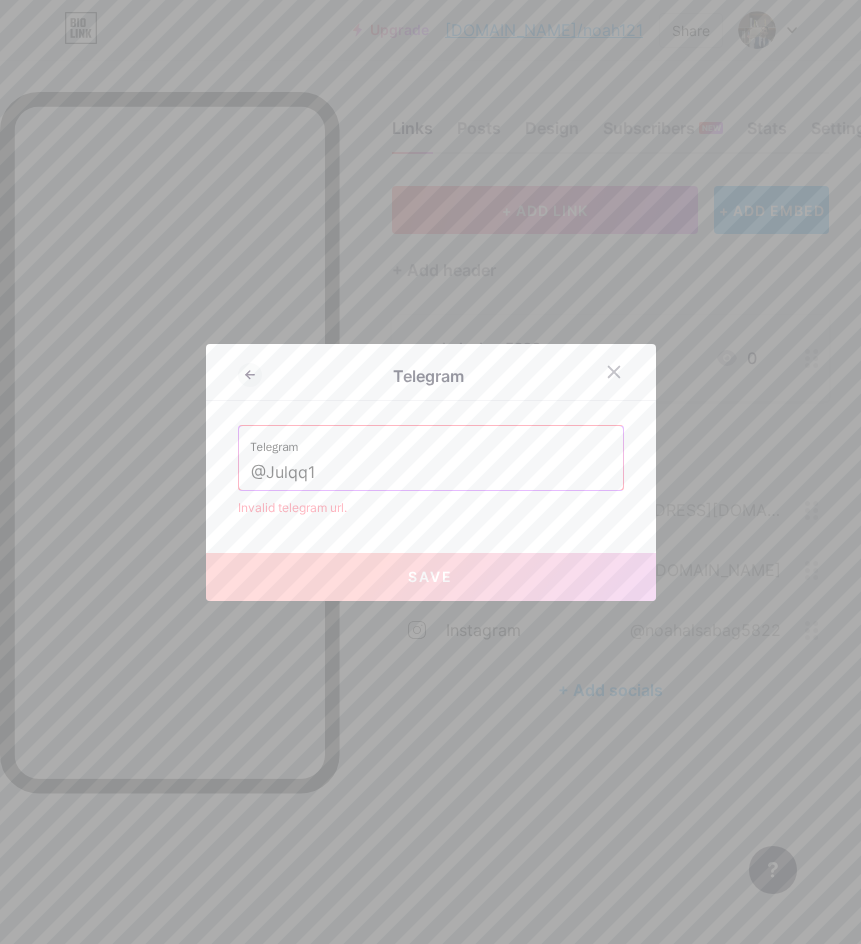 click on "@Julqq1" at bounding box center [431, 473] 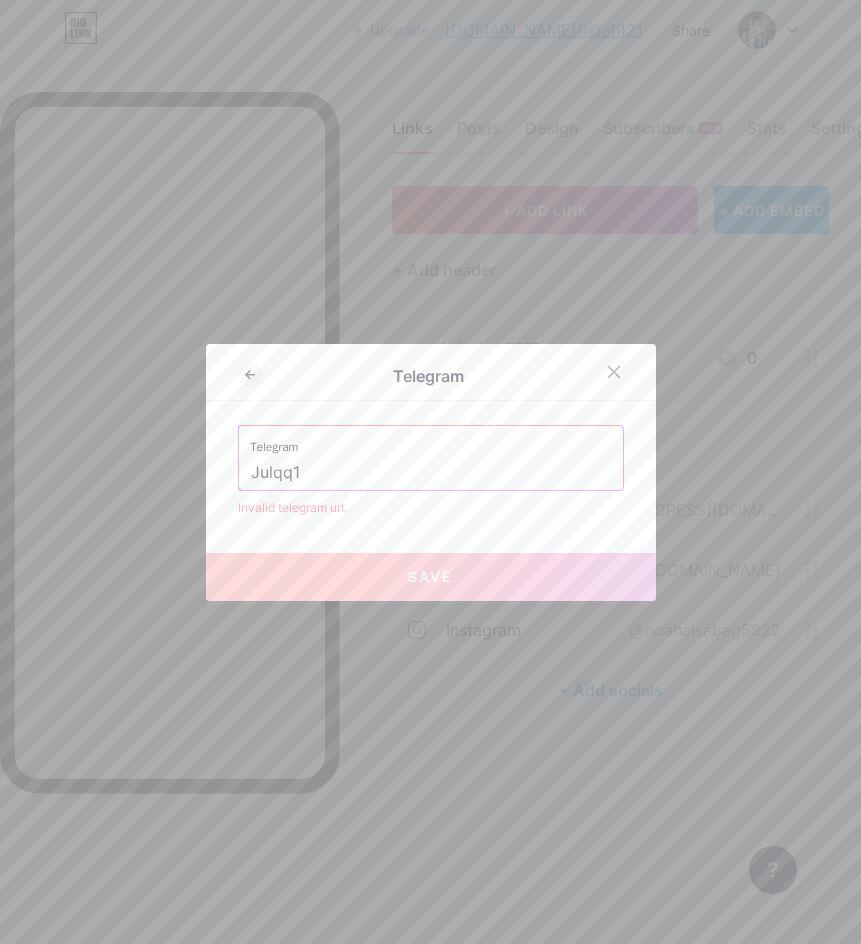 click on "Julqq1" at bounding box center (431, 473) 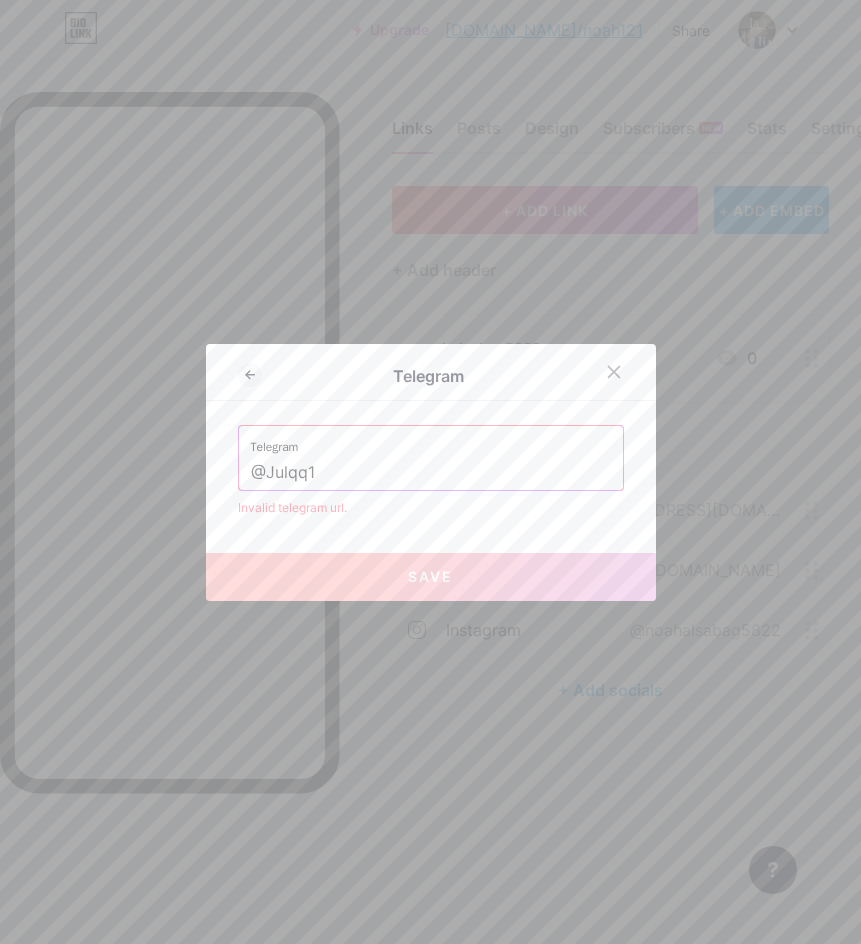 type on "@Julqq1" 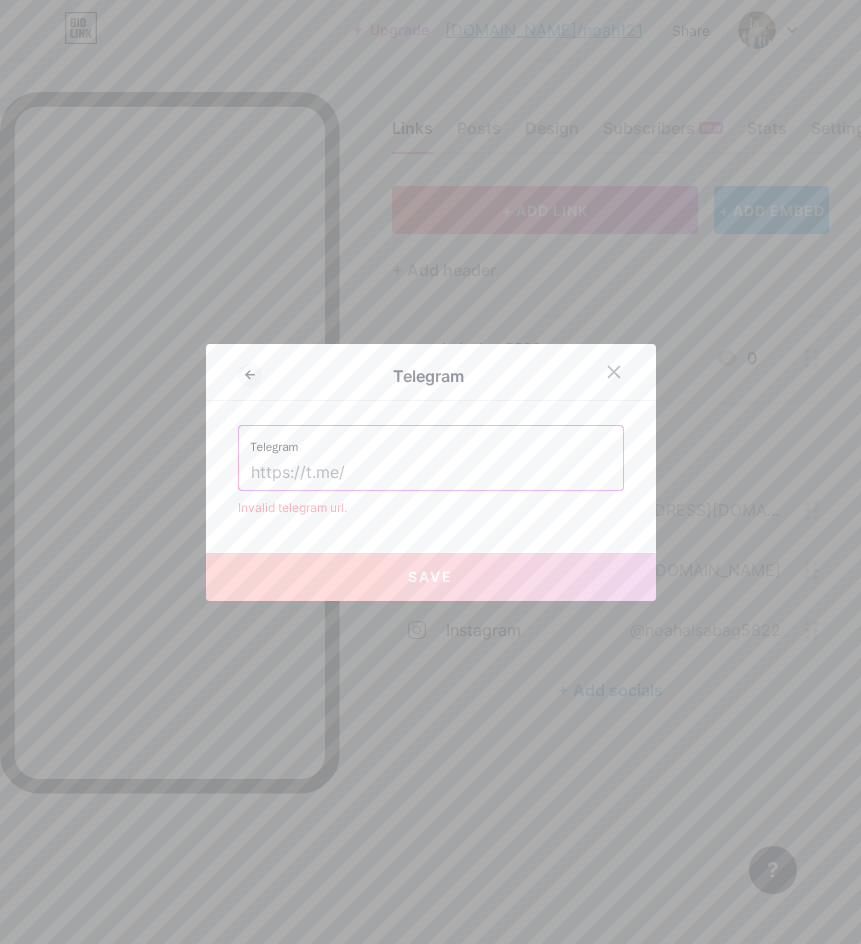 paste on "@Julqq1" 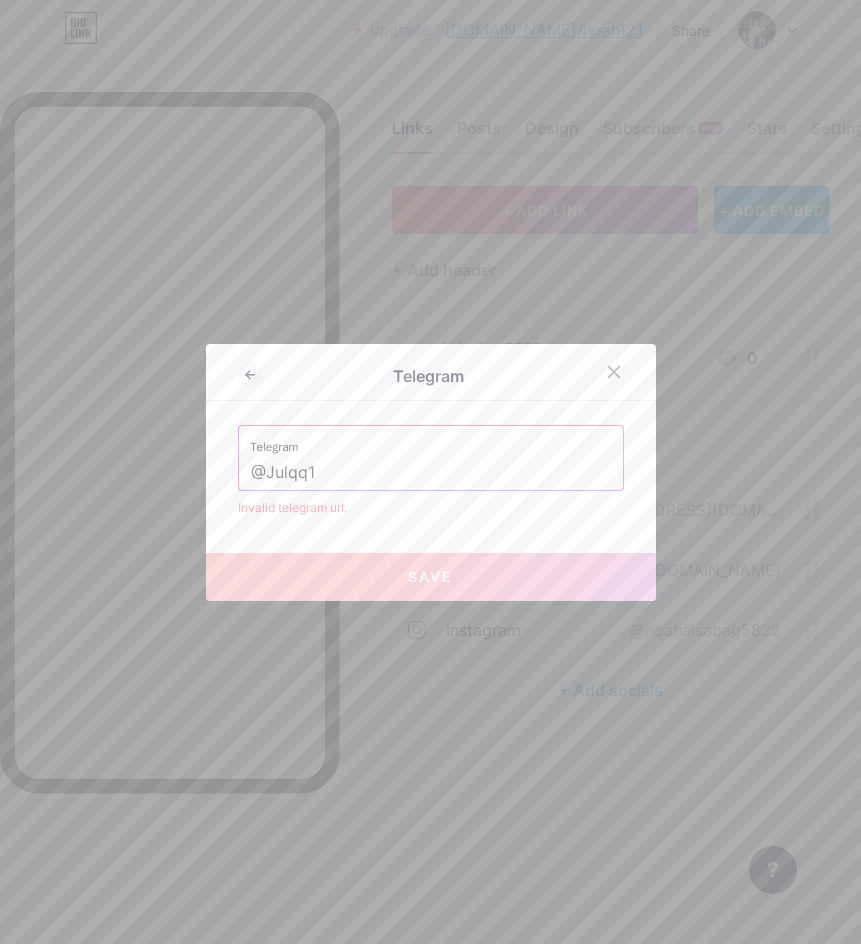 type on "@Julqq1" 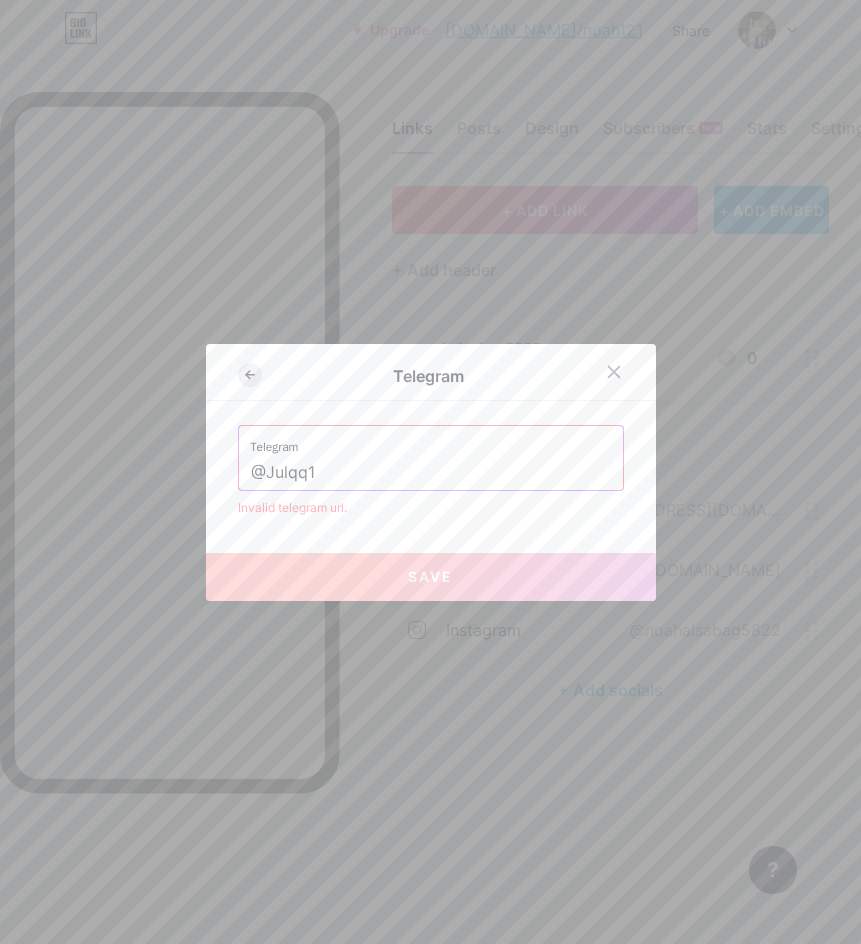 click 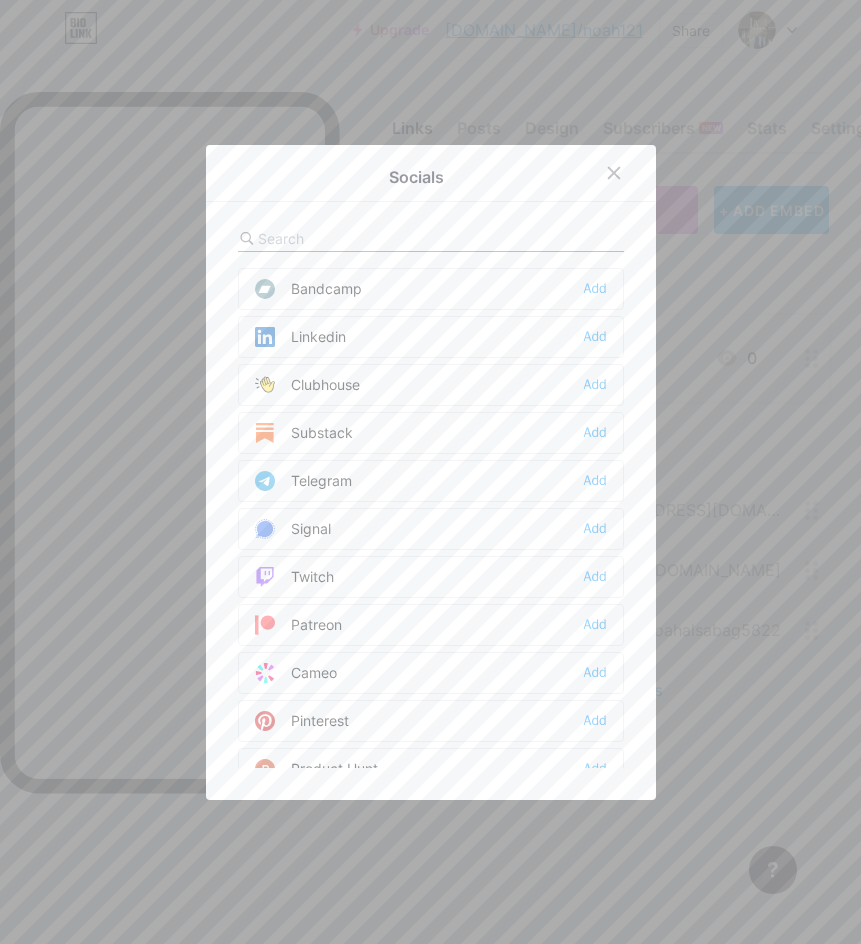 scroll, scrollTop: 1100, scrollLeft: 0, axis: vertical 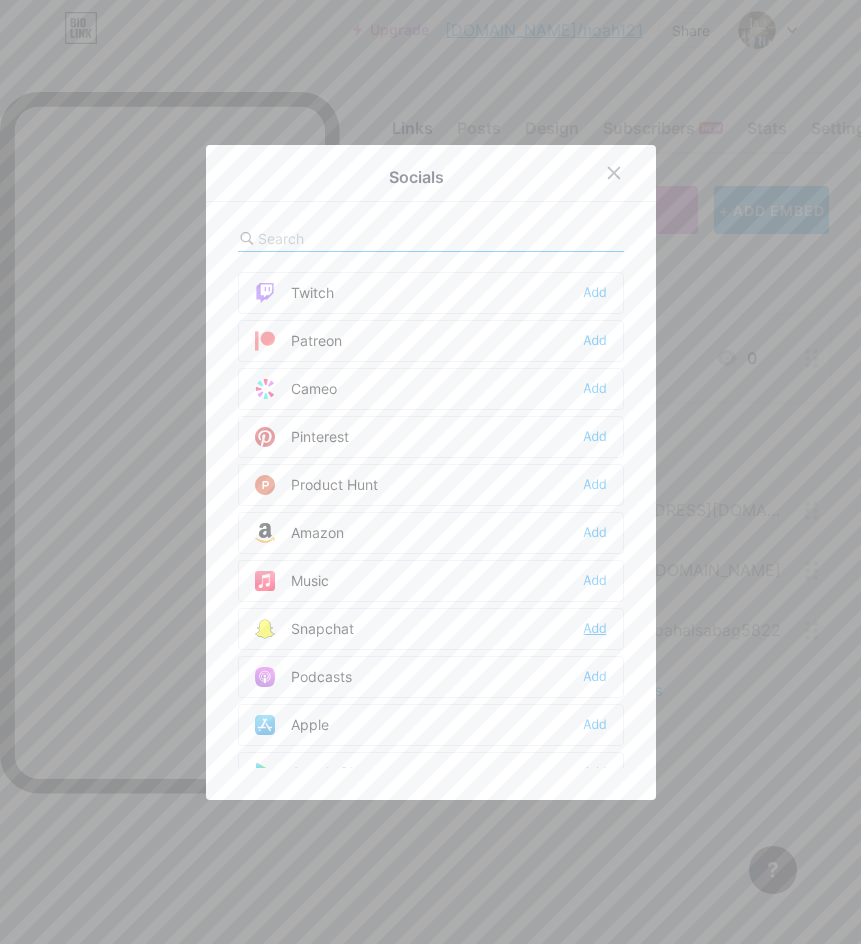 click on "Add" at bounding box center (595, 629) 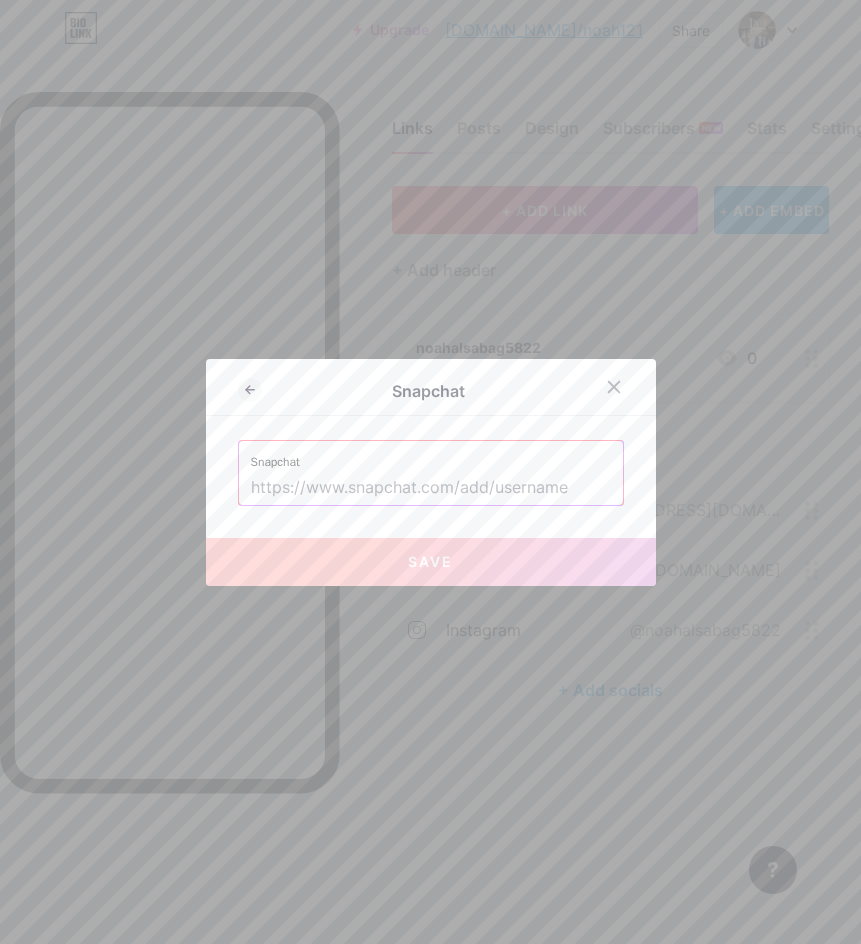 click at bounding box center [431, 488] 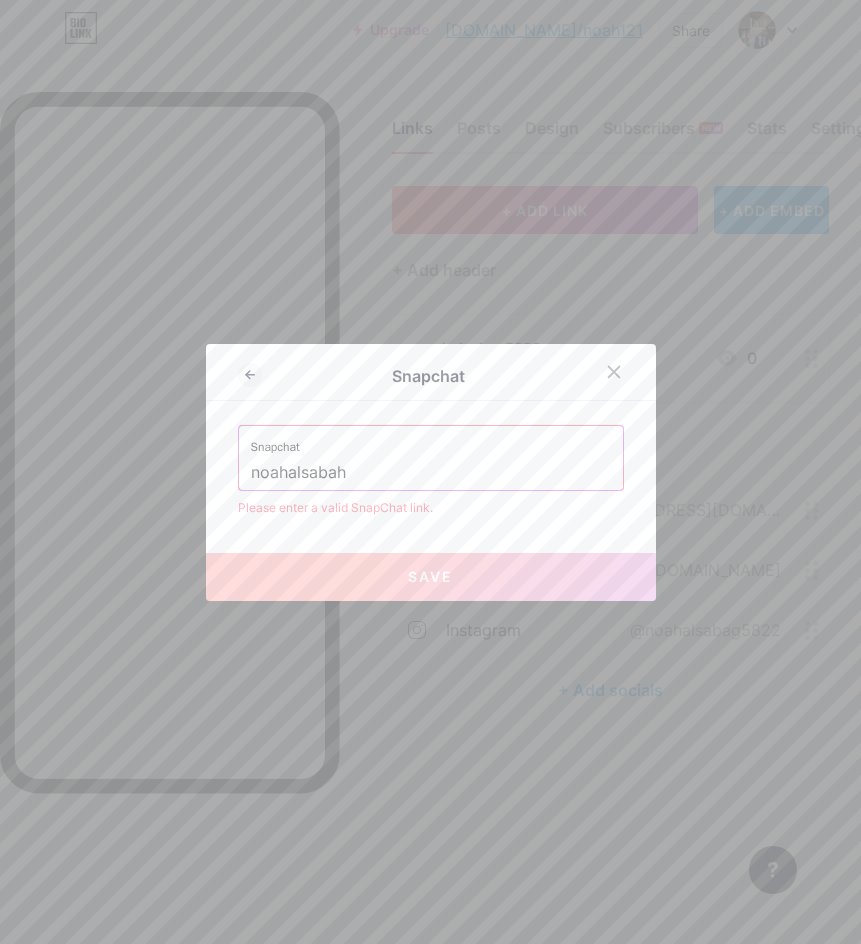 type on "noahalsabah" 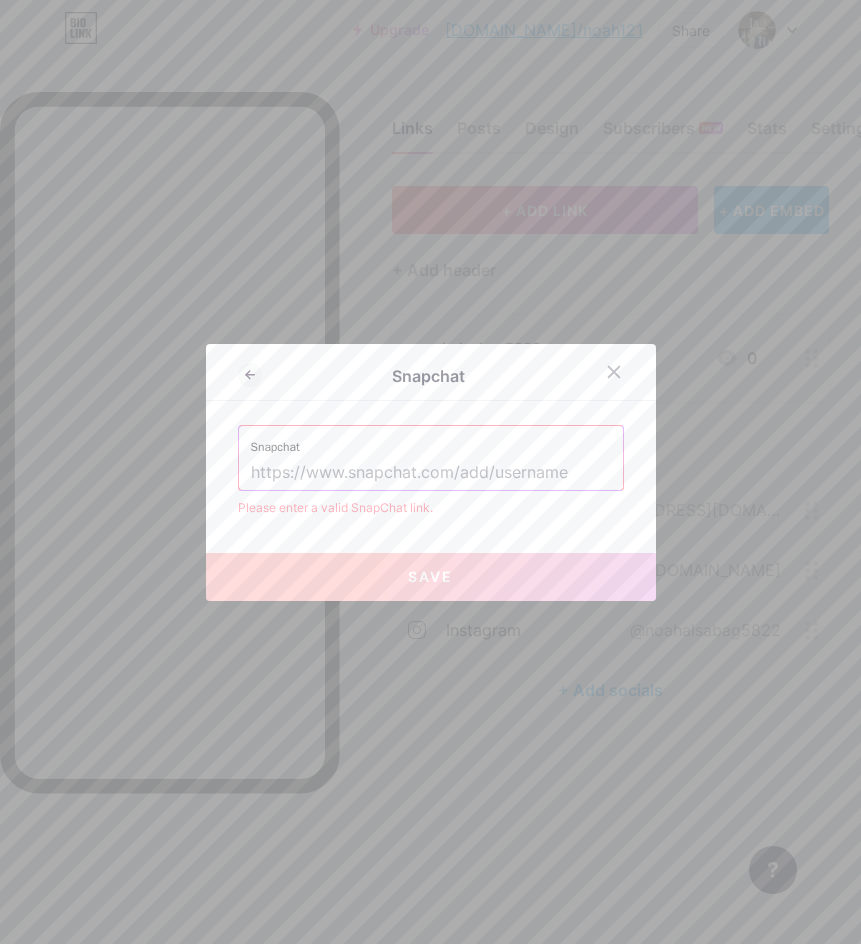 paste on "https://t.me/Julqq1" 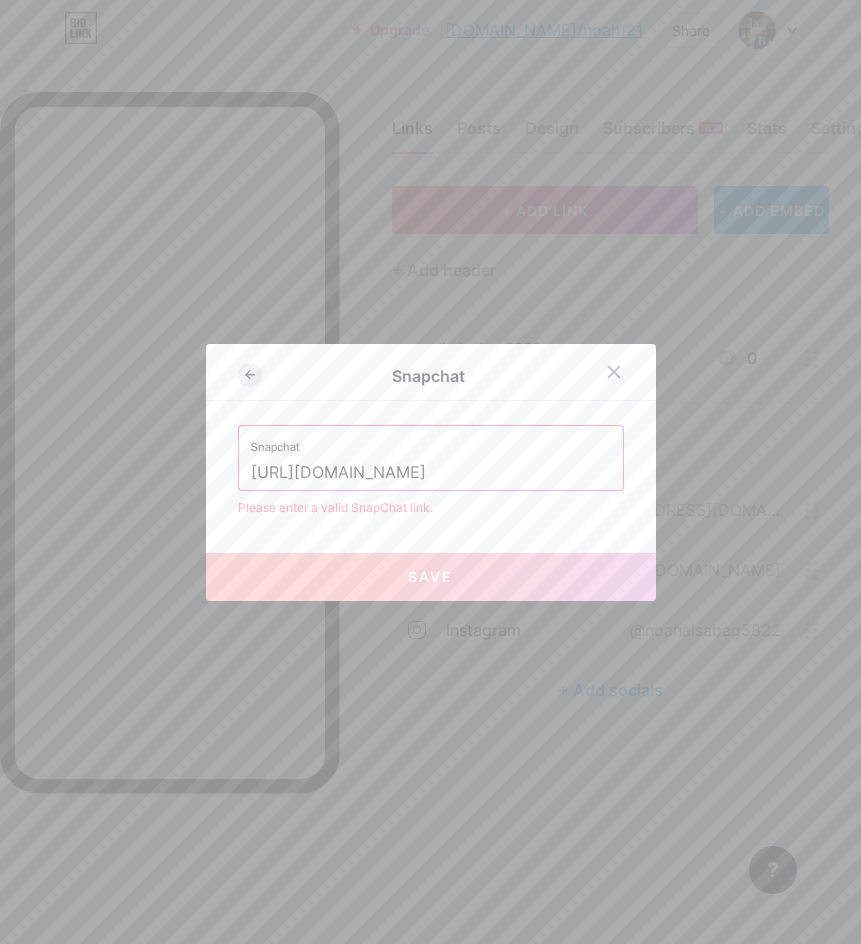 type on "https://t.me/Julqq1" 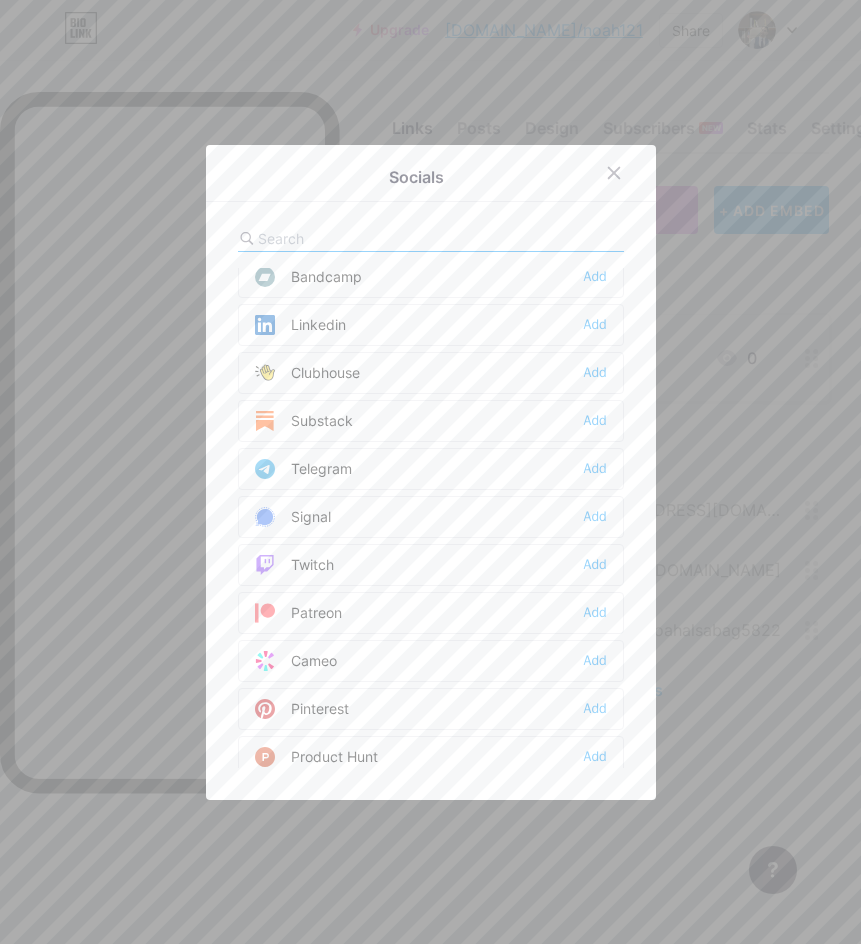 scroll, scrollTop: 900, scrollLeft: 0, axis: vertical 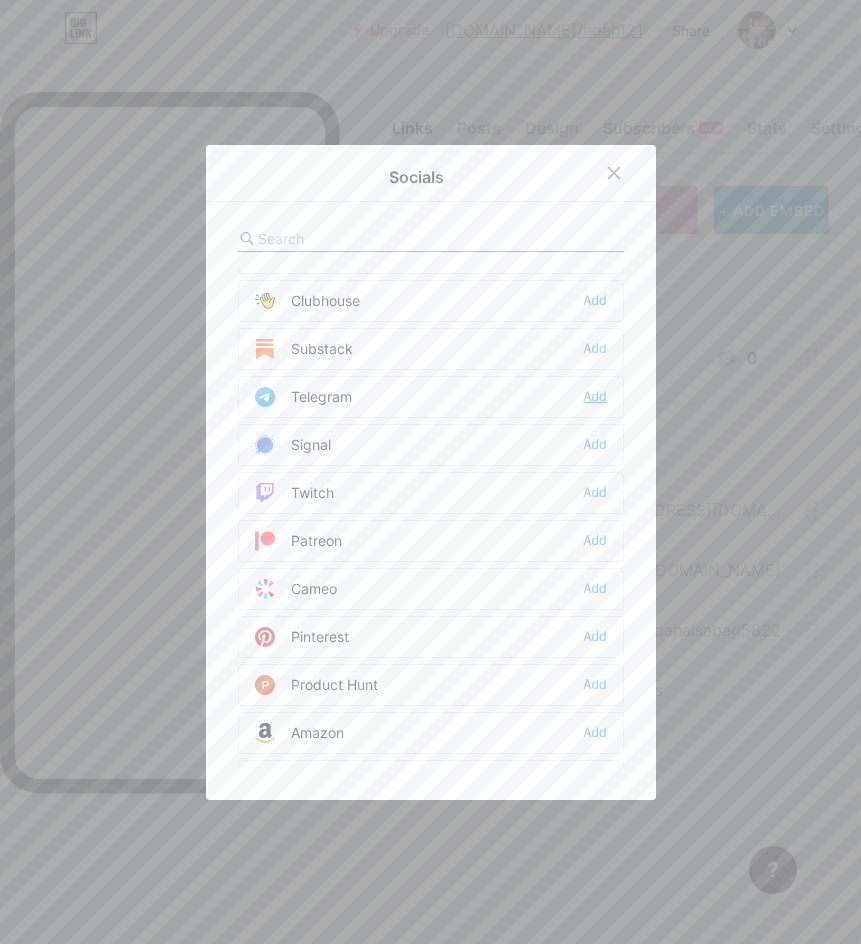 click on "Add" at bounding box center (595, 397) 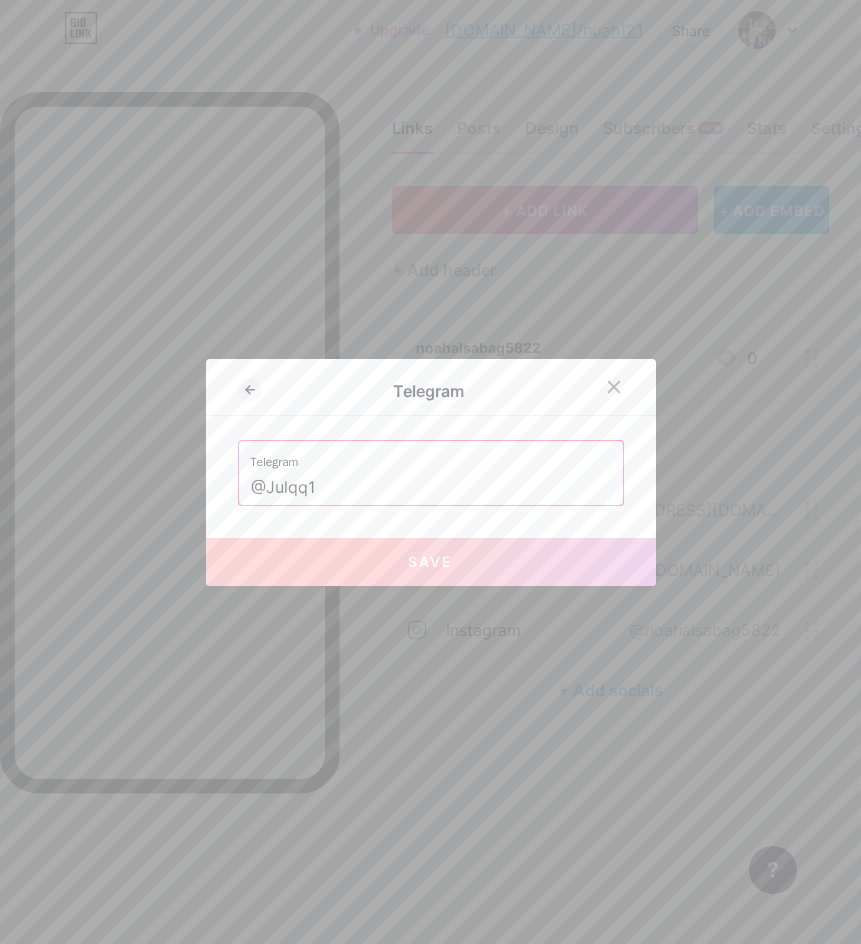 click on "@Julqq1" at bounding box center (431, 488) 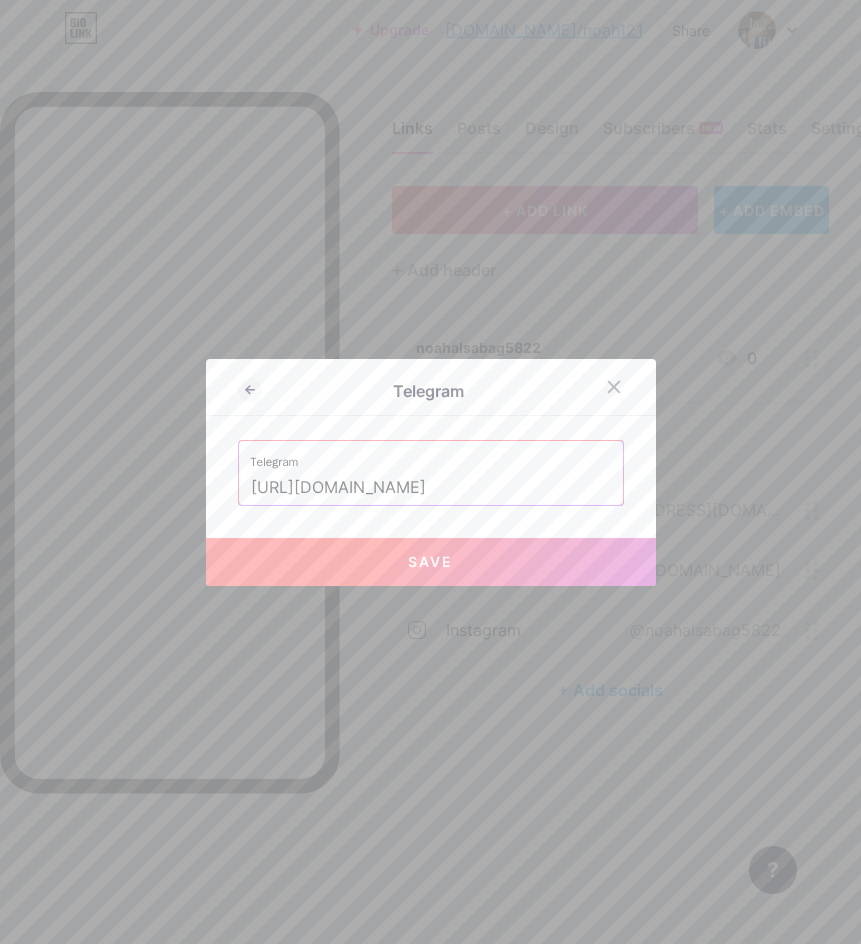 type on "https://t.me/Julqq1" 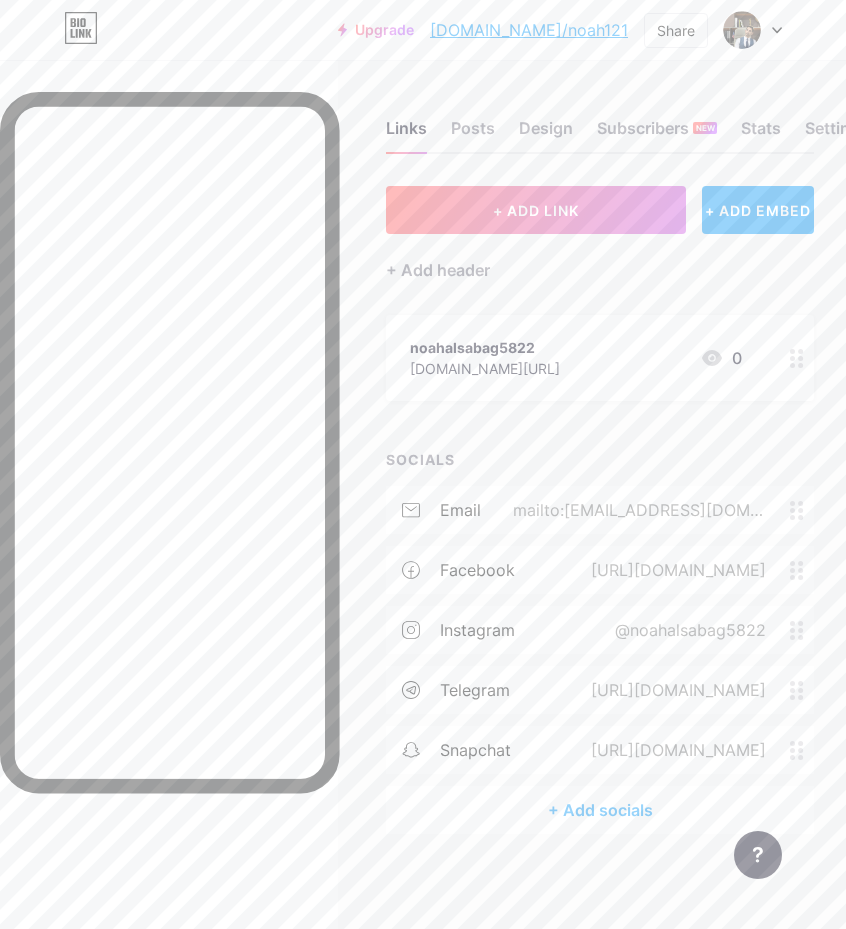 click on "https://t.me/Julqq1" at bounding box center [674, 750] 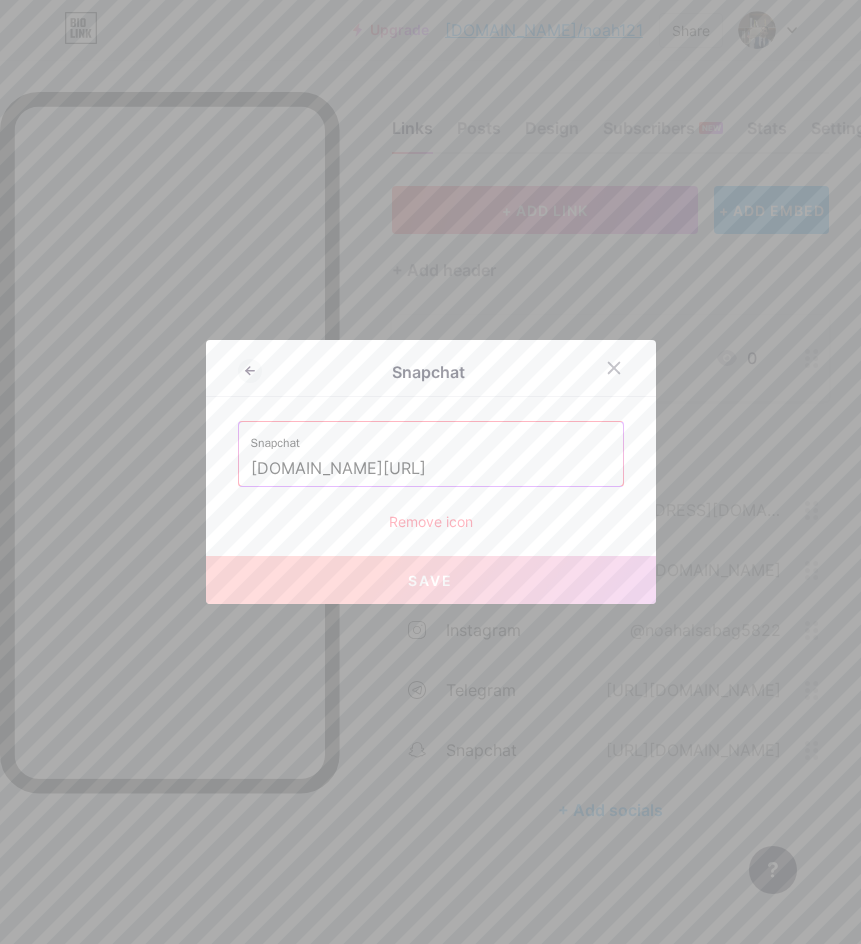 click on "t.me/Julqq1" at bounding box center (431, 469) 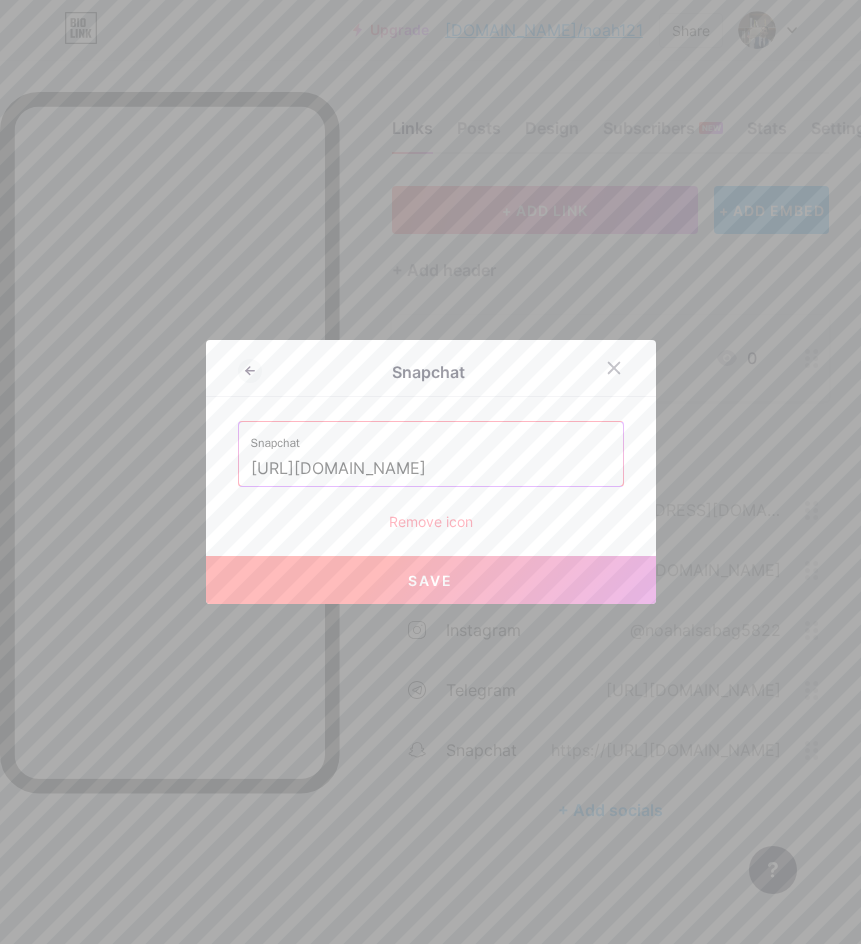 type on "https://www.snapchat.com/add/noahalsabah" 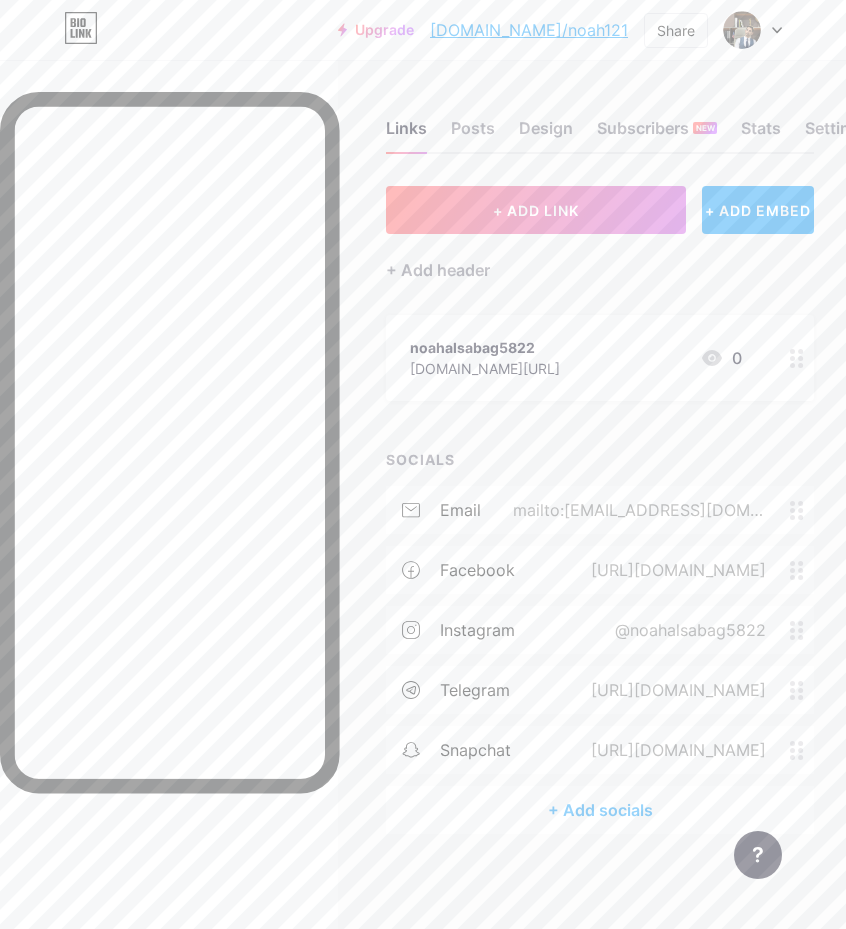 click on "+ Add socials" at bounding box center [600, 810] 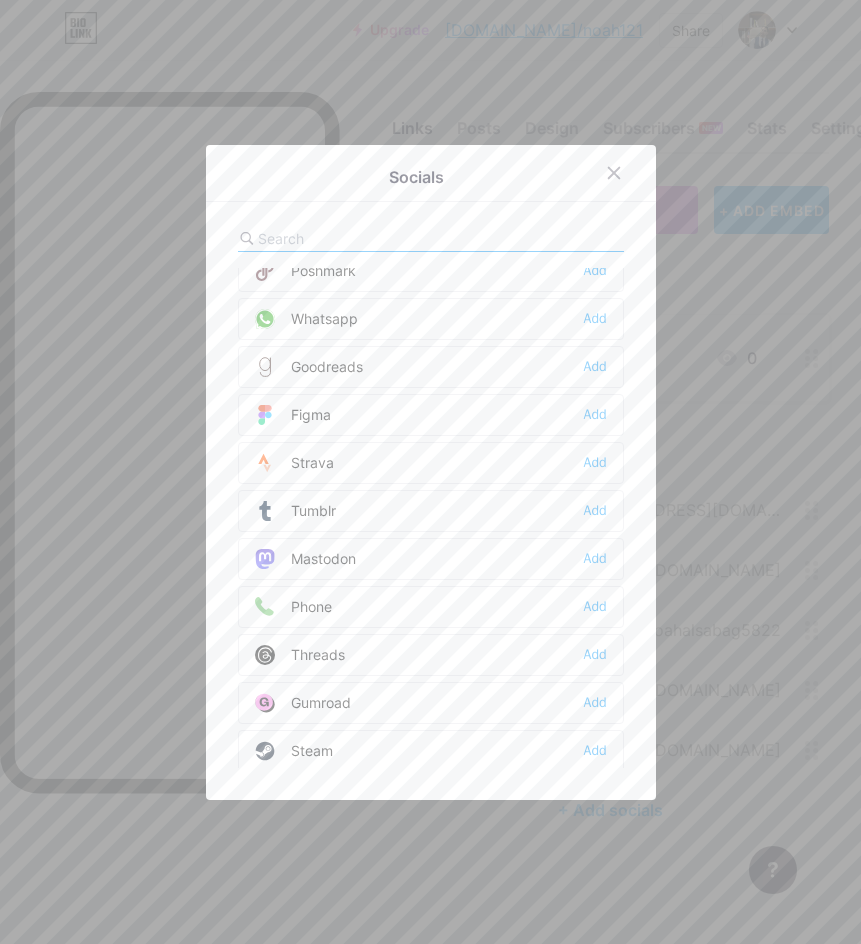 scroll, scrollTop: 1700, scrollLeft: 0, axis: vertical 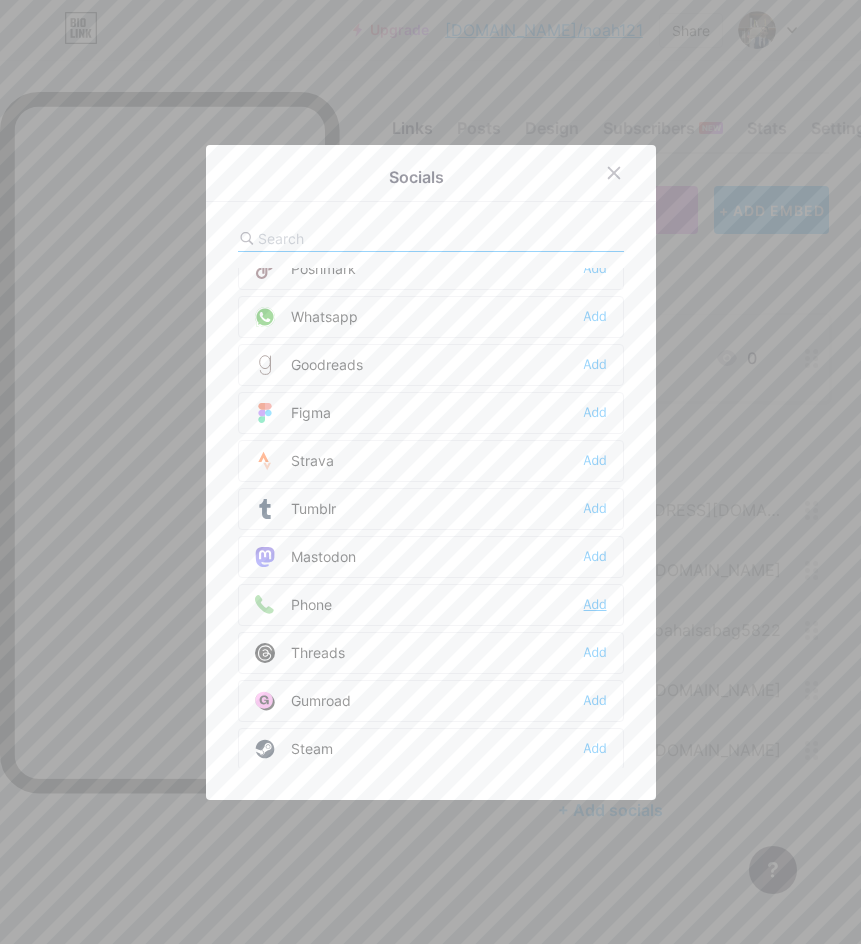 click on "Add" at bounding box center (595, 605) 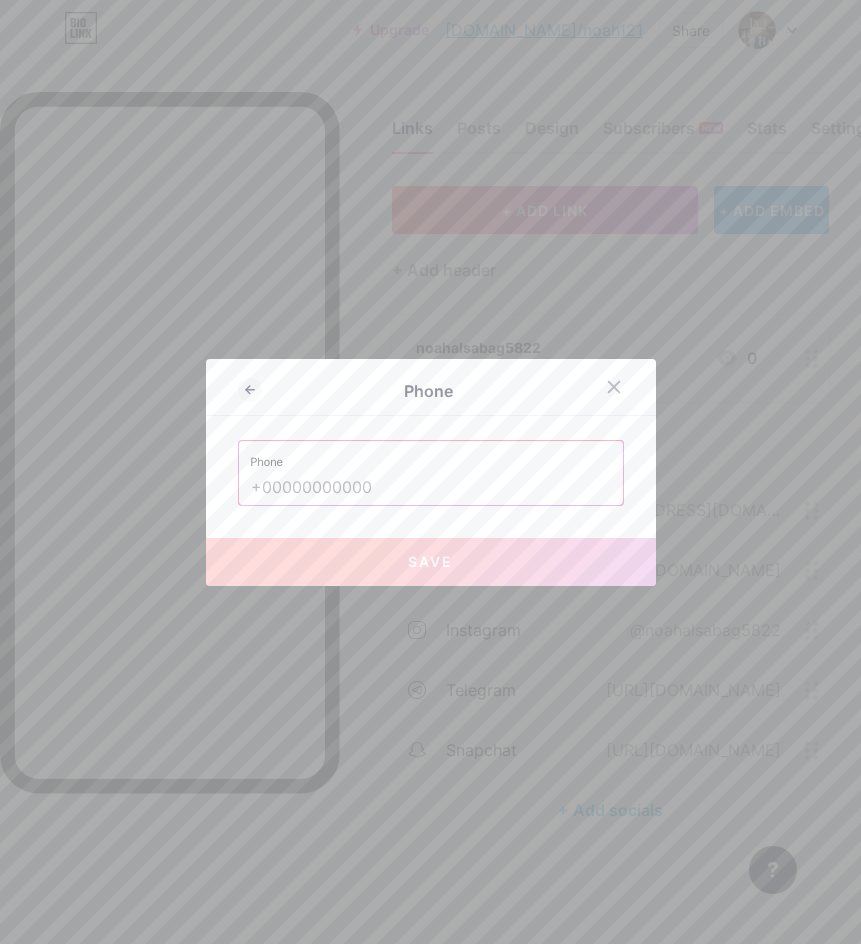 click at bounding box center [431, 488] 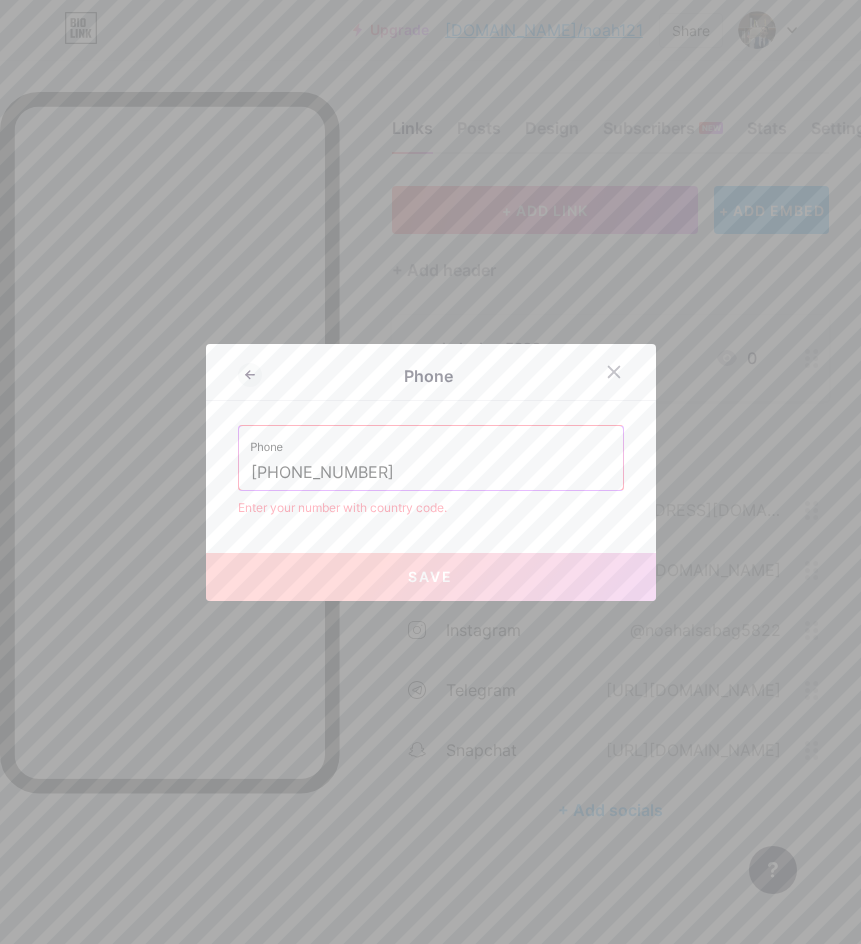type on "+1 (253) 222-5624" 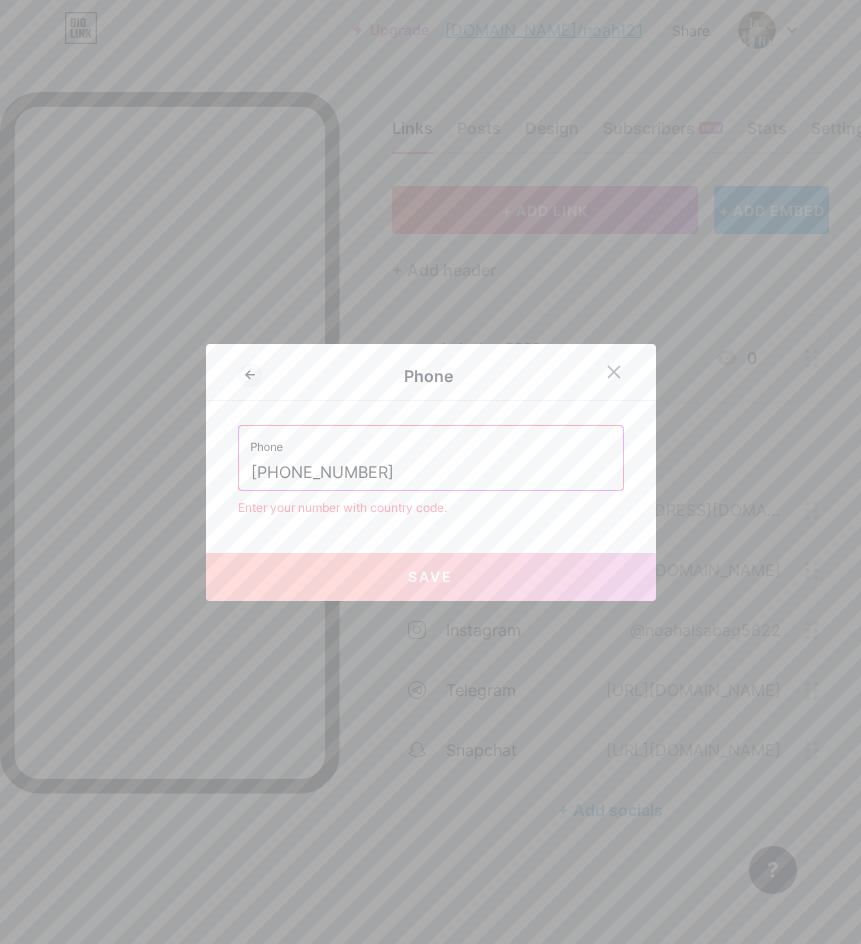 paste on "https://wa.me/1253222" 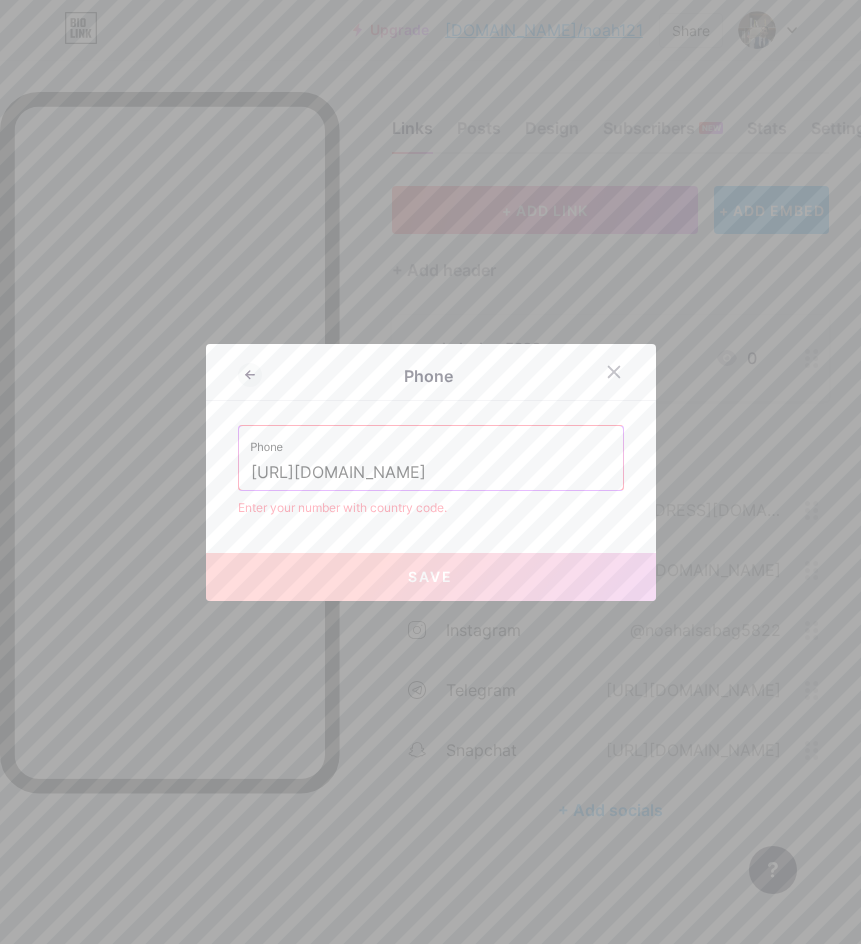 type on "https://wa.me/12532225624" 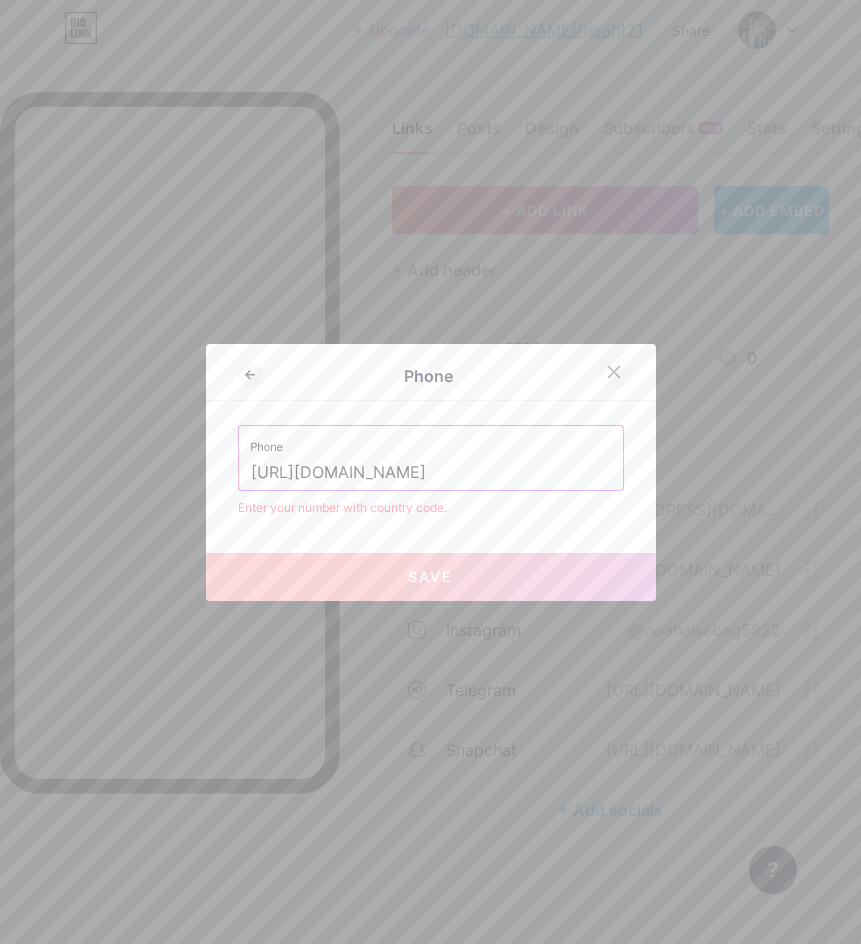 click 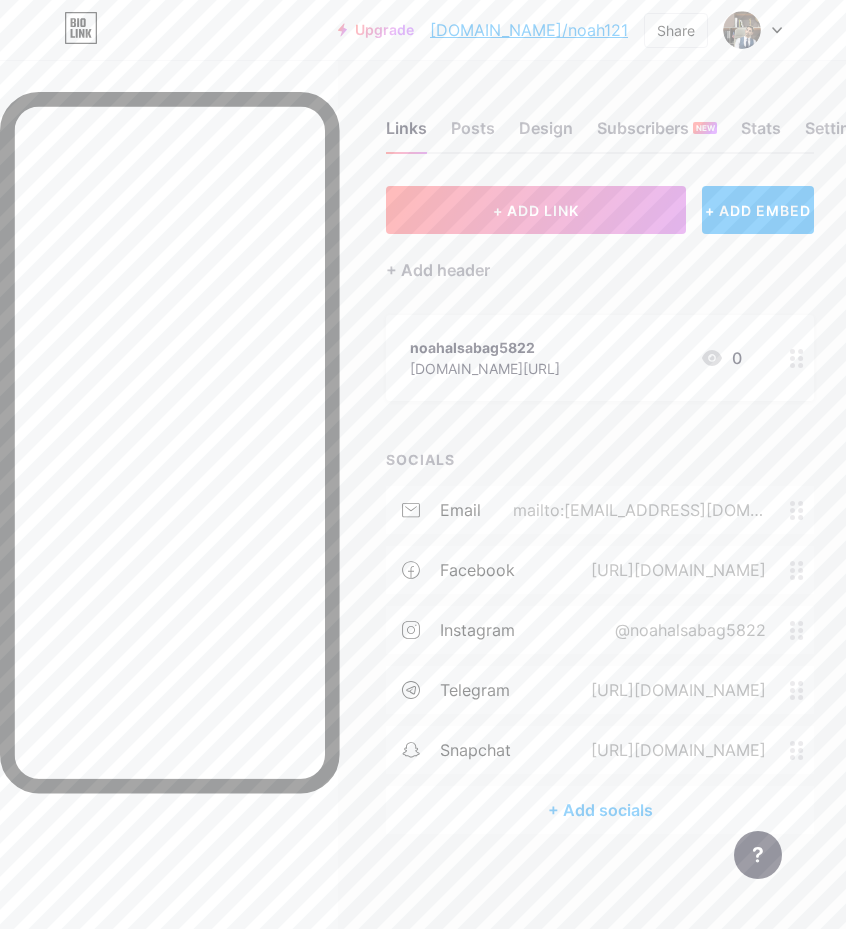 click on "+ Add socials" at bounding box center [600, 810] 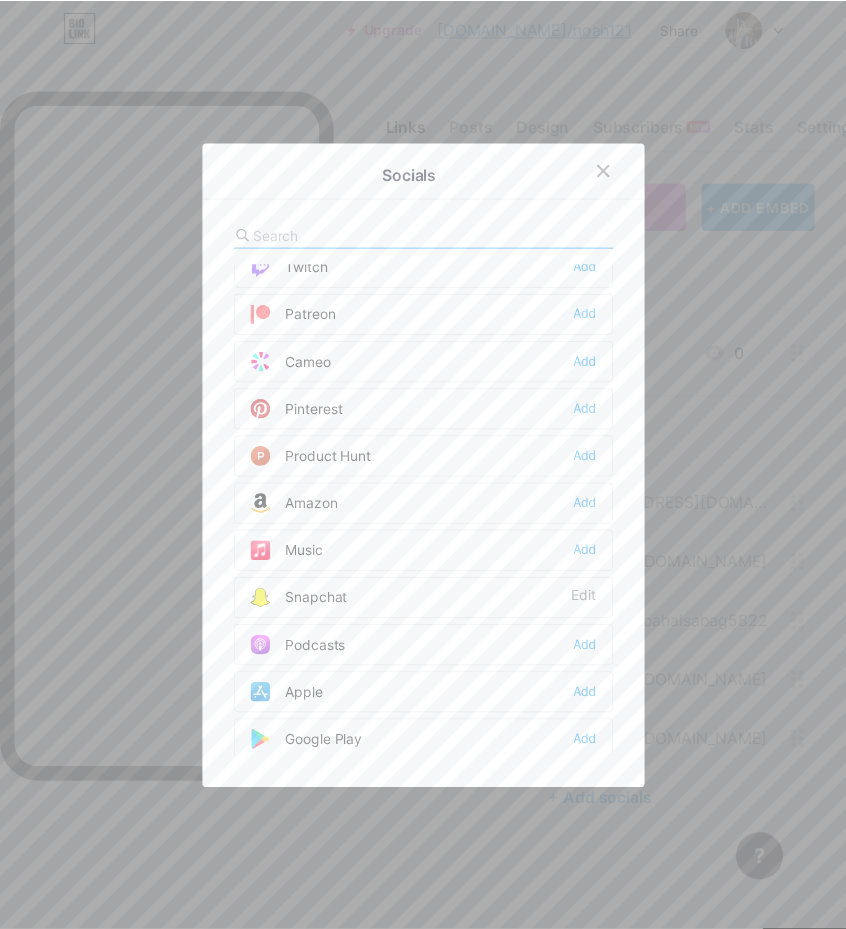 scroll, scrollTop: 1400, scrollLeft: 0, axis: vertical 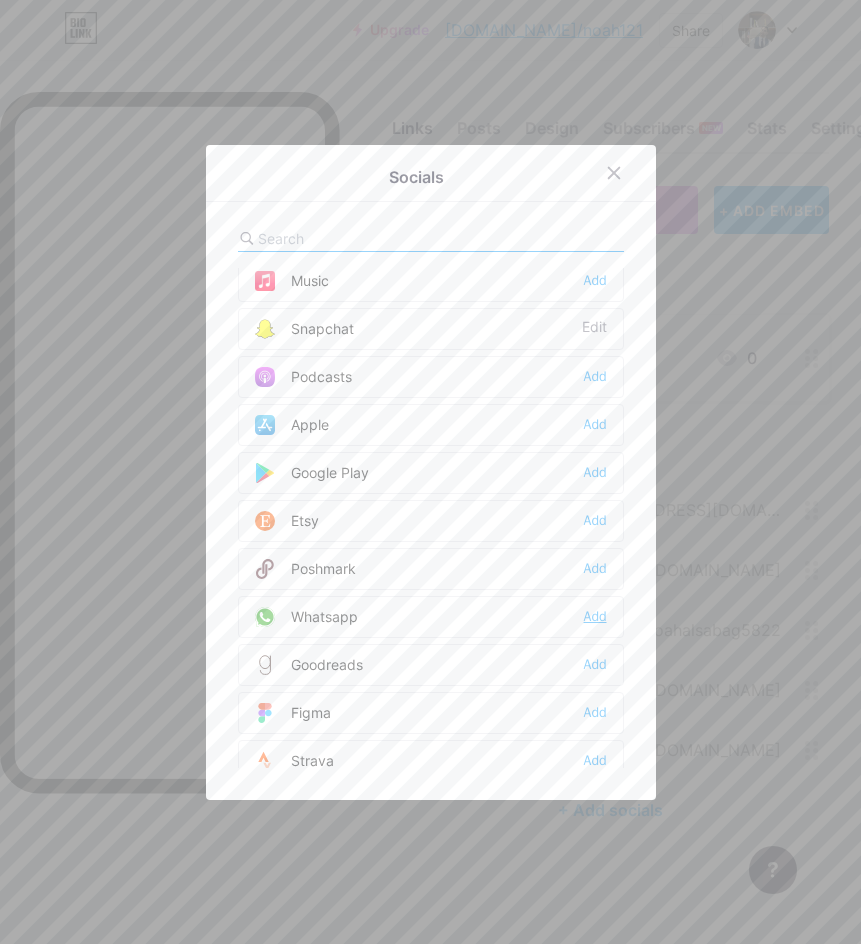 click on "Add" at bounding box center [595, 617] 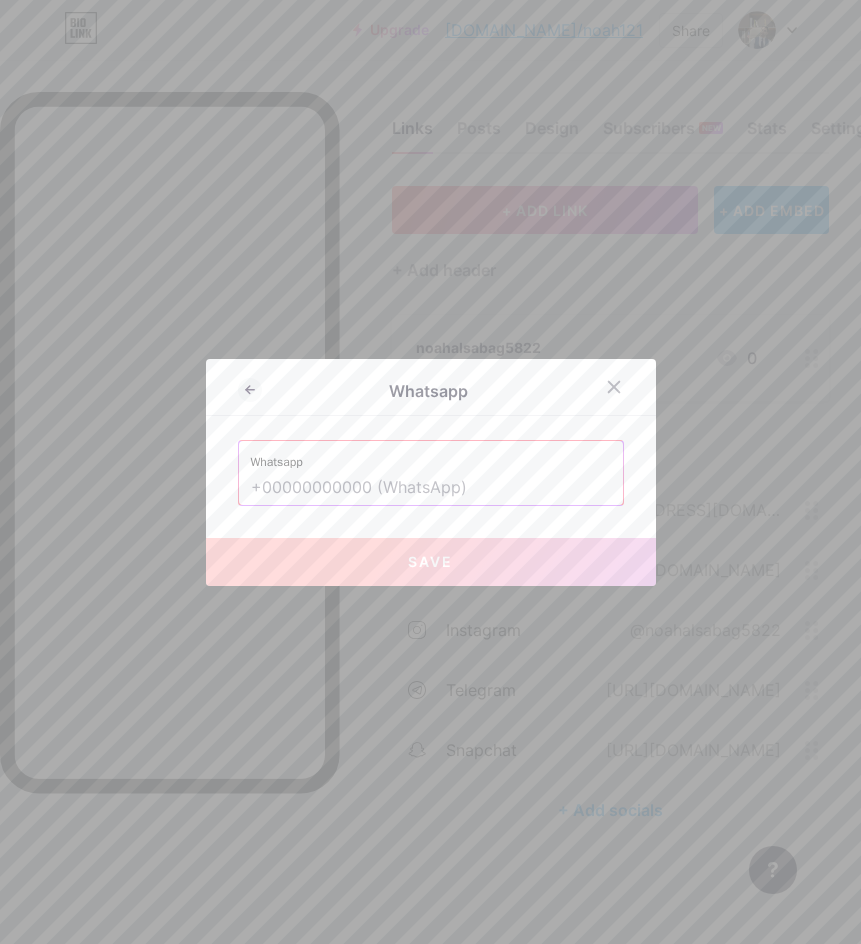 click at bounding box center [431, 488] 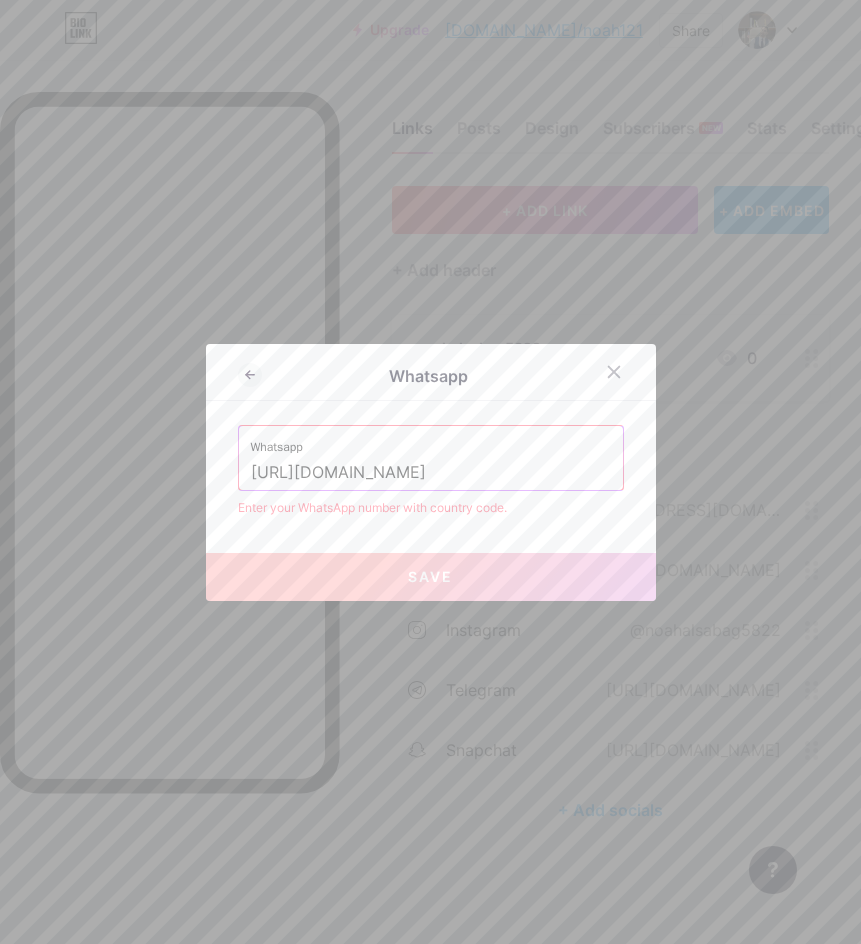 click on "Save" at bounding box center [430, 576] 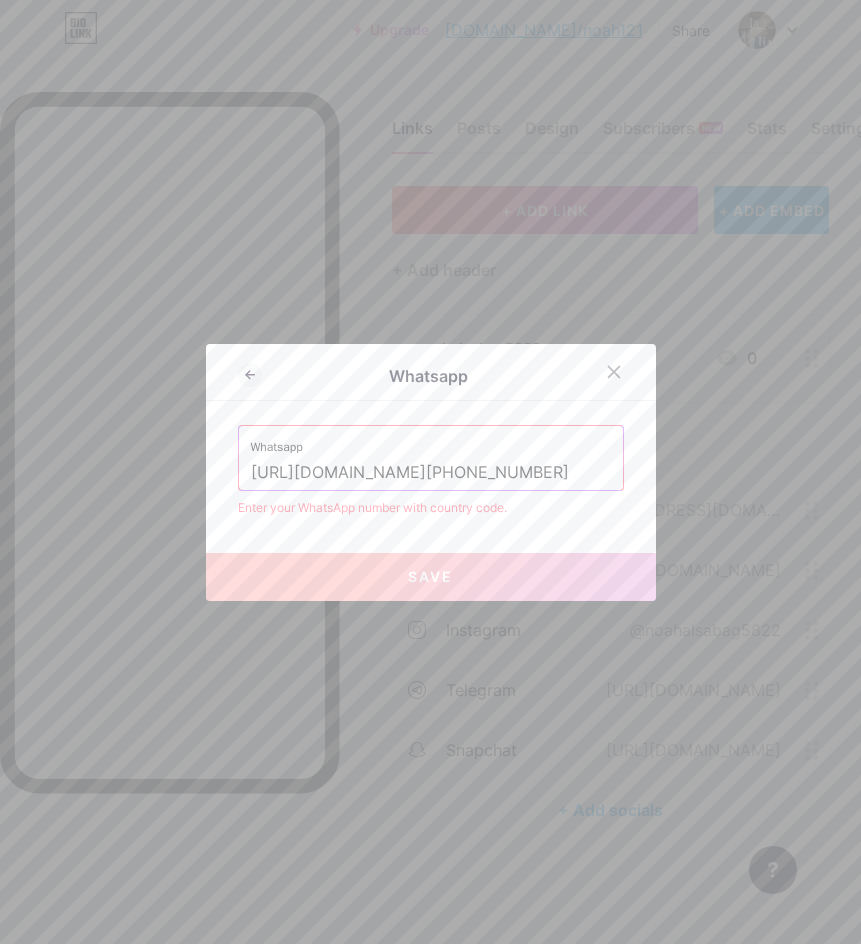 click on "Save" at bounding box center [431, 577] 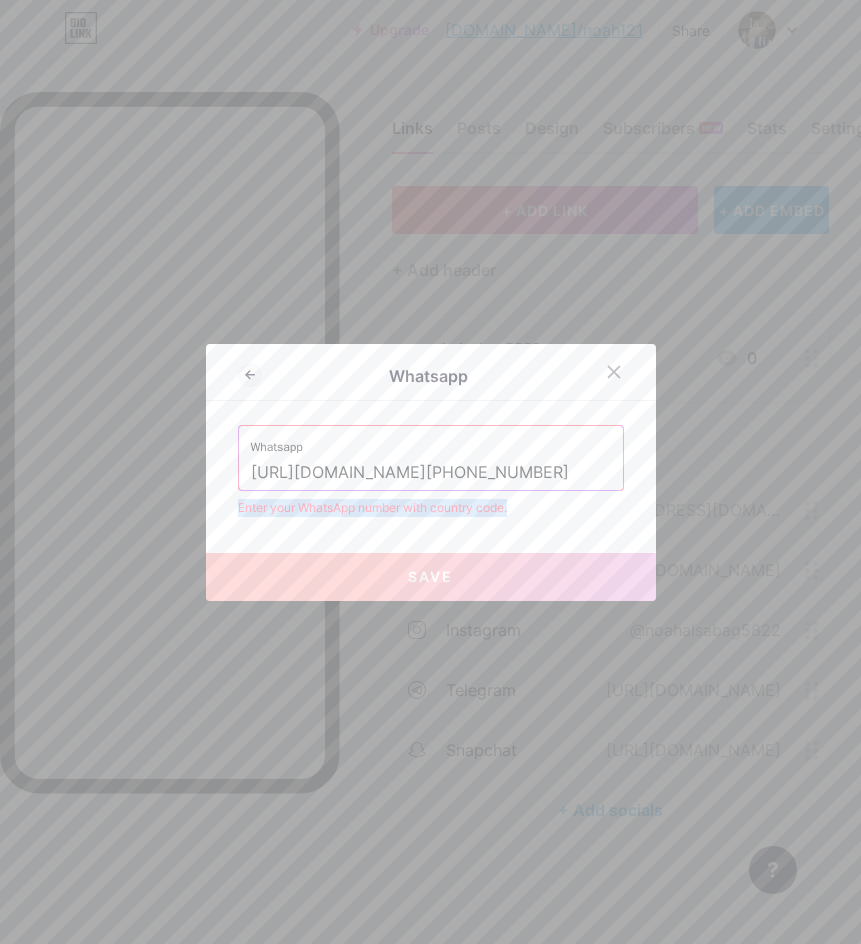 drag, startPoint x: 222, startPoint y: 502, endPoint x: 514, endPoint y: 520, distance: 292.55426 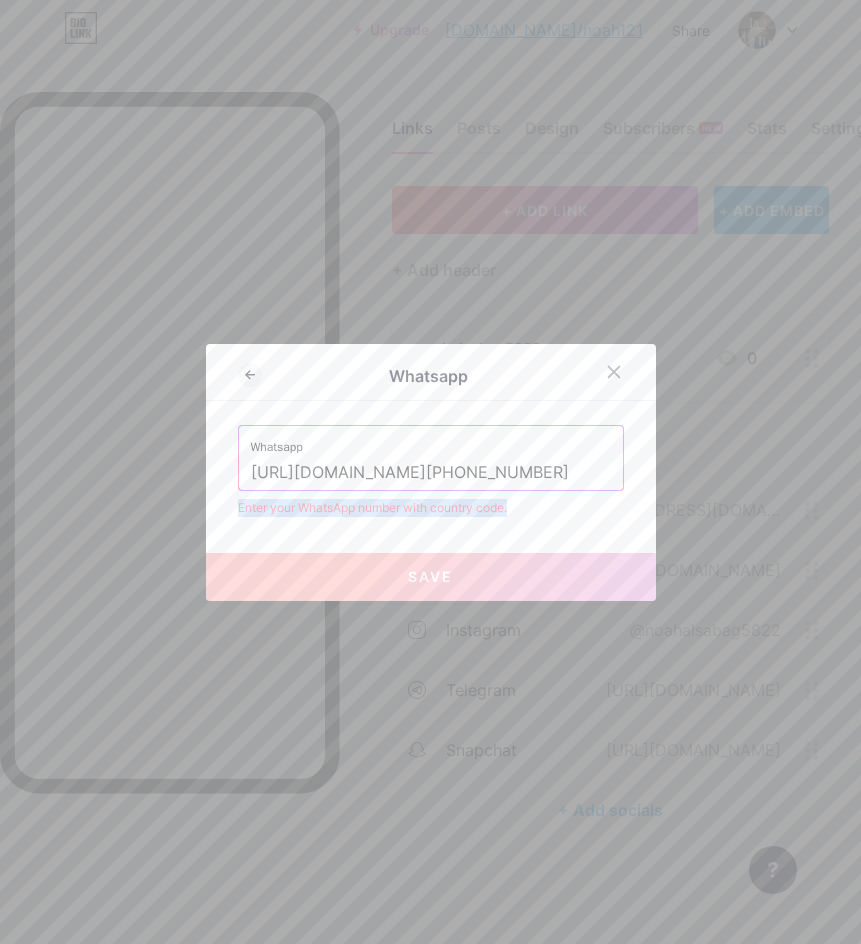 click on "Whatsapp       Whatsapp   https://wa.me/+12532225624   Enter your WhatsApp number with country code.       Save" at bounding box center [431, 472] 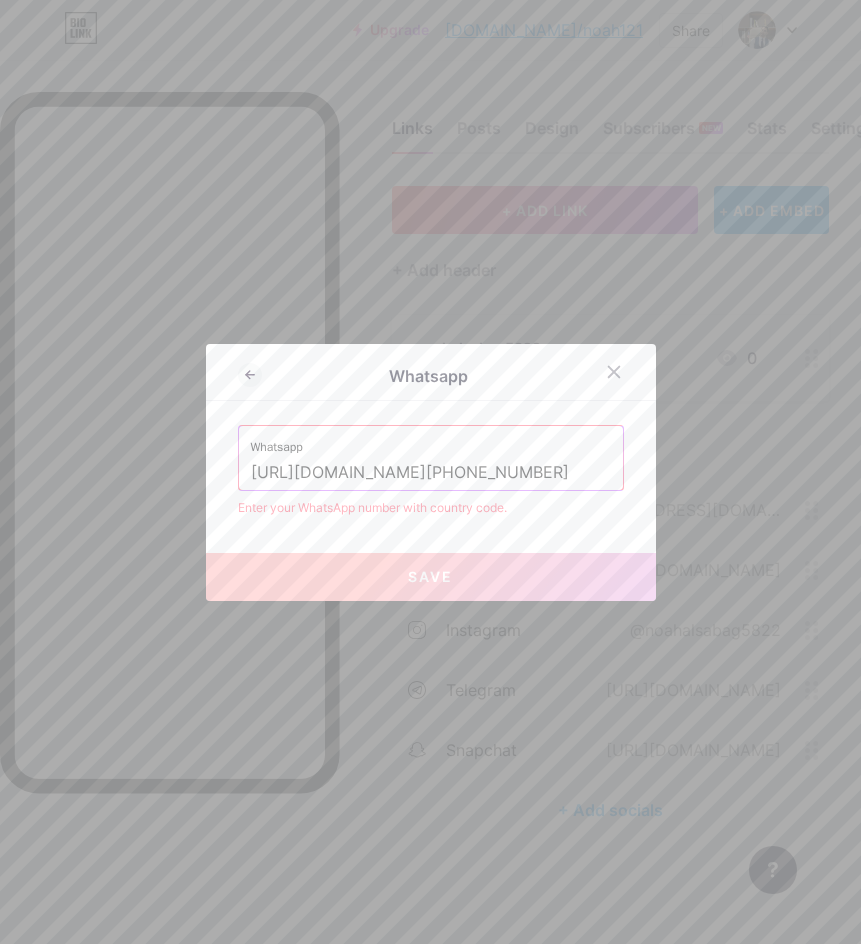 click on "https://wa.me/+12532225624" at bounding box center [431, 473] 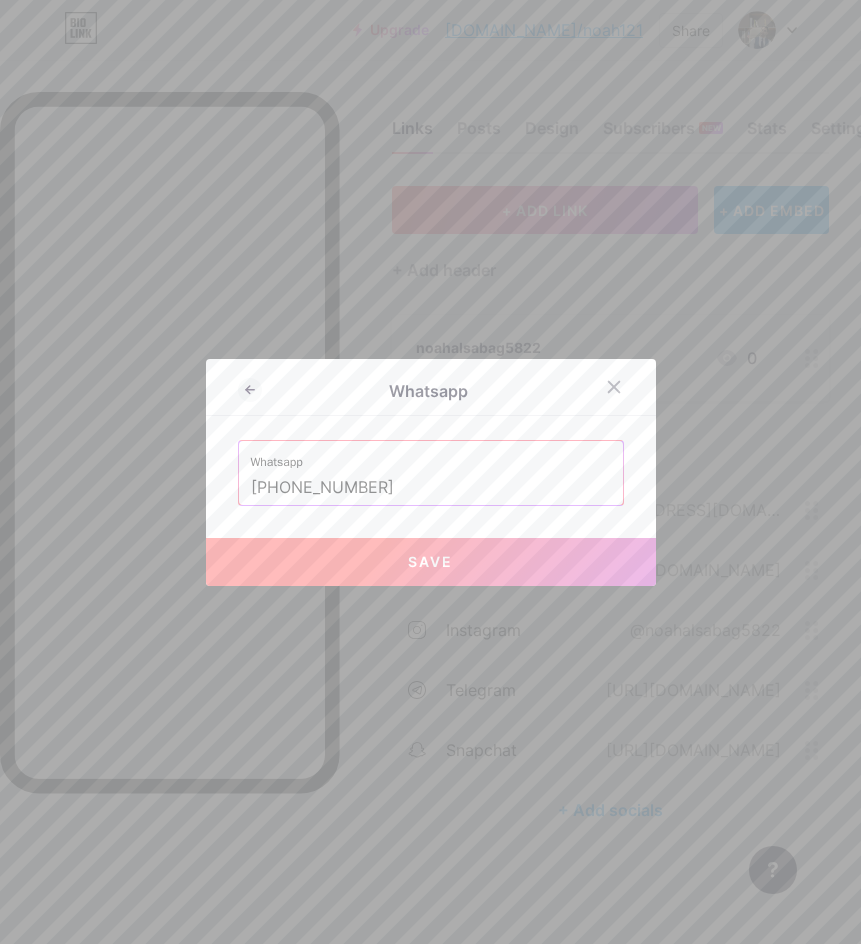 click on "Save" at bounding box center [431, 562] 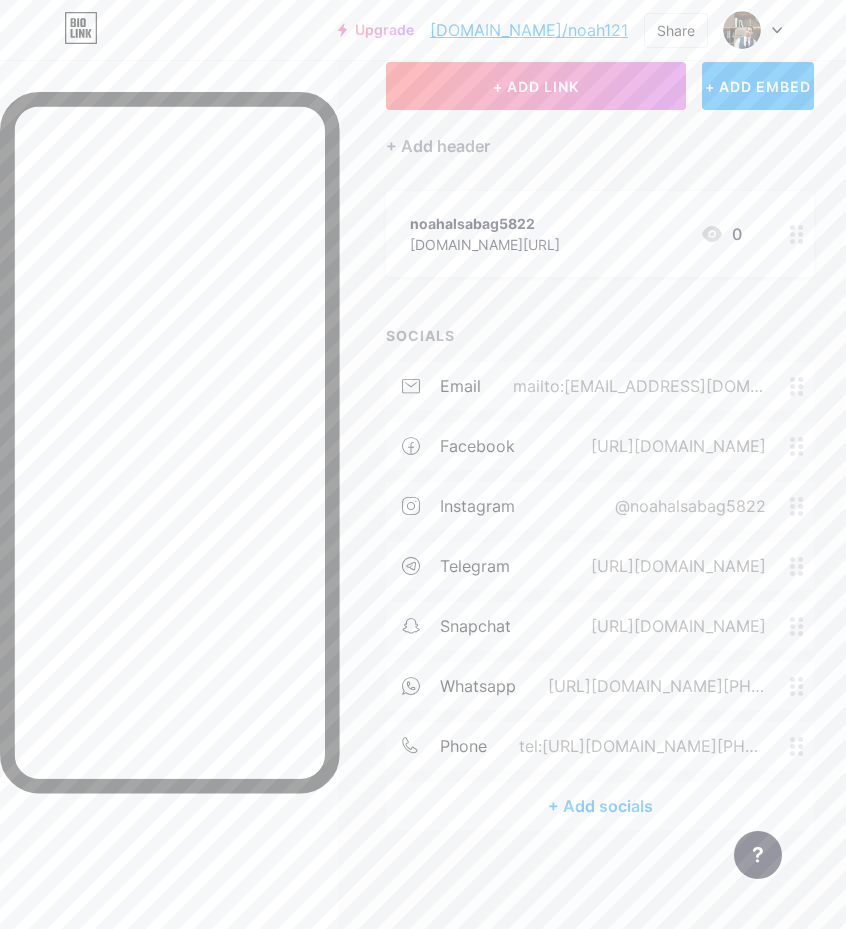 click on "+ Add socials" at bounding box center [600, 806] 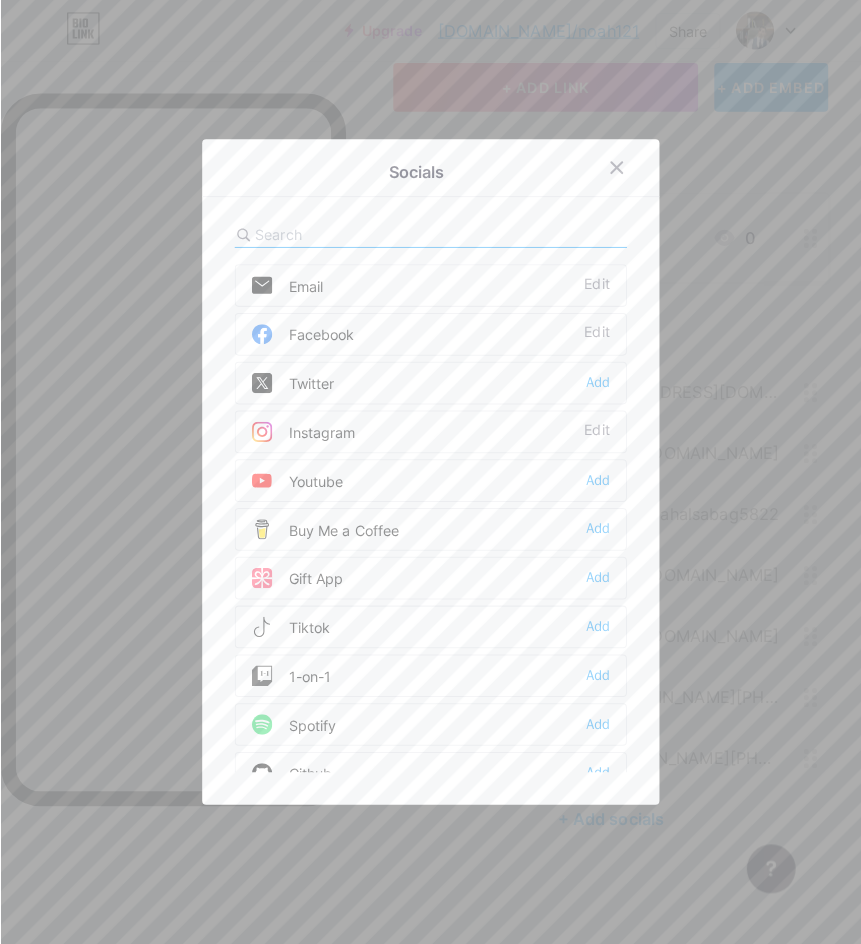 scroll, scrollTop: 109, scrollLeft: 0, axis: vertical 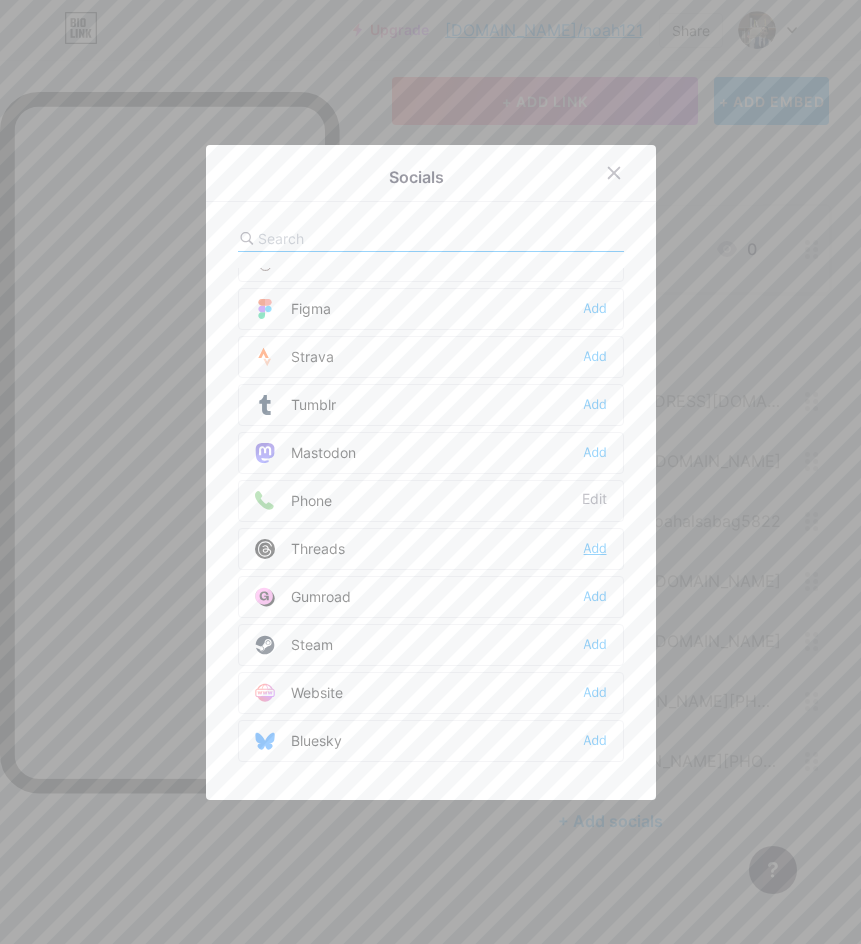 click on "Add" at bounding box center [595, 549] 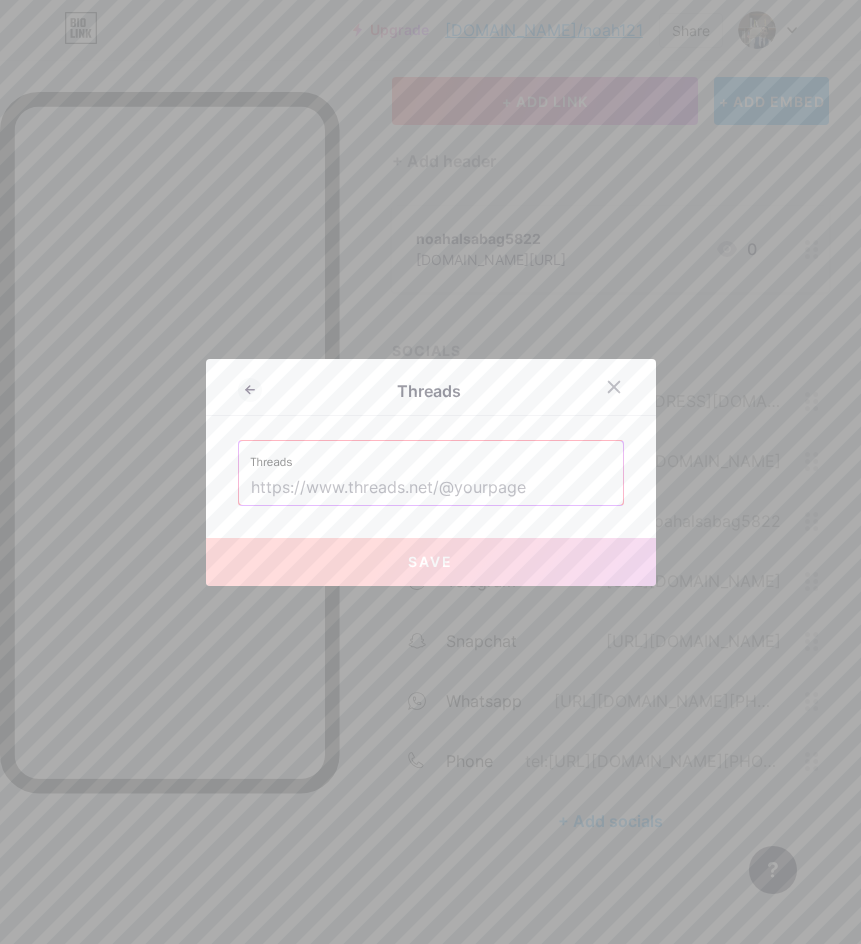 click on "Threads" at bounding box center [431, 456] 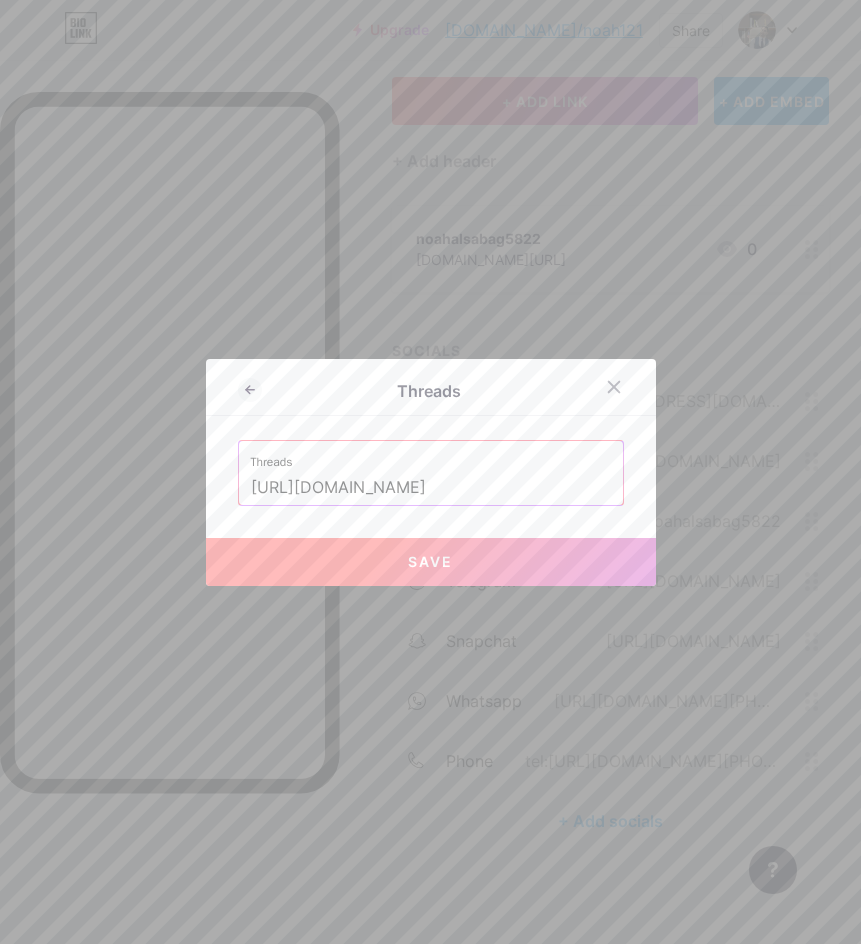 type on "https://www.threads.net/@noahalsabag5822" 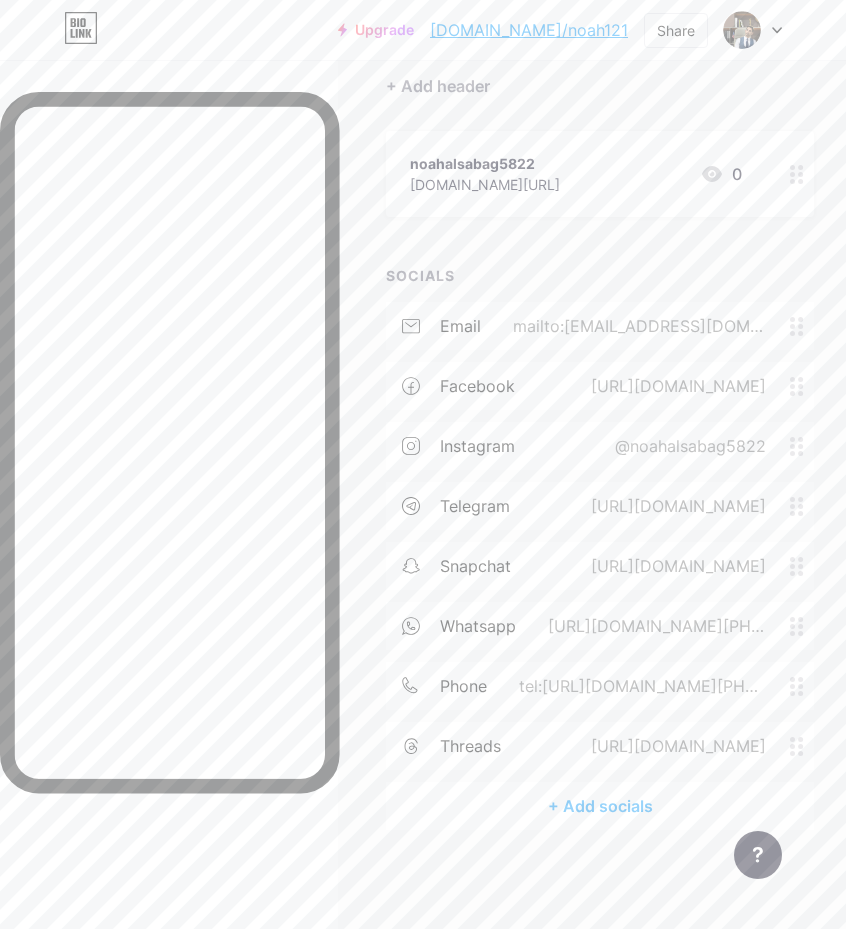 click on "+ Add socials" at bounding box center (600, 806) 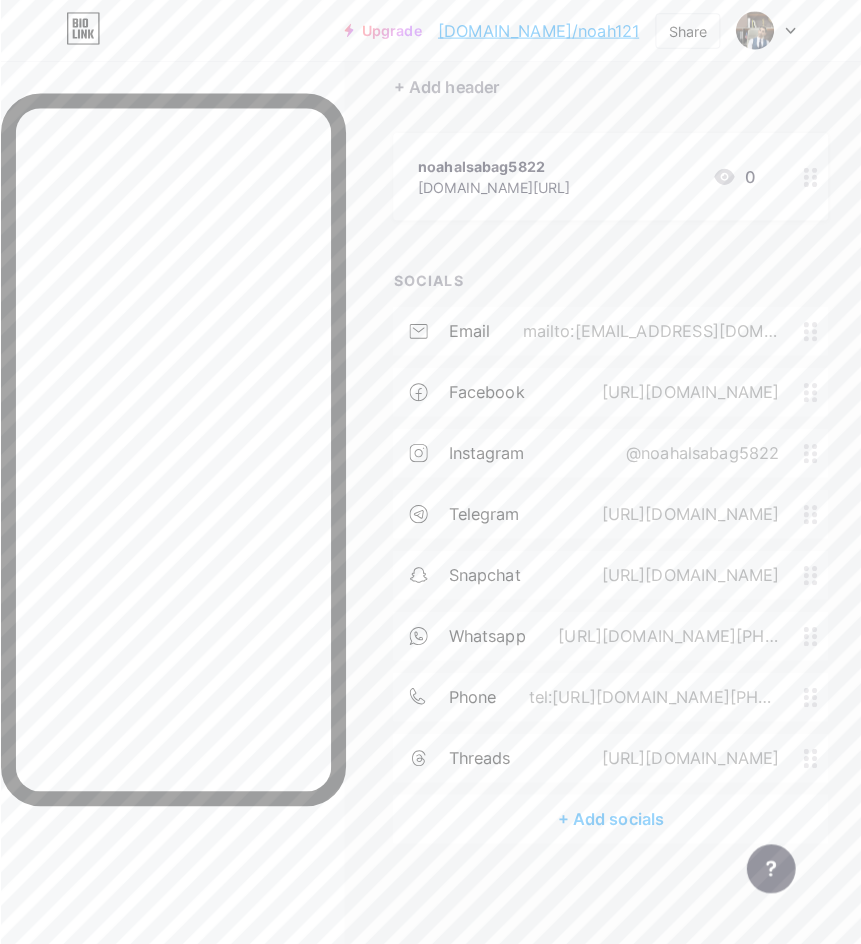 scroll, scrollTop: 169, scrollLeft: 0, axis: vertical 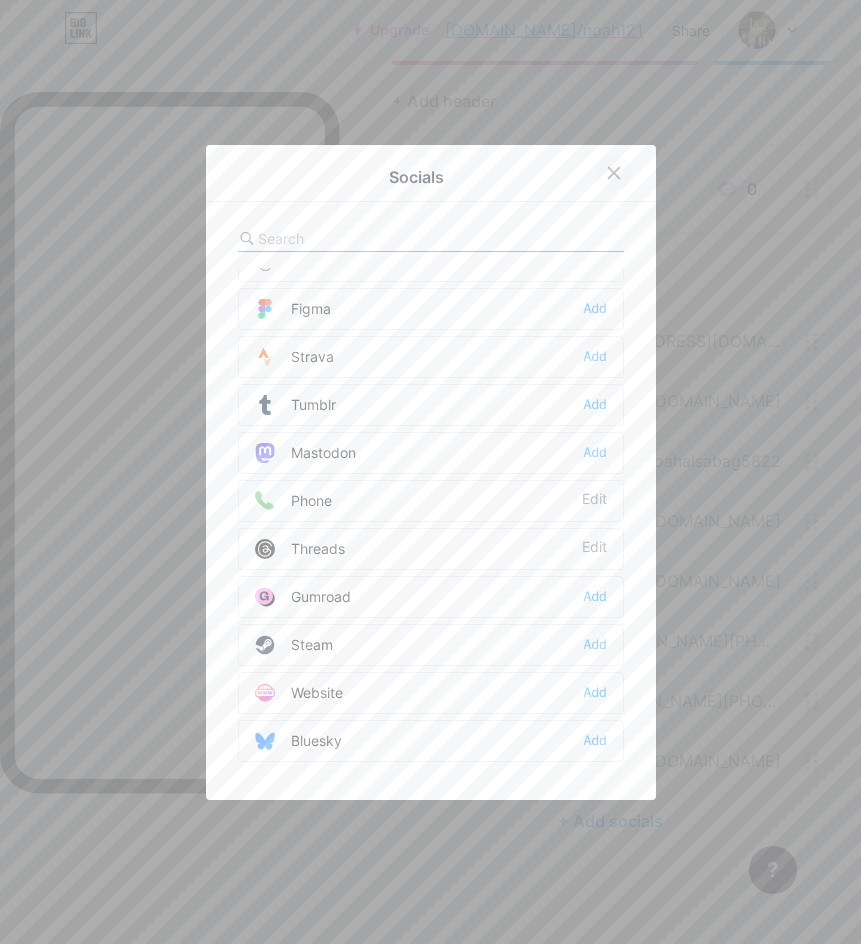 click 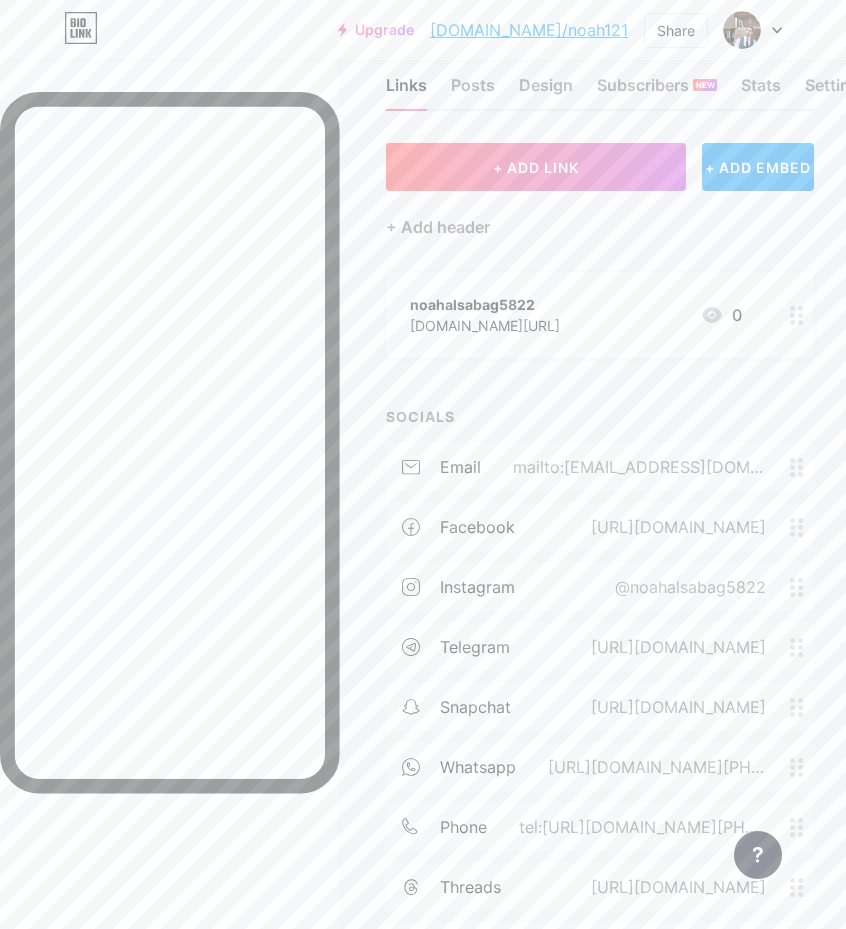 scroll, scrollTop: 0, scrollLeft: 0, axis: both 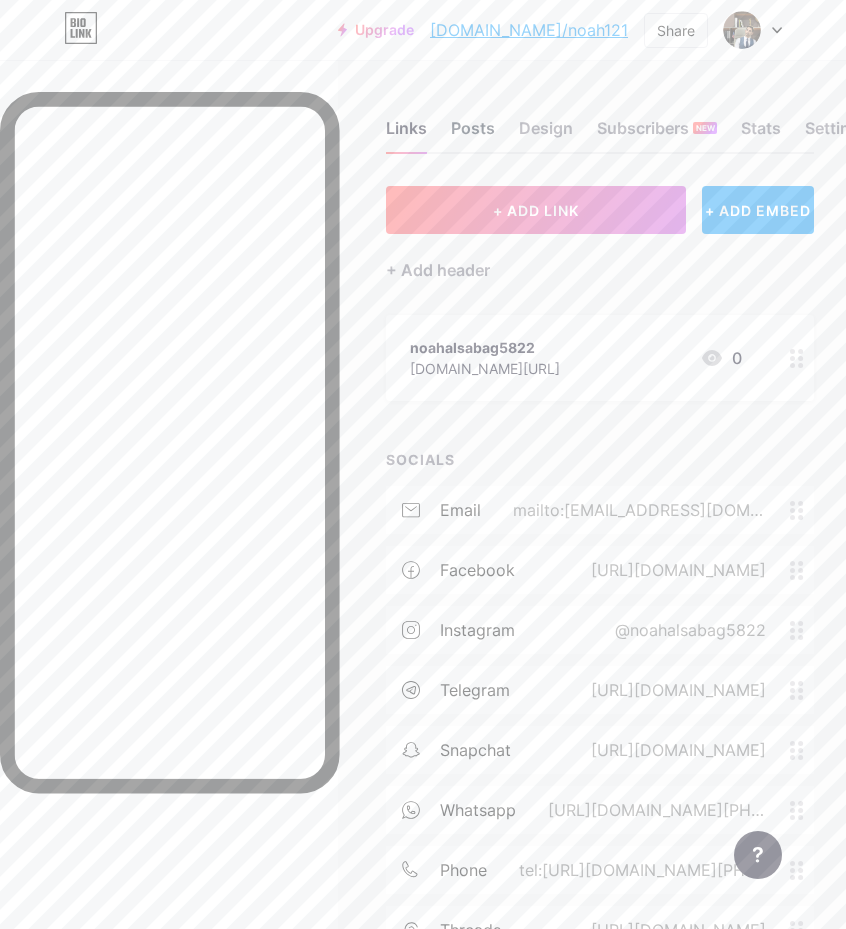 click on "Posts" at bounding box center [473, 134] 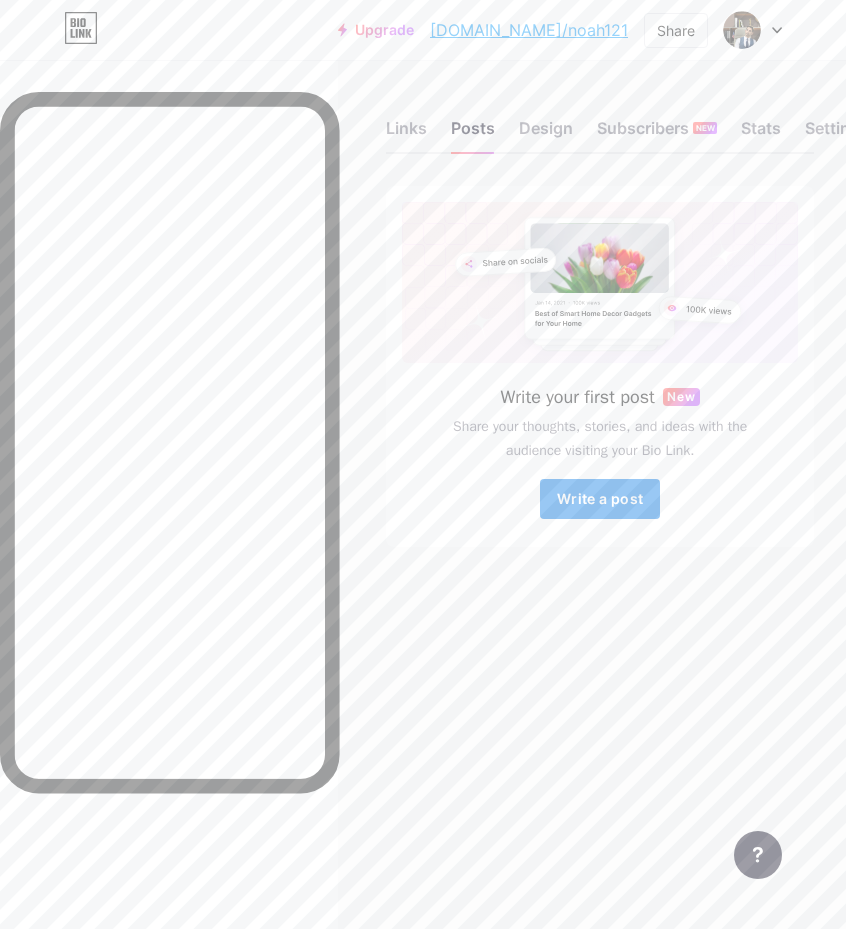 click on "Write a post" at bounding box center (600, 498) 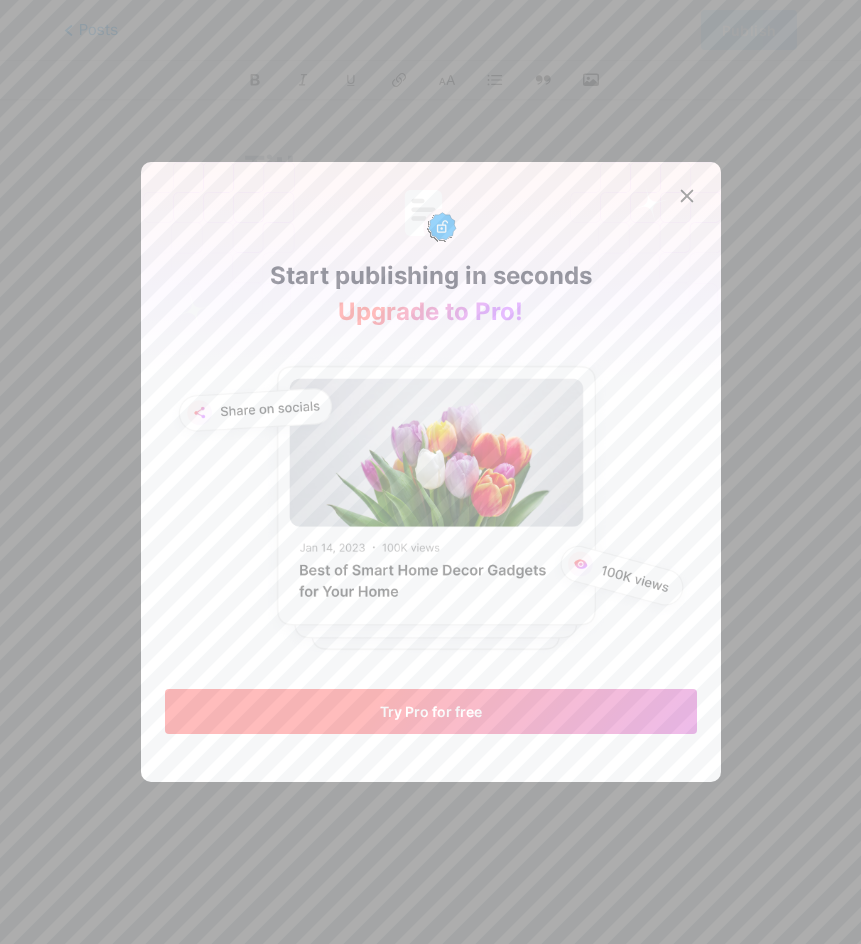 click on "Try Pro for free" at bounding box center (431, 711) 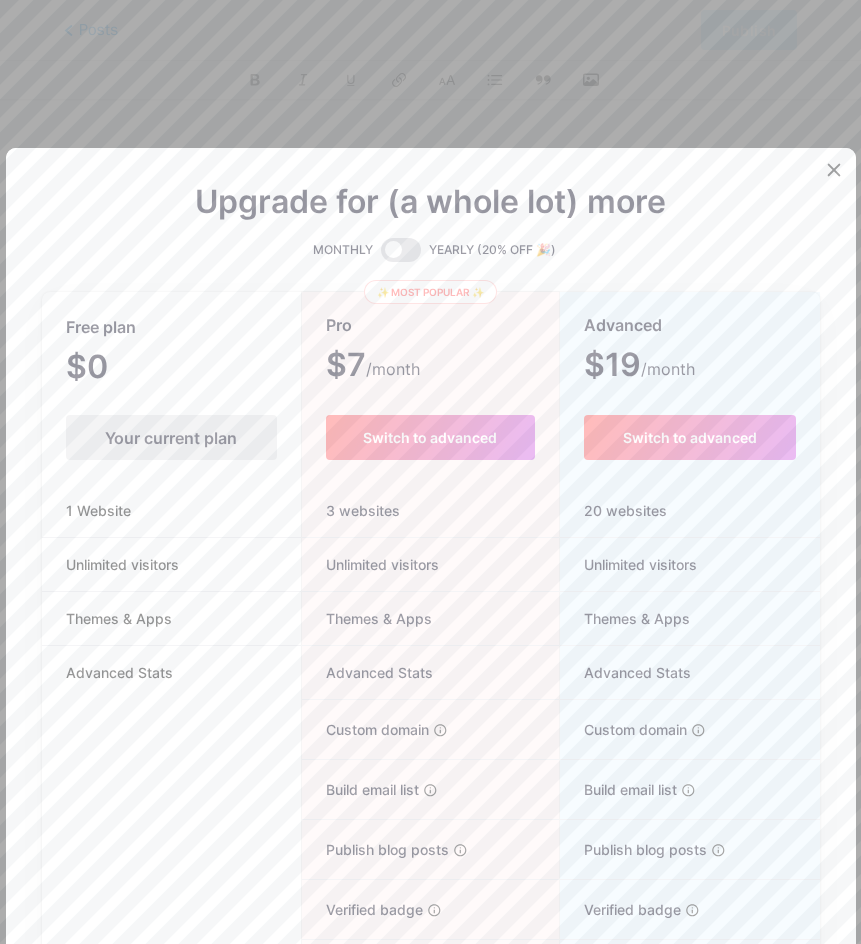 click on "Your current plan" at bounding box center [171, 437] 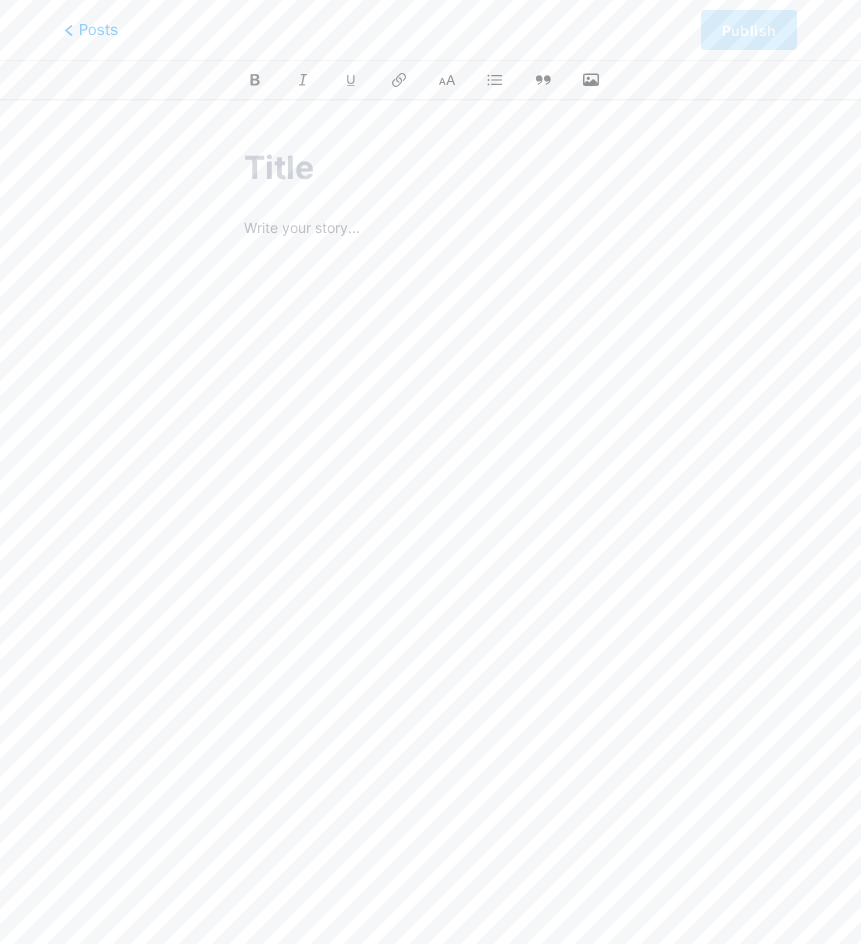 click at bounding box center [430, 230] 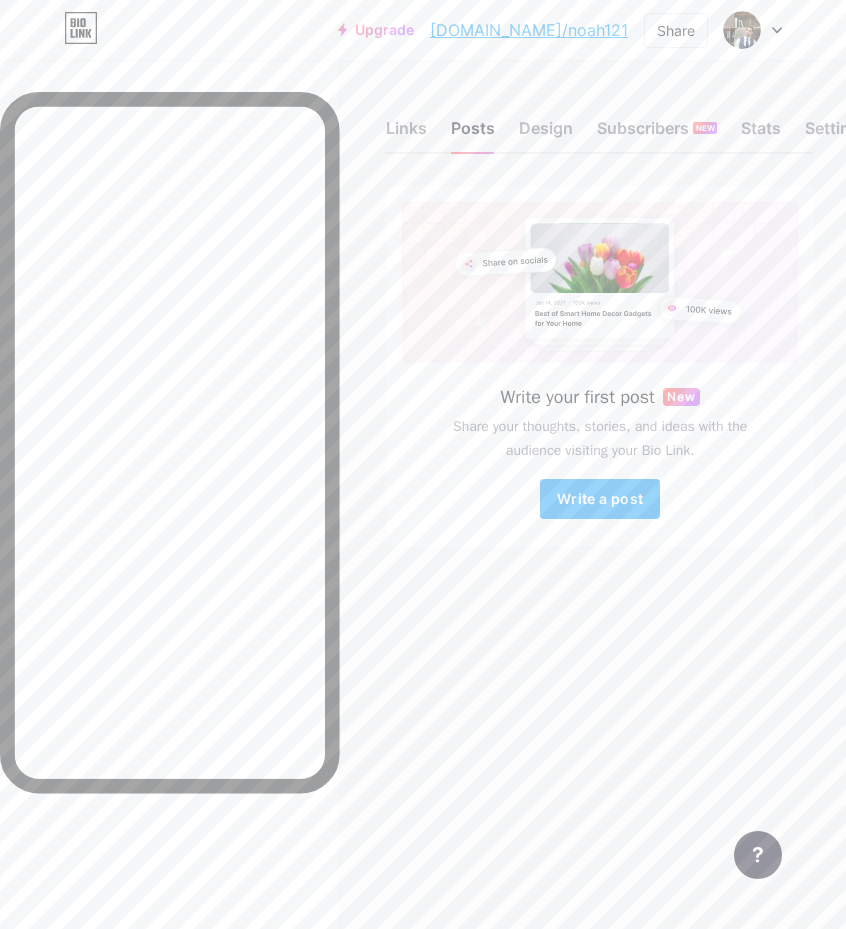 drag, startPoint x: 451, startPoint y: 125, endPoint x: 510, endPoint y: 127, distance: 59.03389 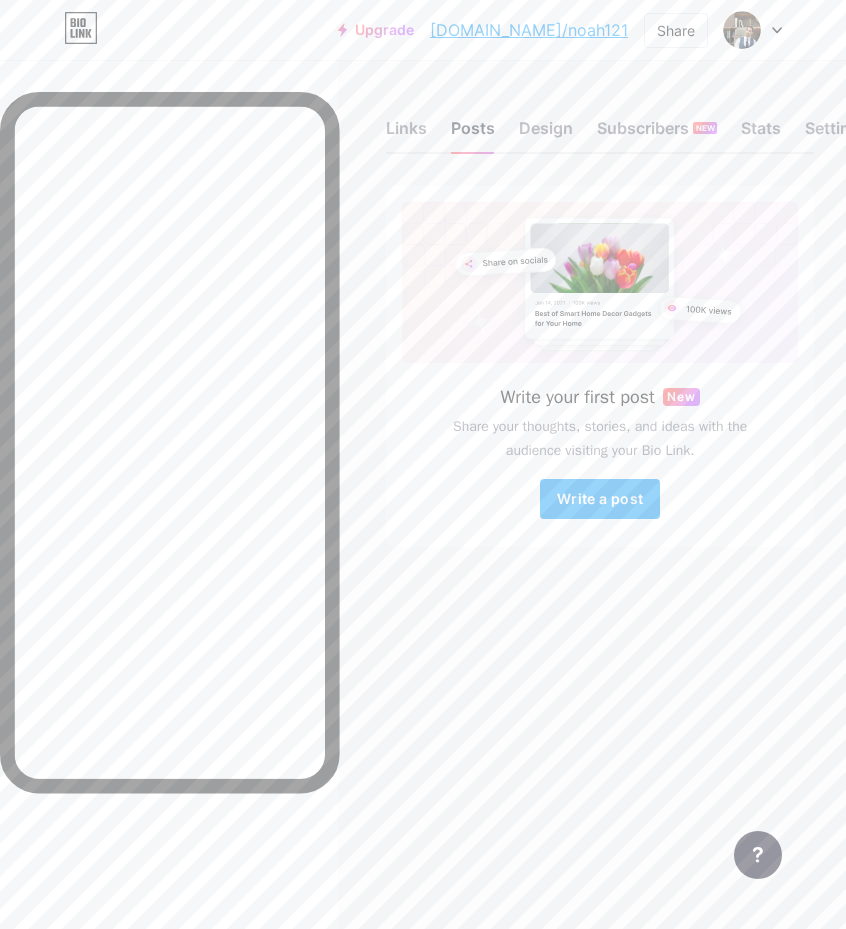click on "Posts" at bounding box center [473, 134] 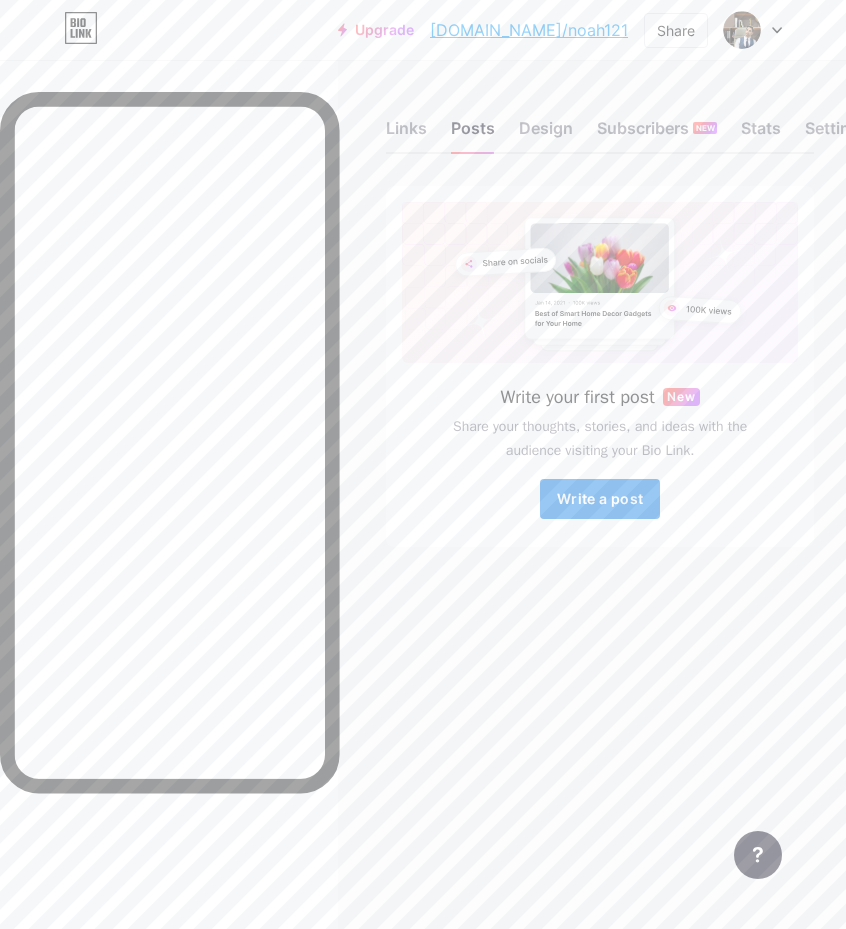 click on "Write a post" at bounding box center (600, 498) 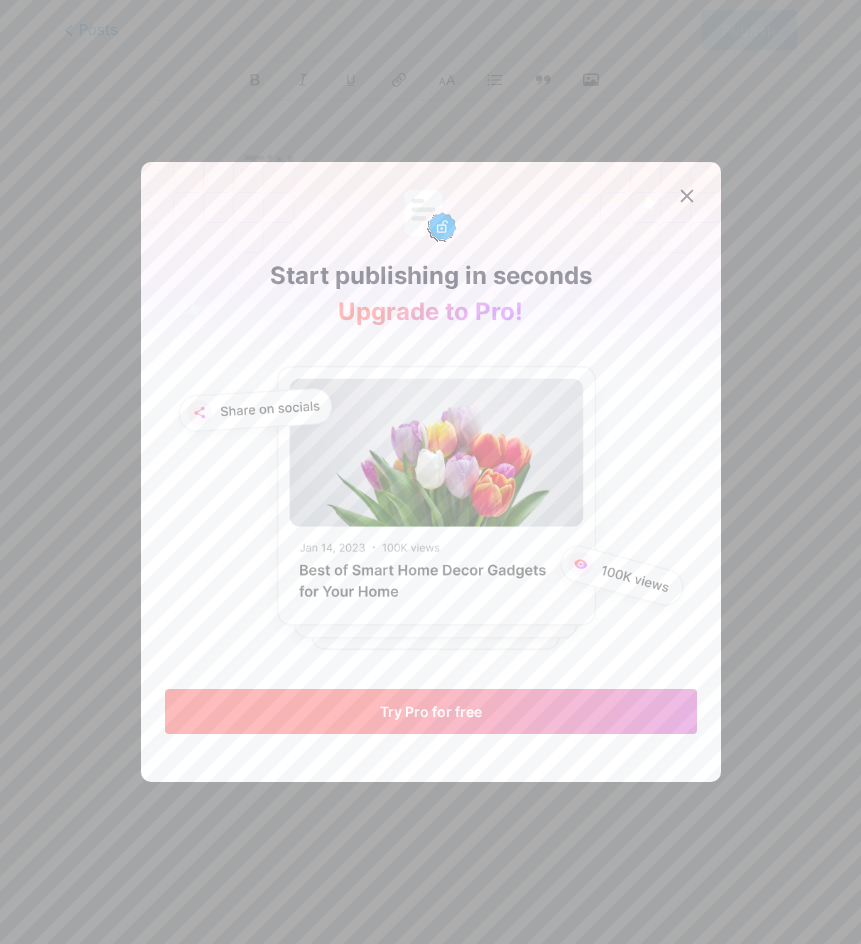 click on "Try Pro for free" at bounding box center (431, 711) 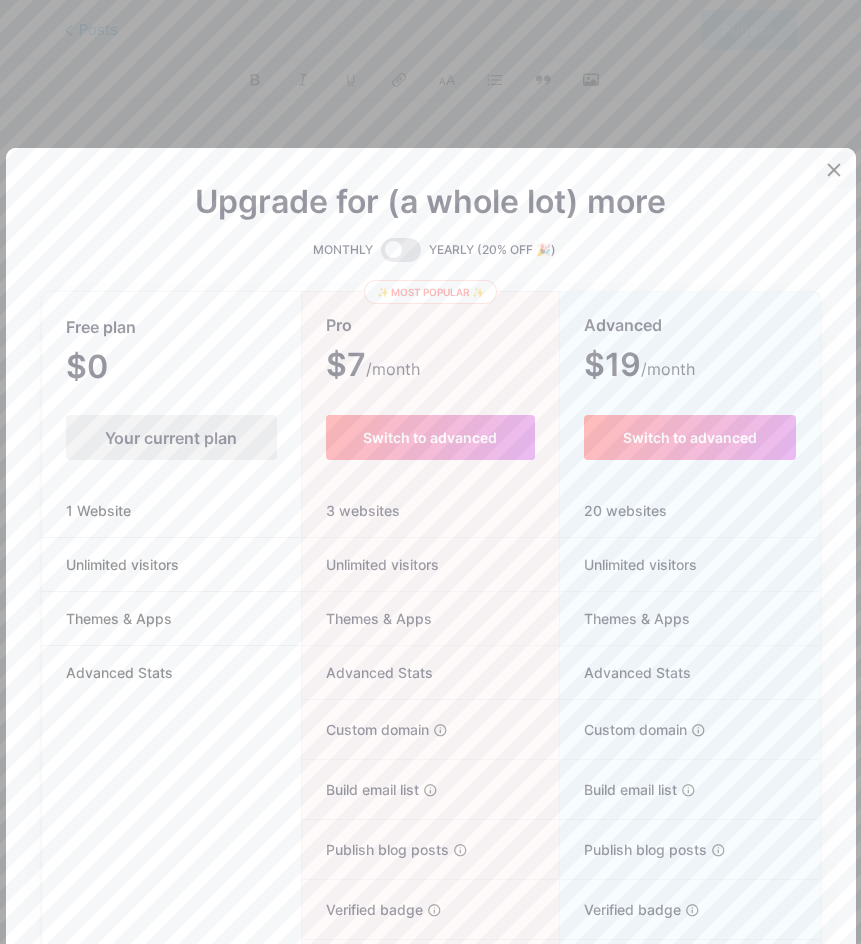 click 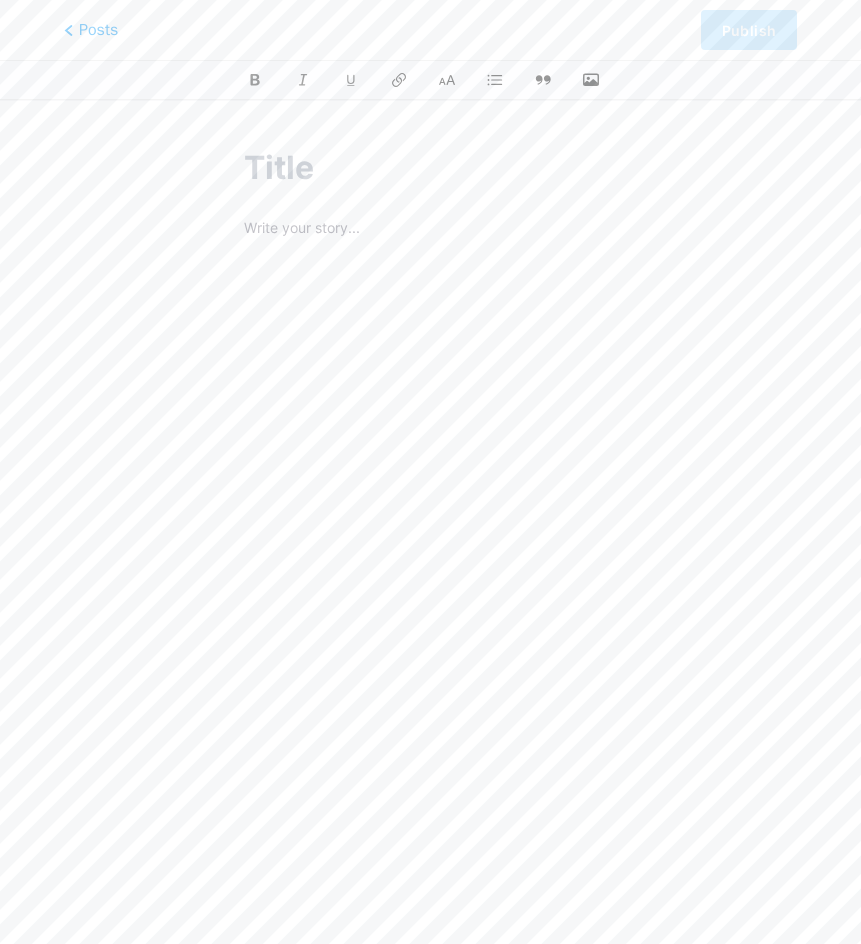 click at bounding box center [430, 230] 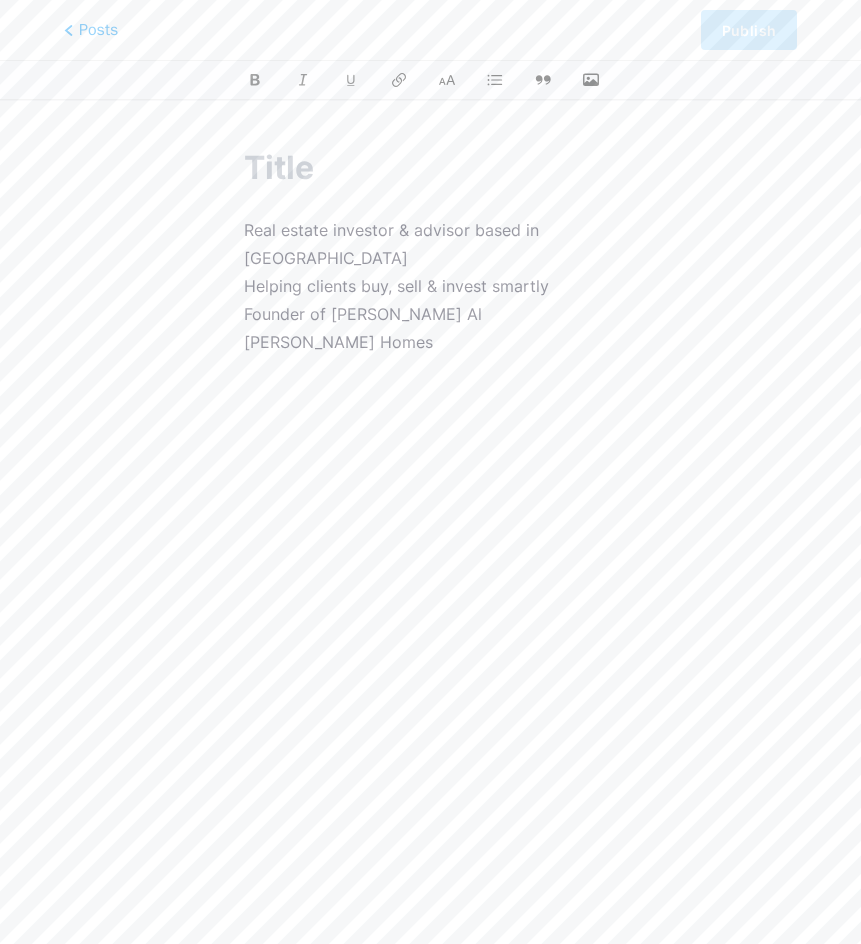 type 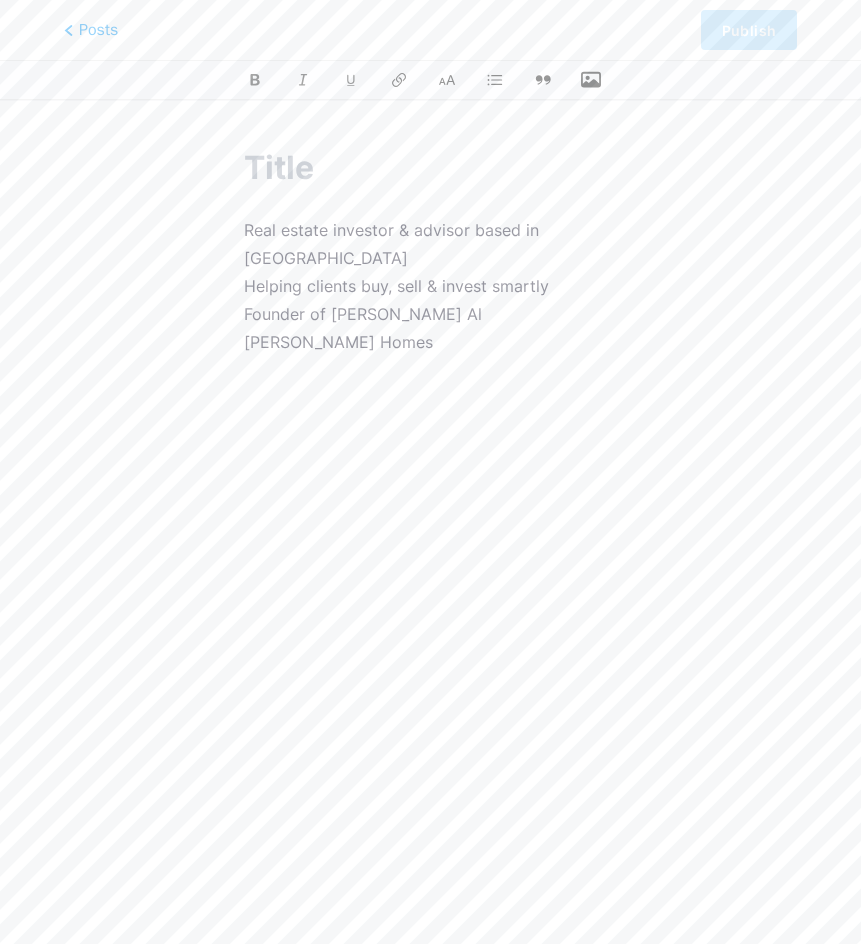click 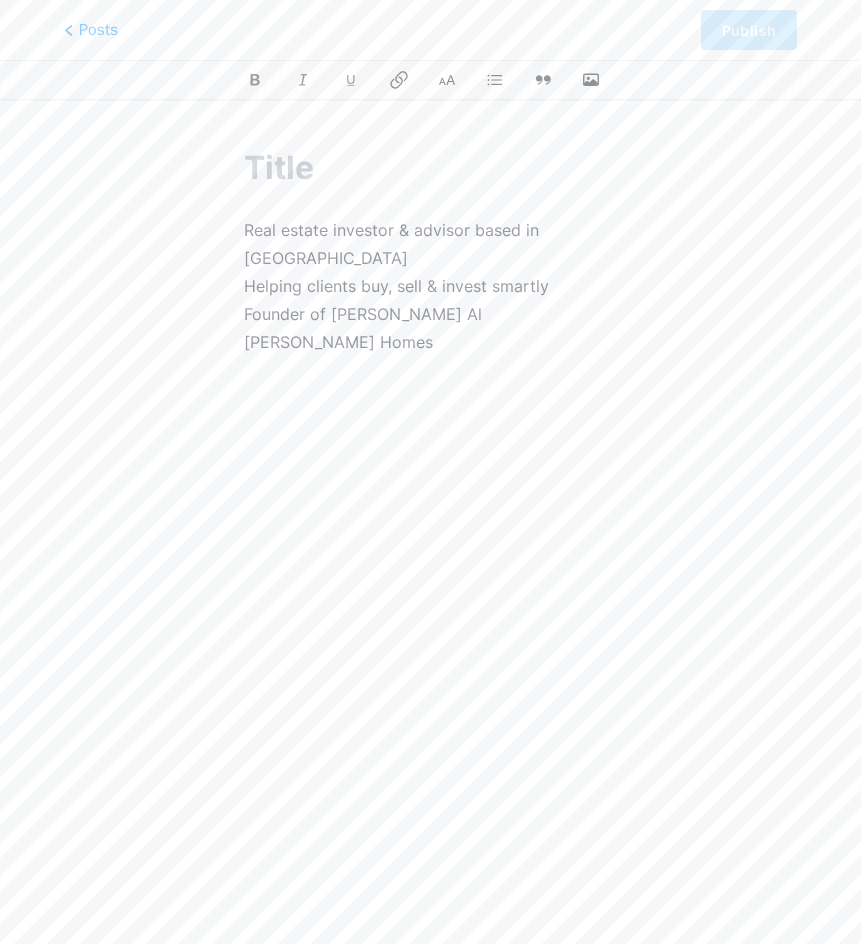 click 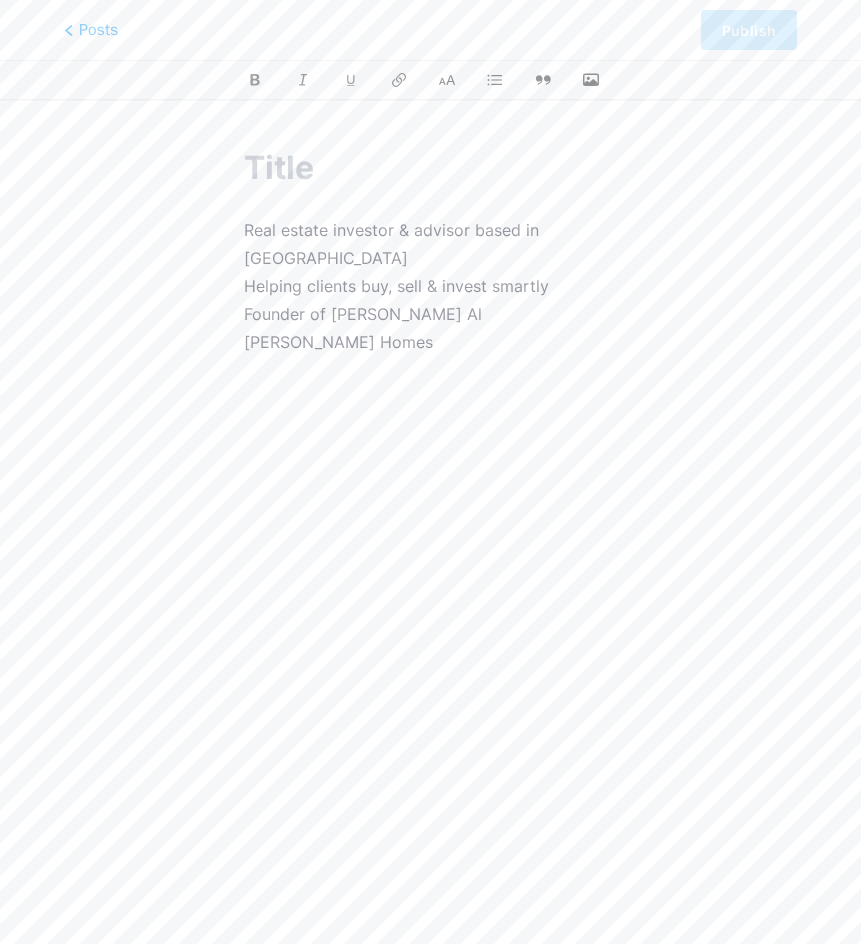 click at bounding box center [430, 168] 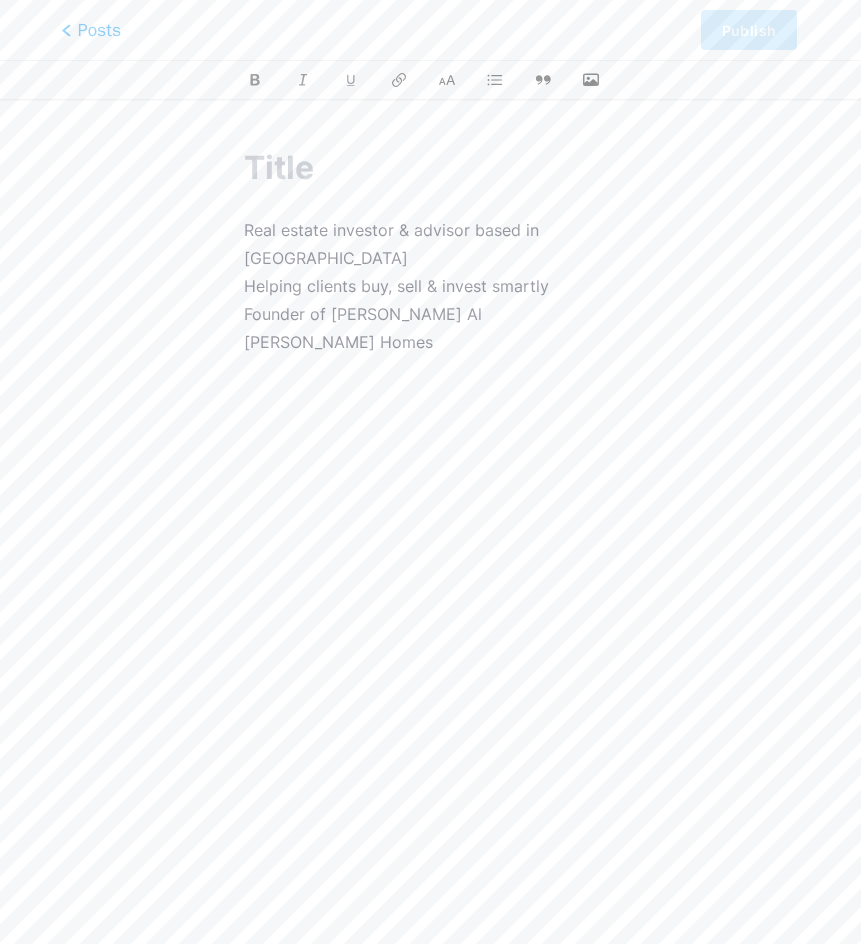 click on "Posts" at bounding box center (91, 30) 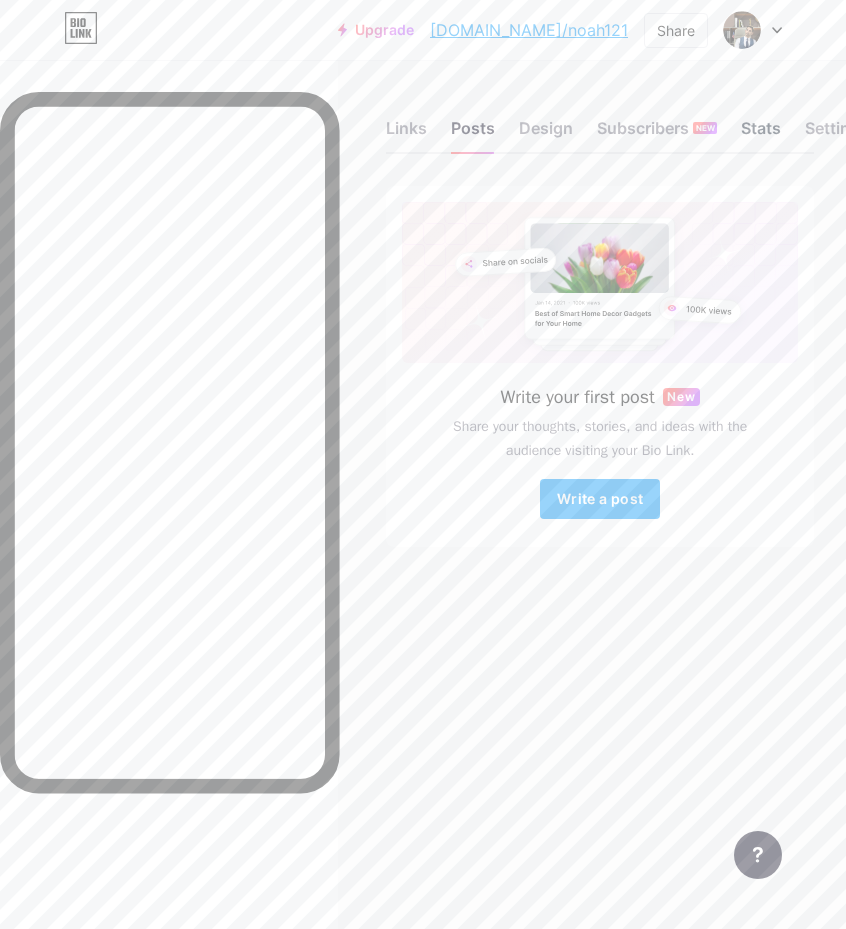 click on "Stats" at bounding box center (761, 134) 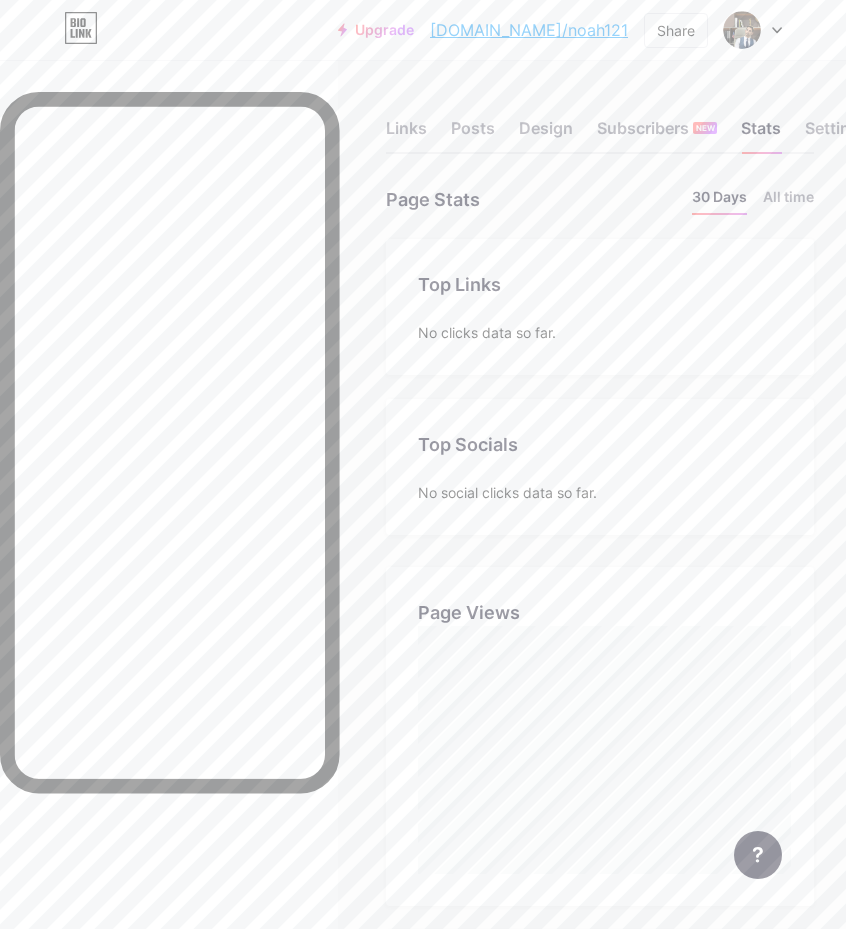 scroll, scrollTop: 999071, scrollLeft: 999154, axis: both 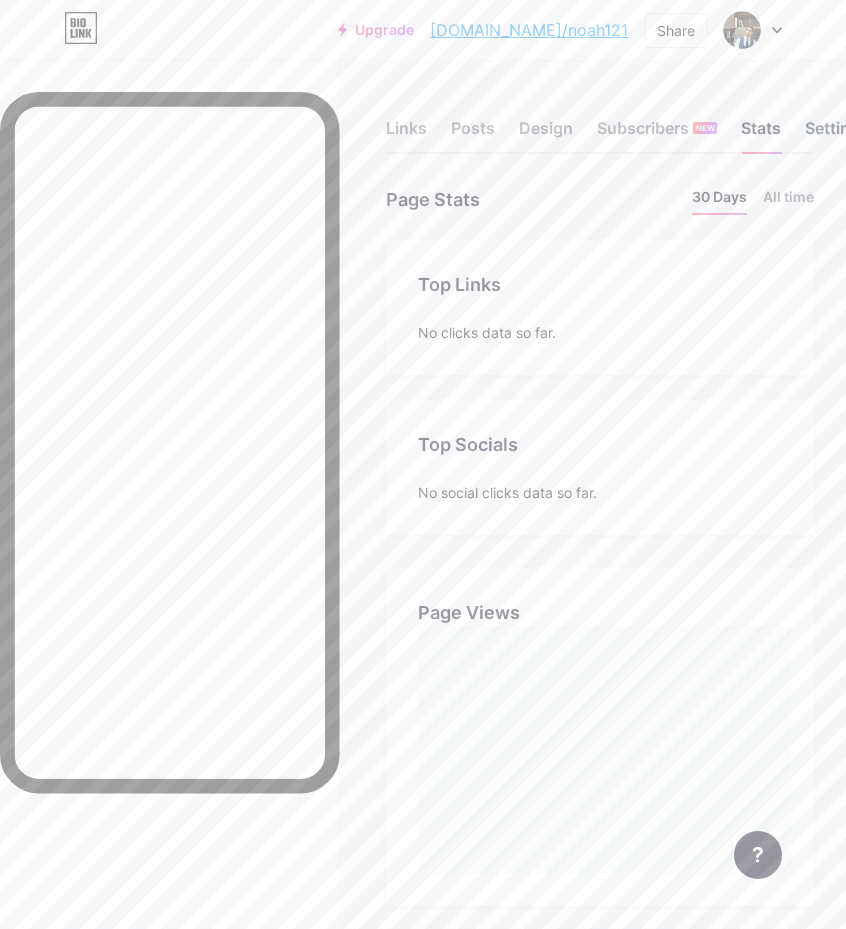 click on "Settings" at bounding box center [837, 134] 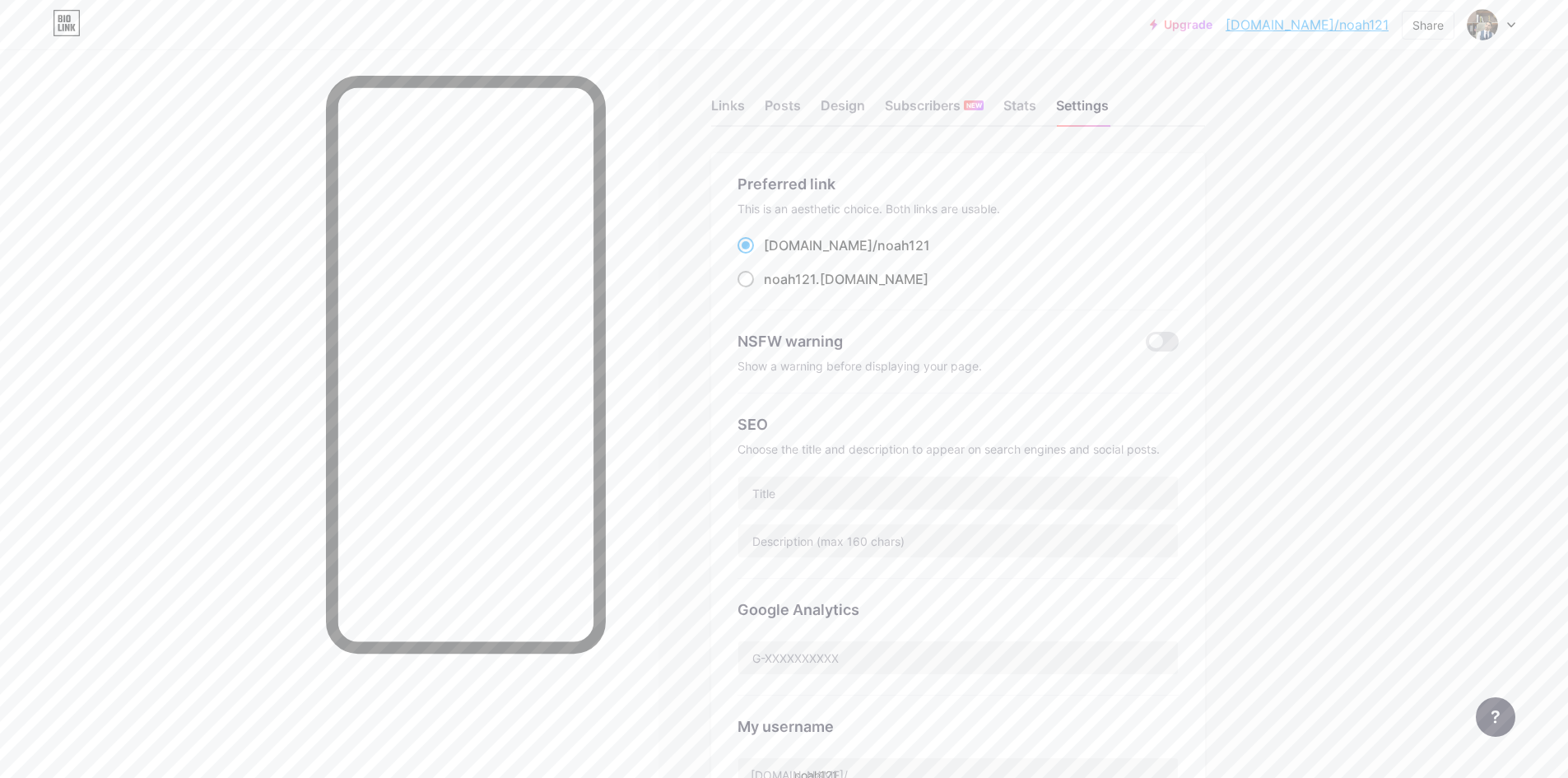 click on "noah121" at bounding box center [789, 279] 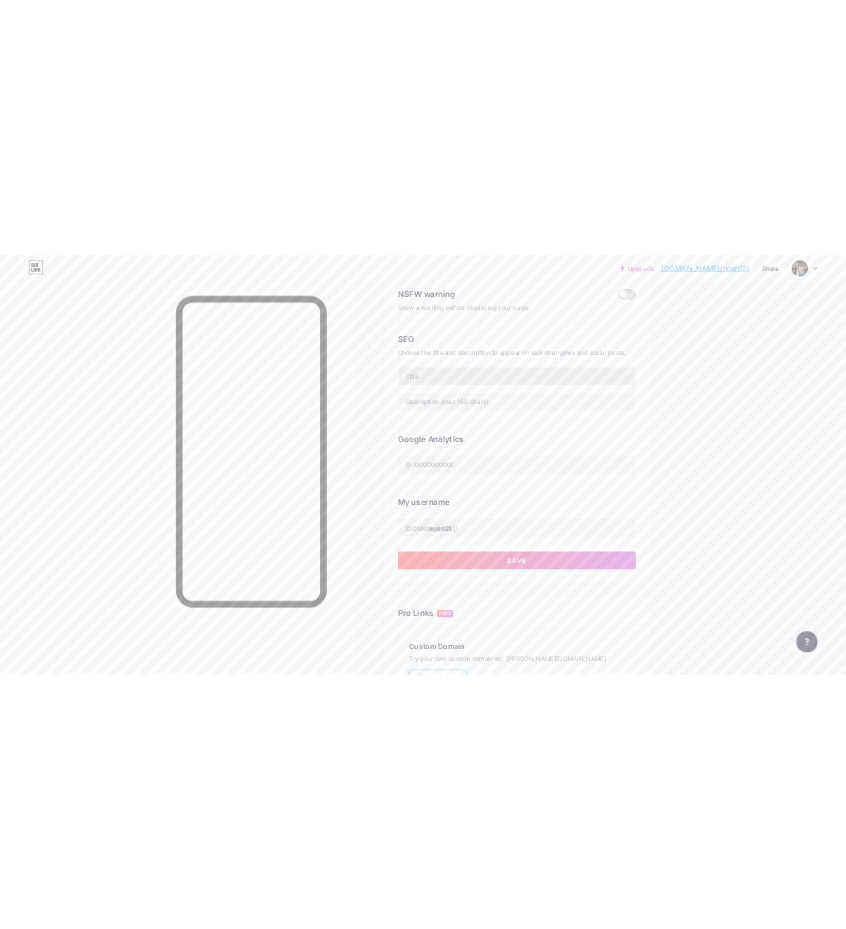 scroll, scrollTop: 291, scrollLeft: 0, axis: vertical 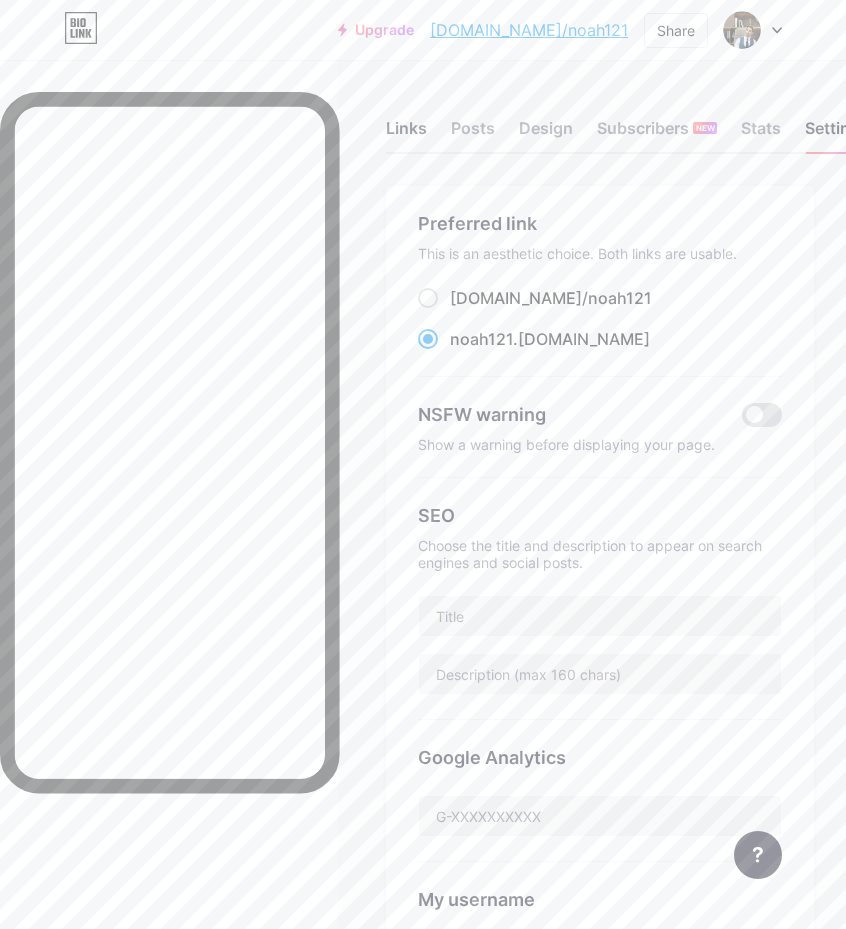 click on "Links" at bounding box center [406, 134] 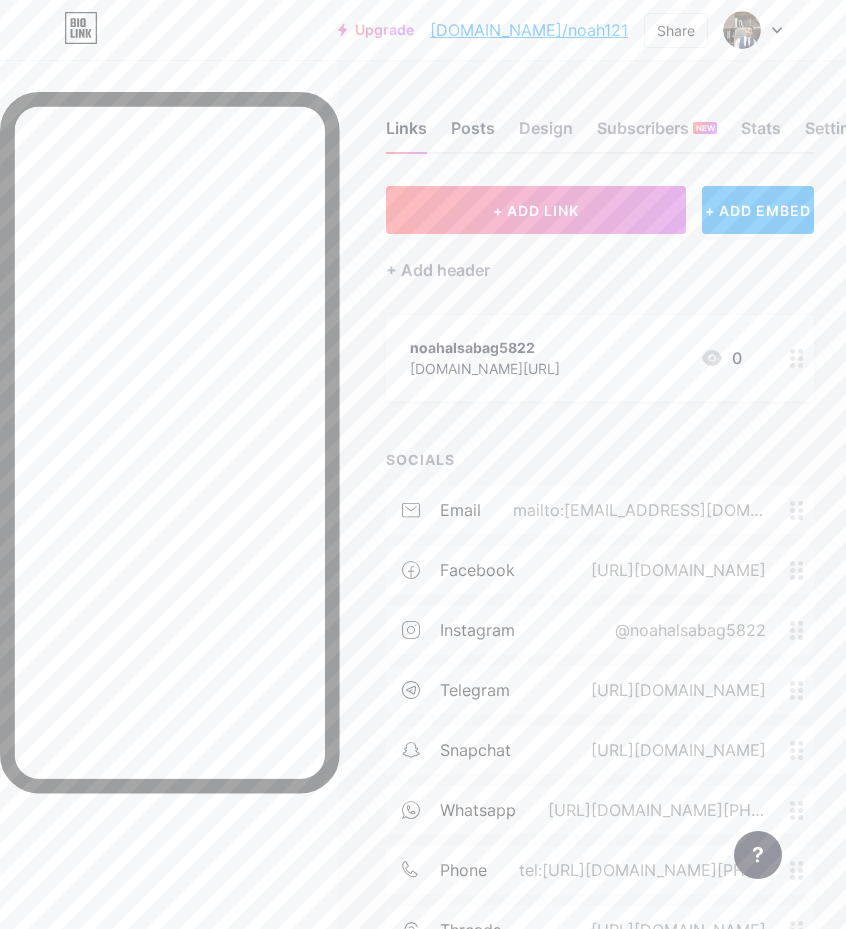 click on "Posts" at bounding box center [473, 134] 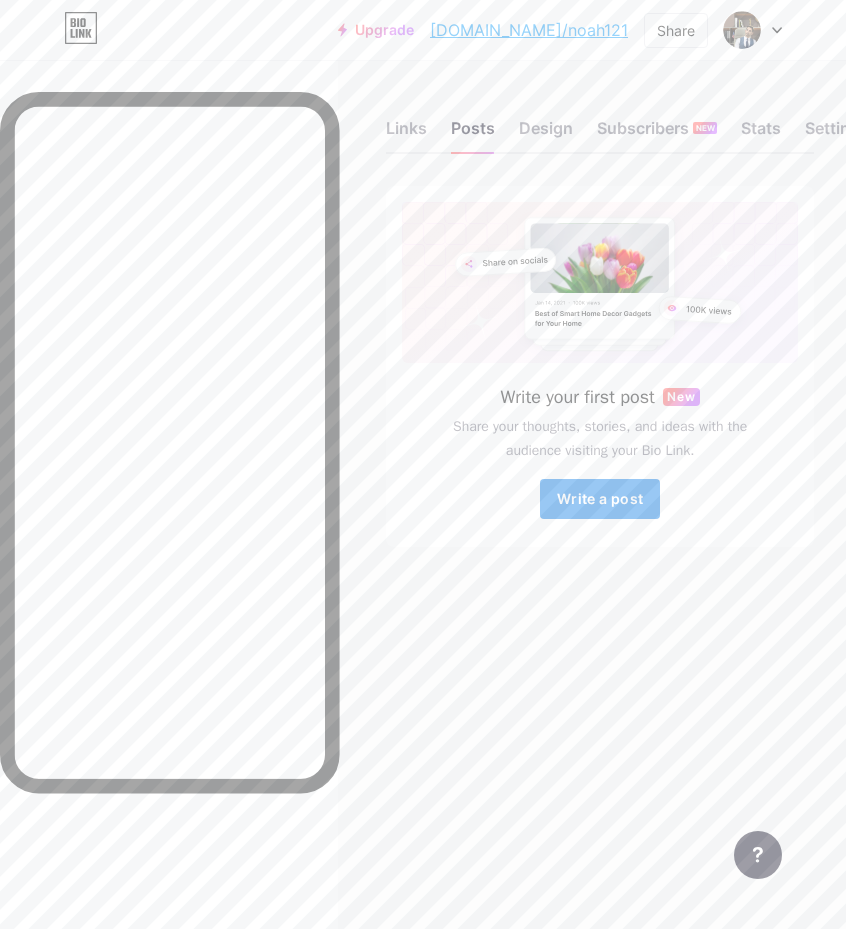 click on "Write a post" at bounding box center [600, 498] 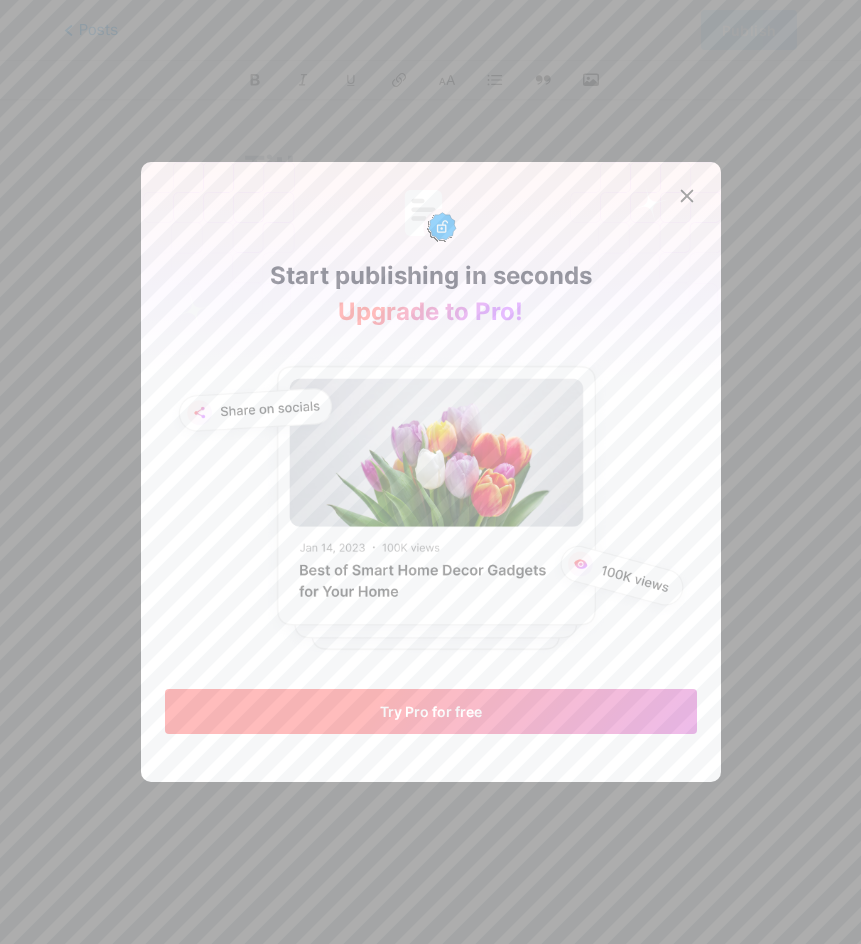 click on "Try Pro for free" at bounding box center (431, 711) 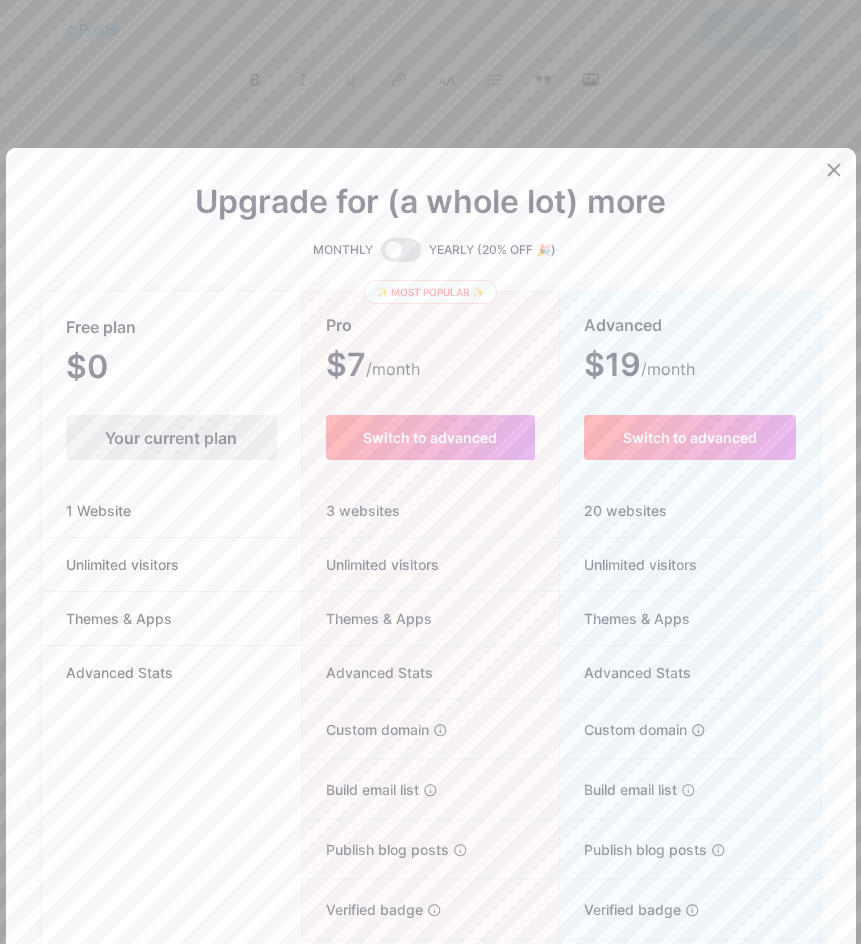 click 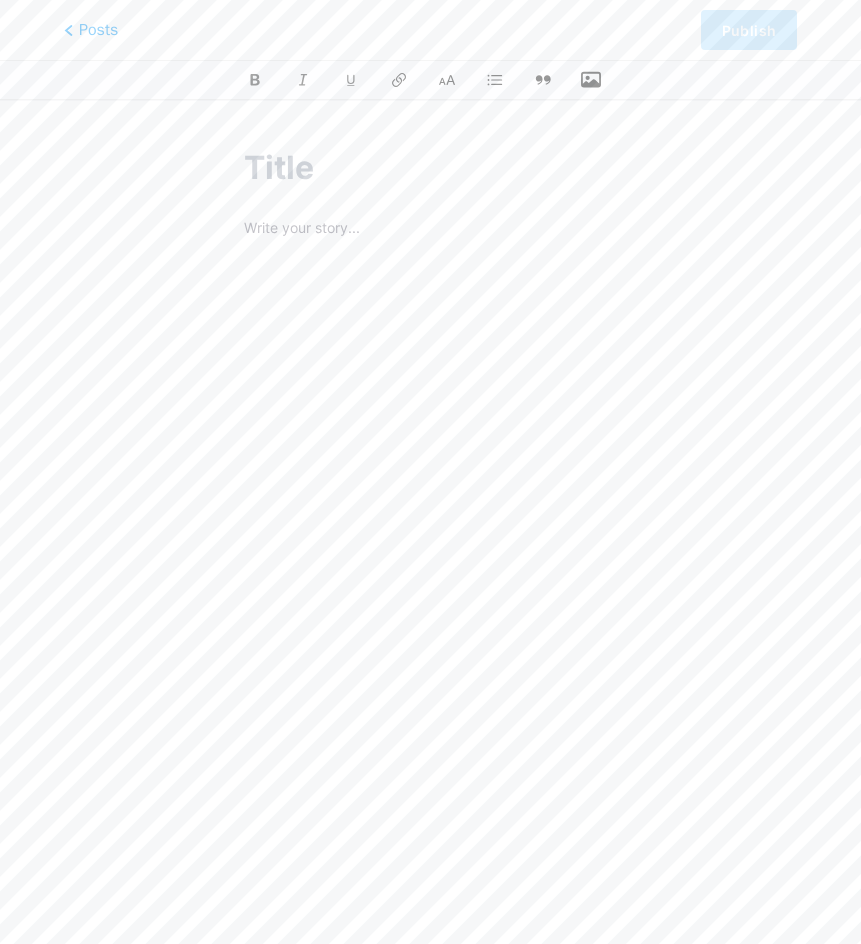 click 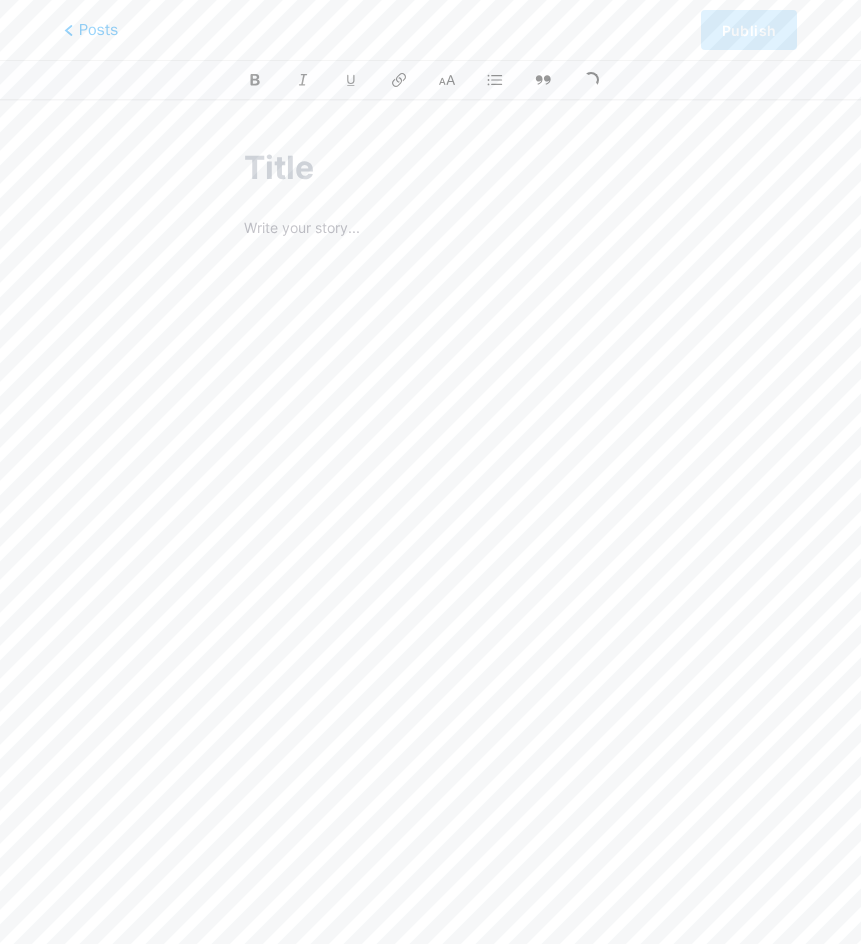 type 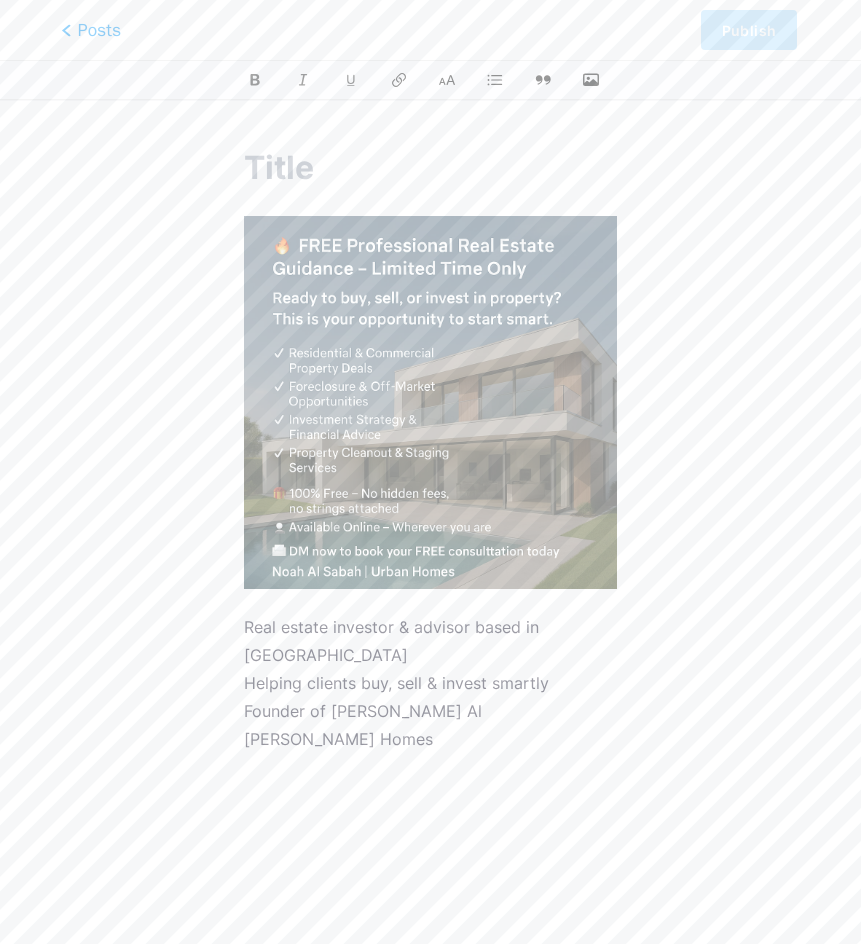 click 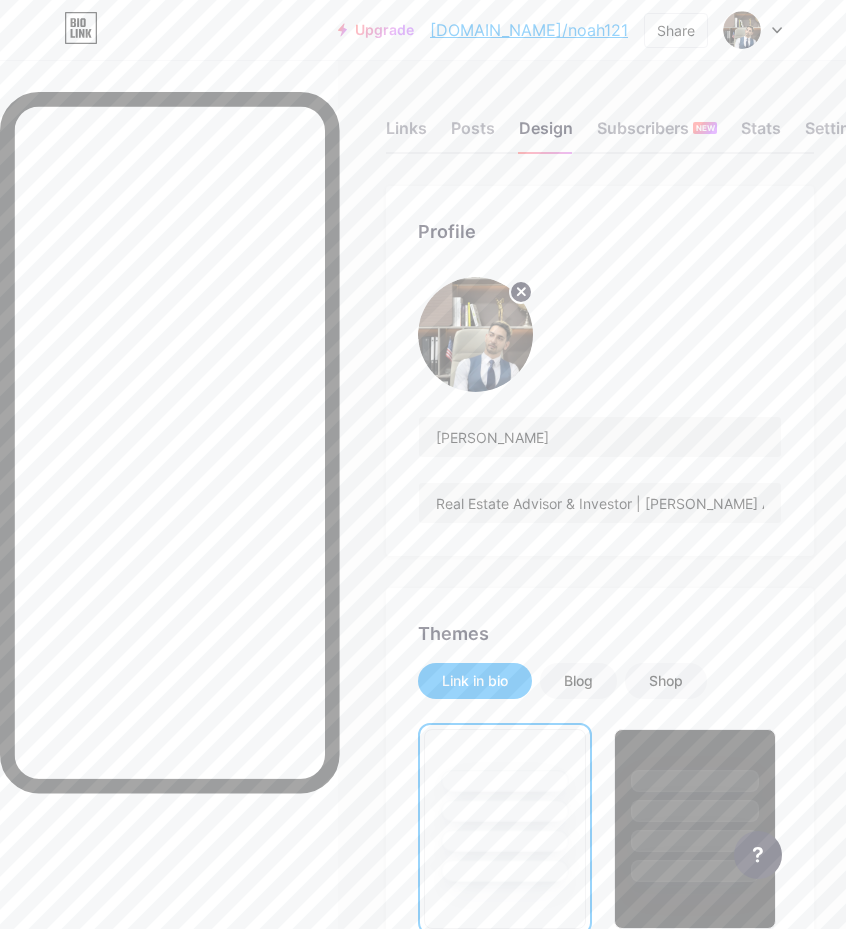 scroll, scrollTop: 1400, scrollLeft: 0, axis: vertical 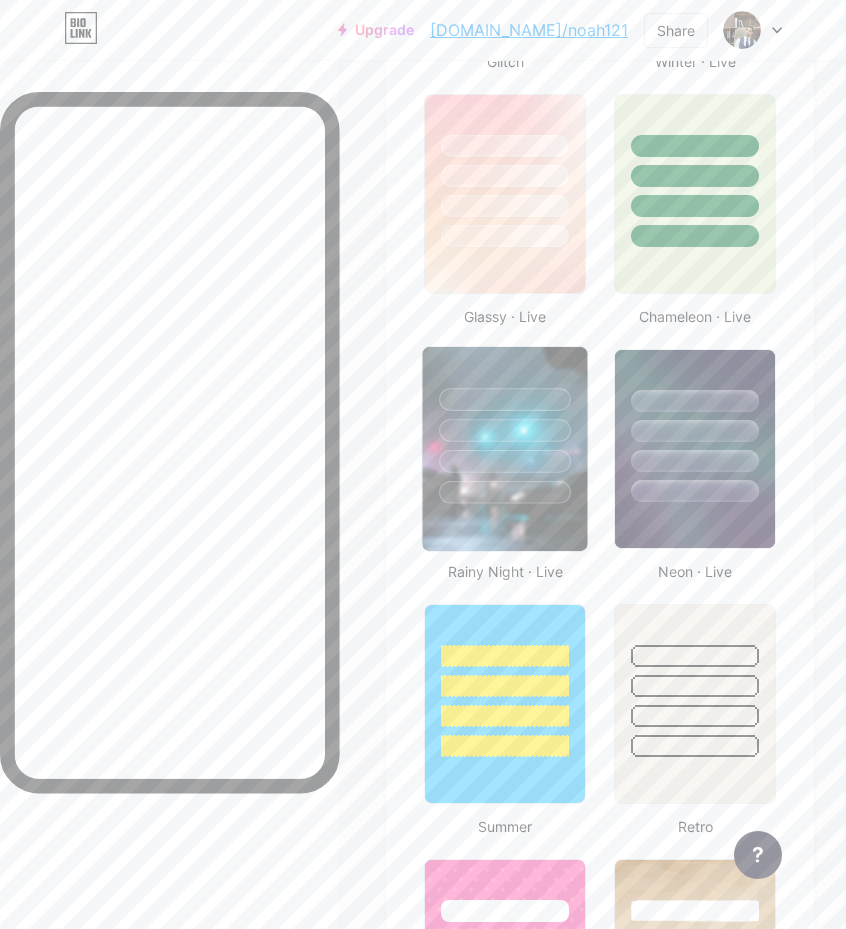 click at bounding box center [505, 430] 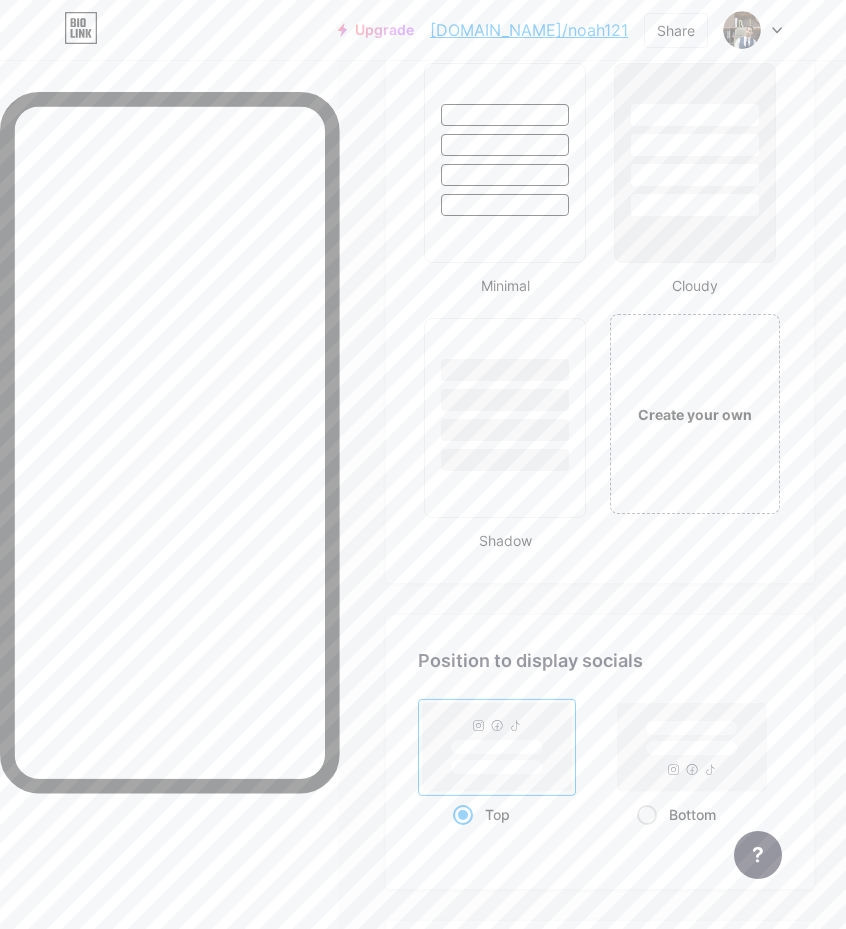 scroll, scrollTop: 3181, scrollLeft: 0, axis: vertical 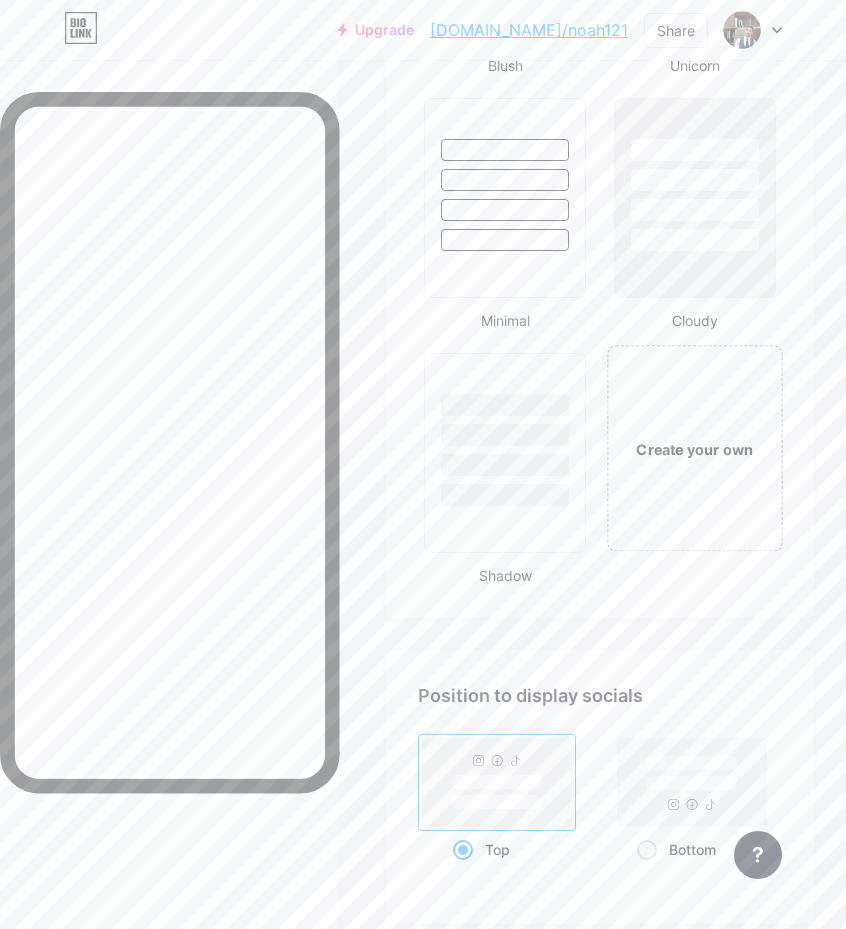 click on "Create your own" at bounding box center [695, 448] 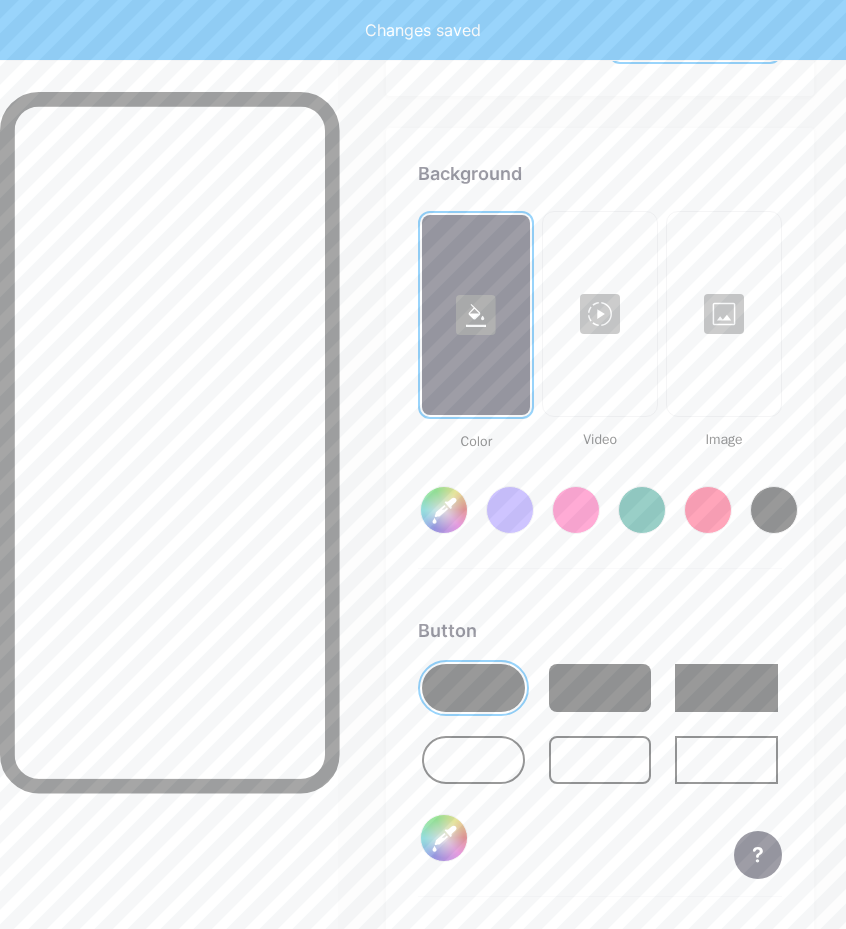 scroll, scrollTop: 3751, scrollLeft: 0, axis: vertical 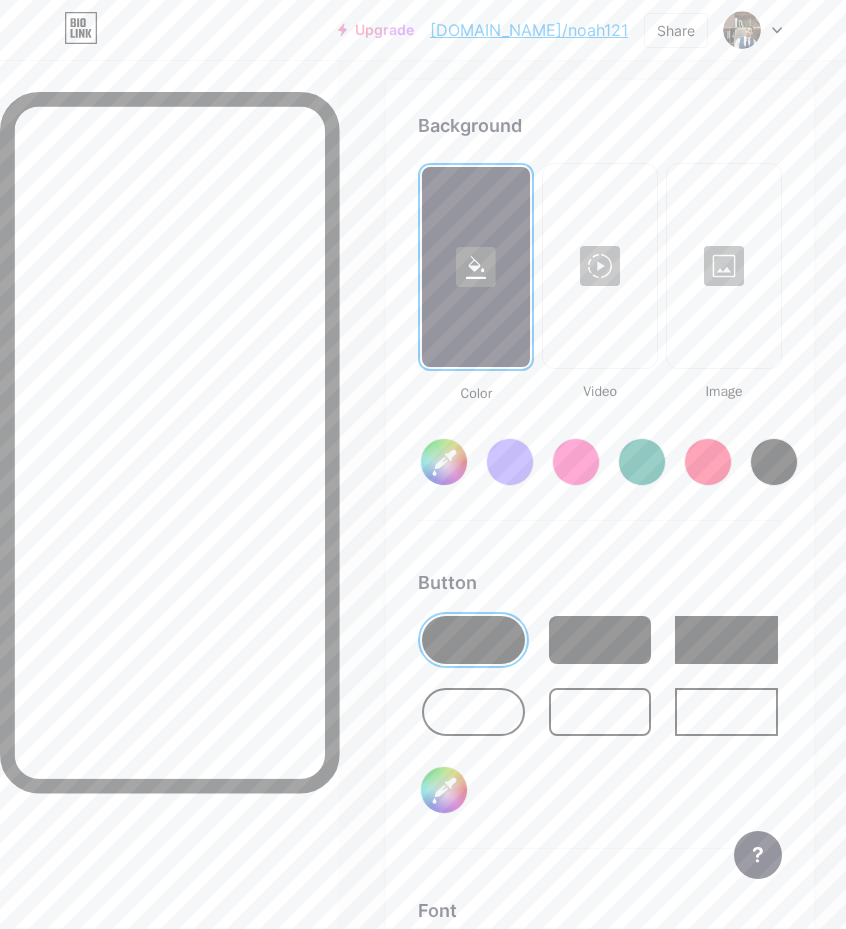 type on "#ffffff" 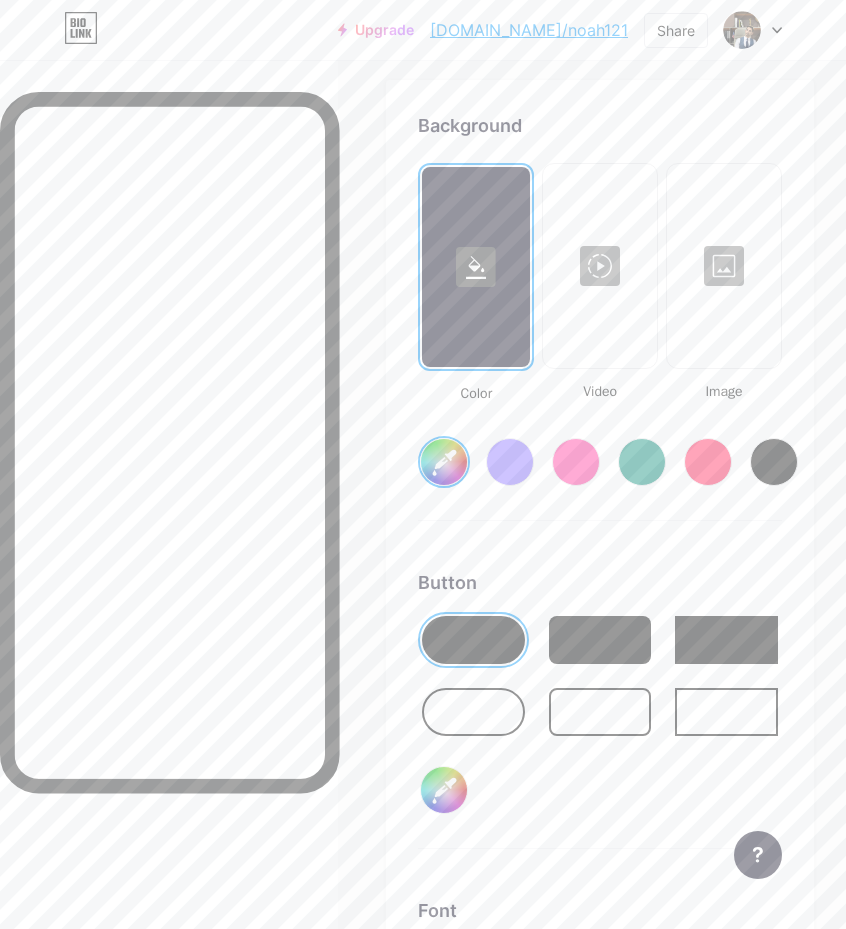 click at bounding box center (724, 266) 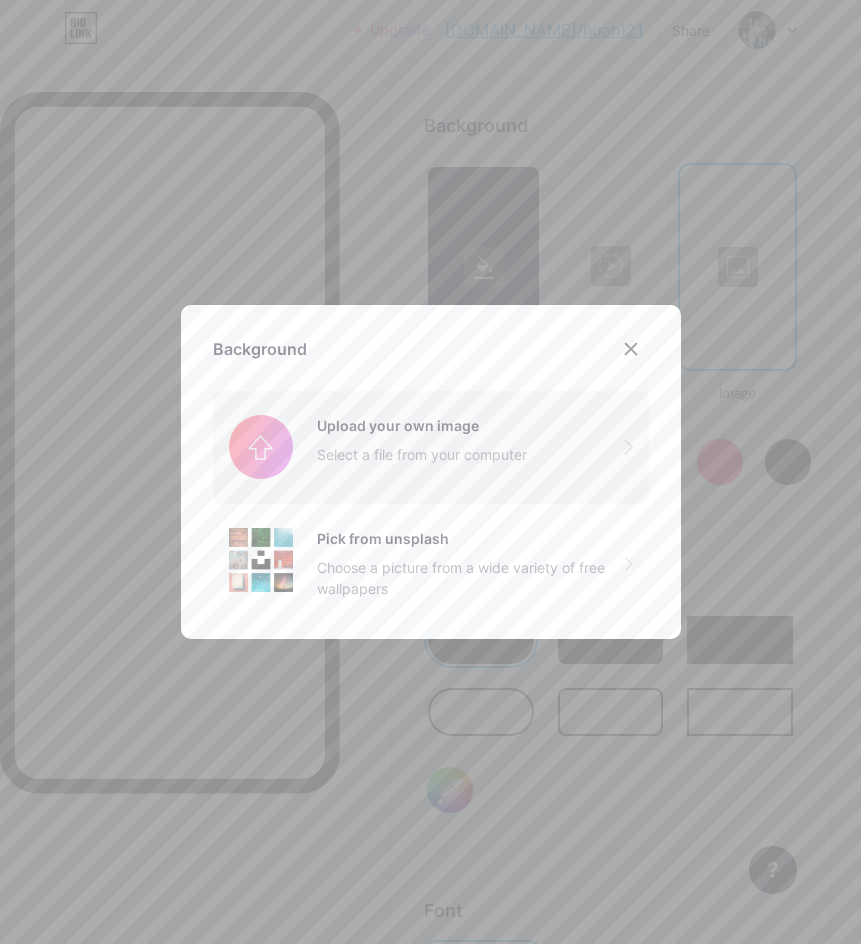 click at bounding box center [431, 447] 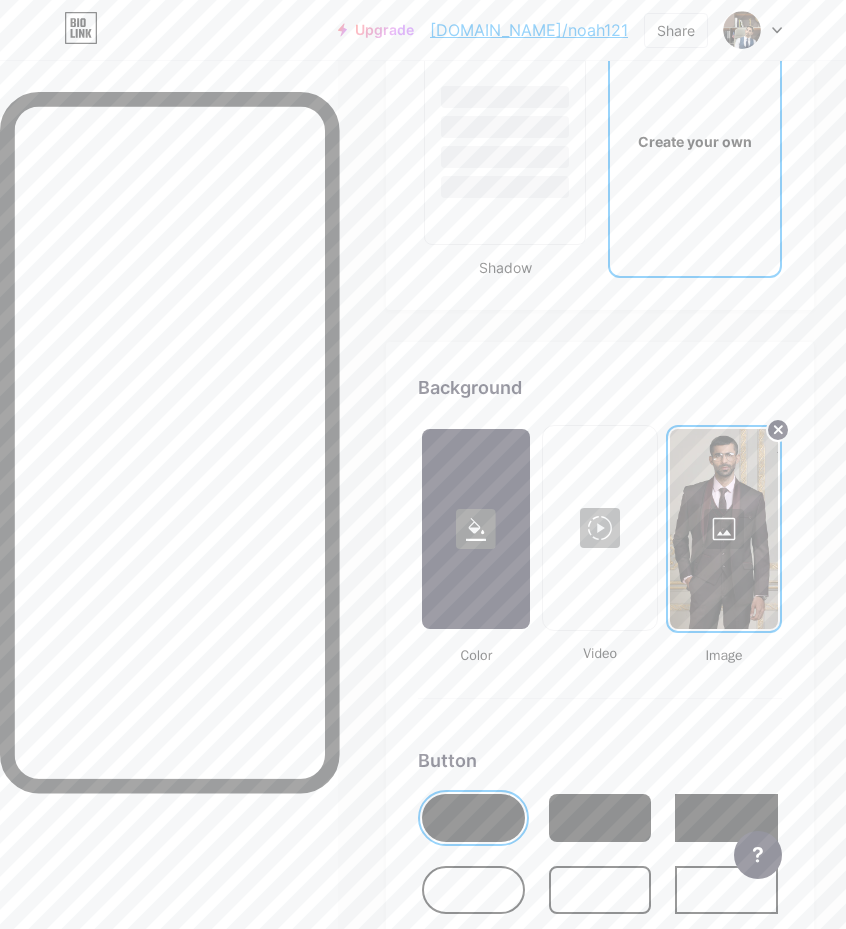 scroll, scrollTop: 3751, scrollLeft: 0, axis: vertical 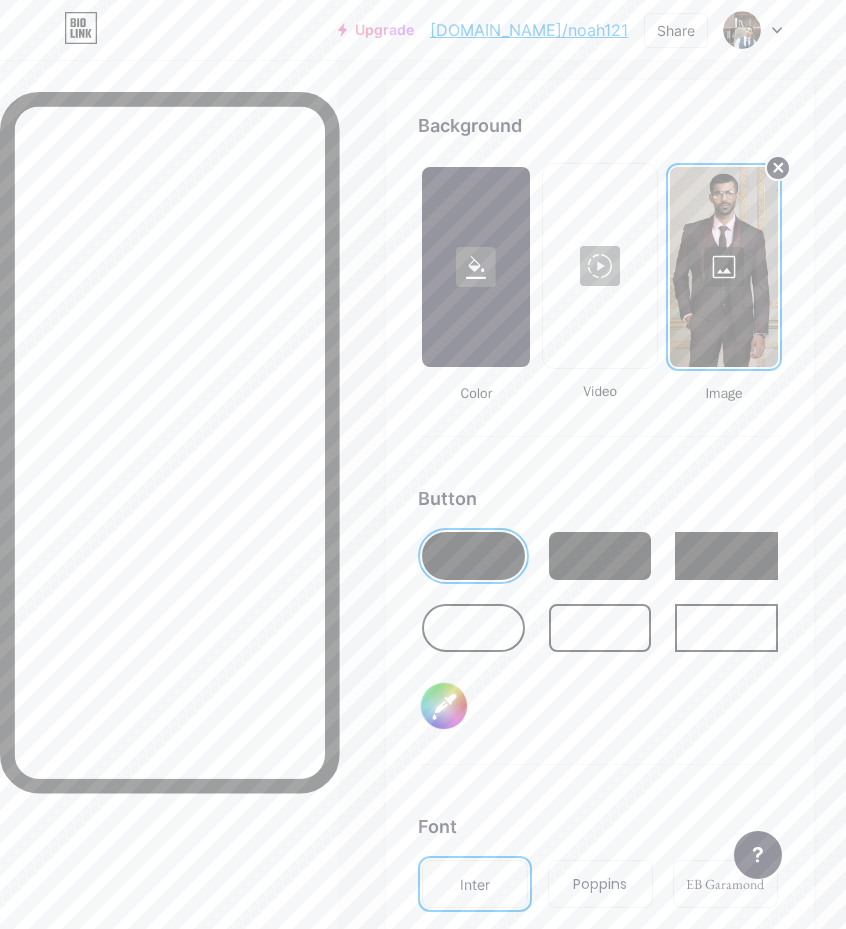 click 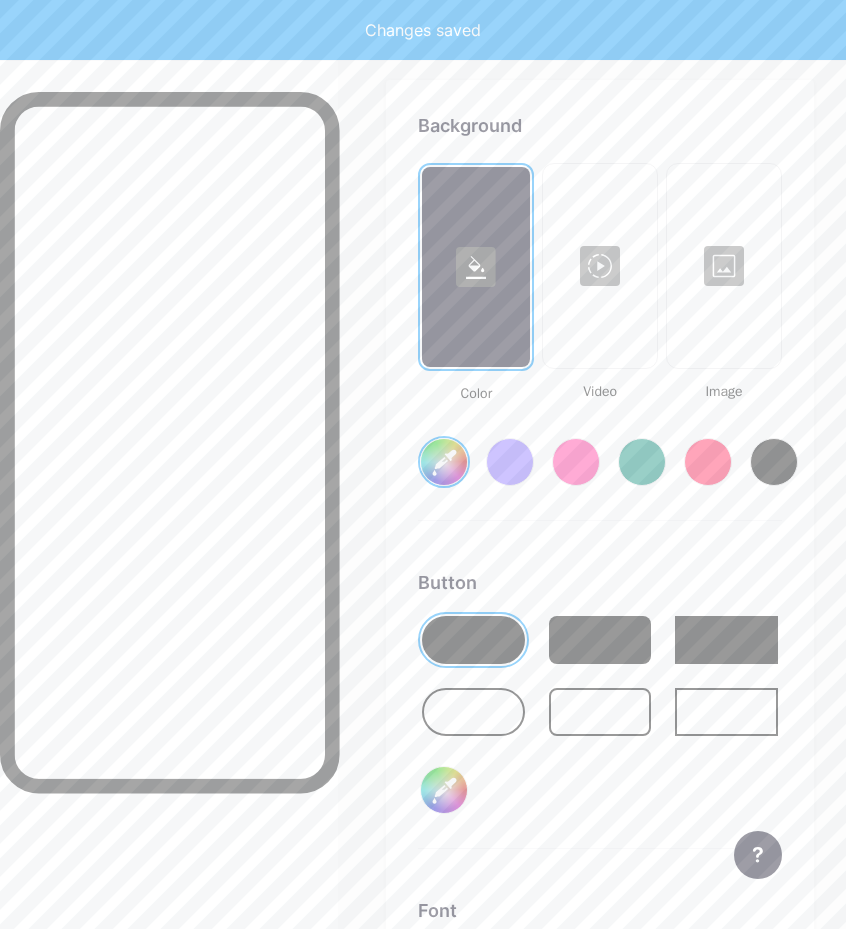 type on "#ffffff" 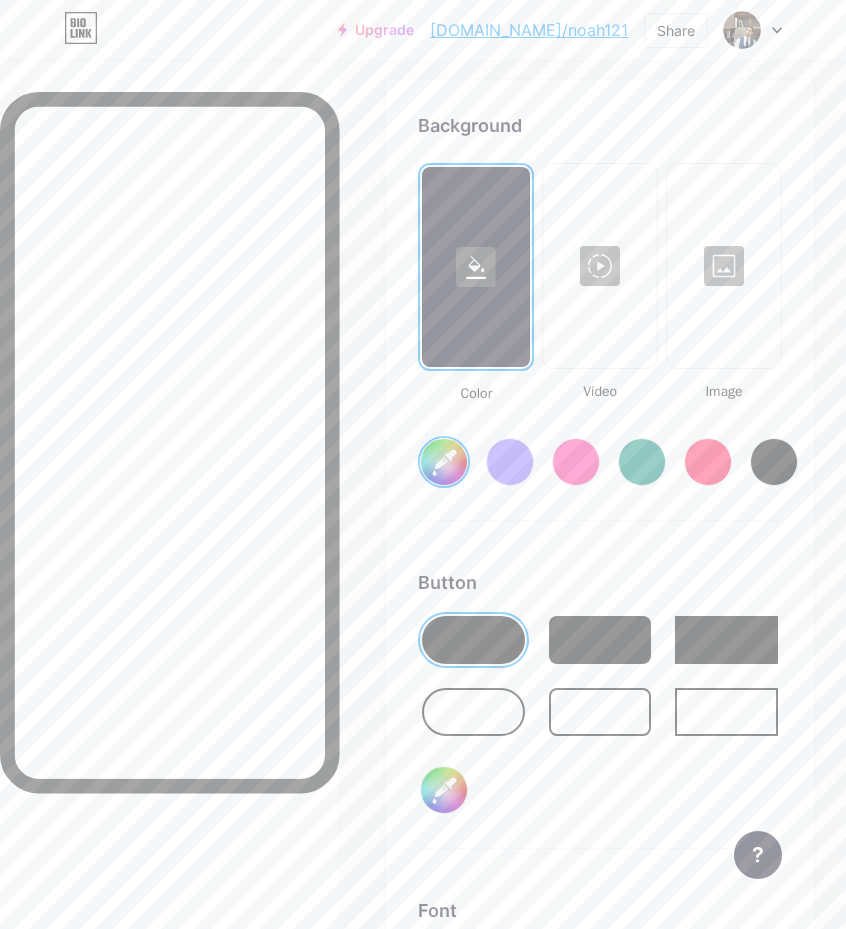 click at bounding box center (724, 266) 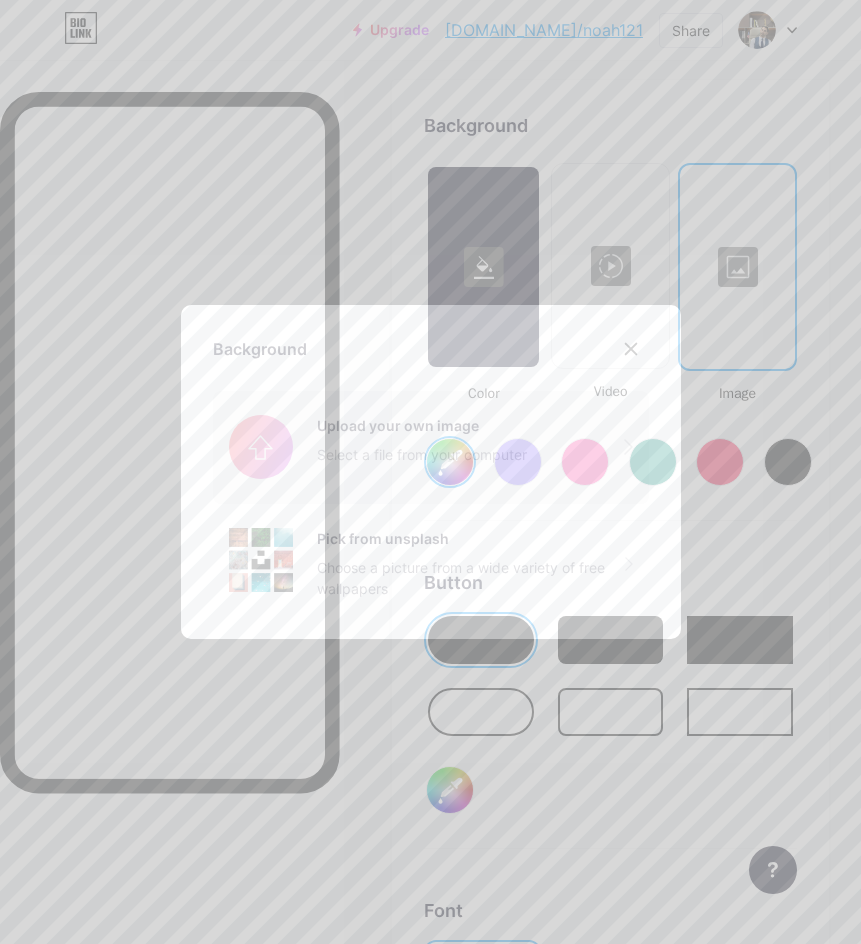 click at bounding box center [431, 447] 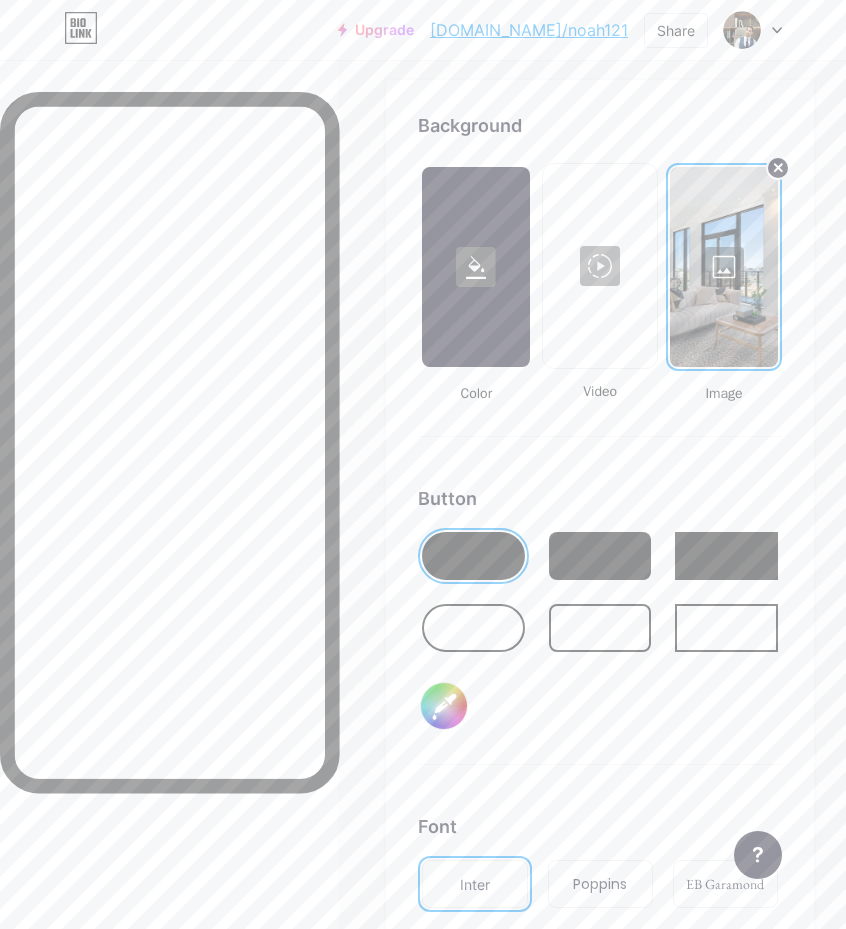 click at bounding box center [600, 556] 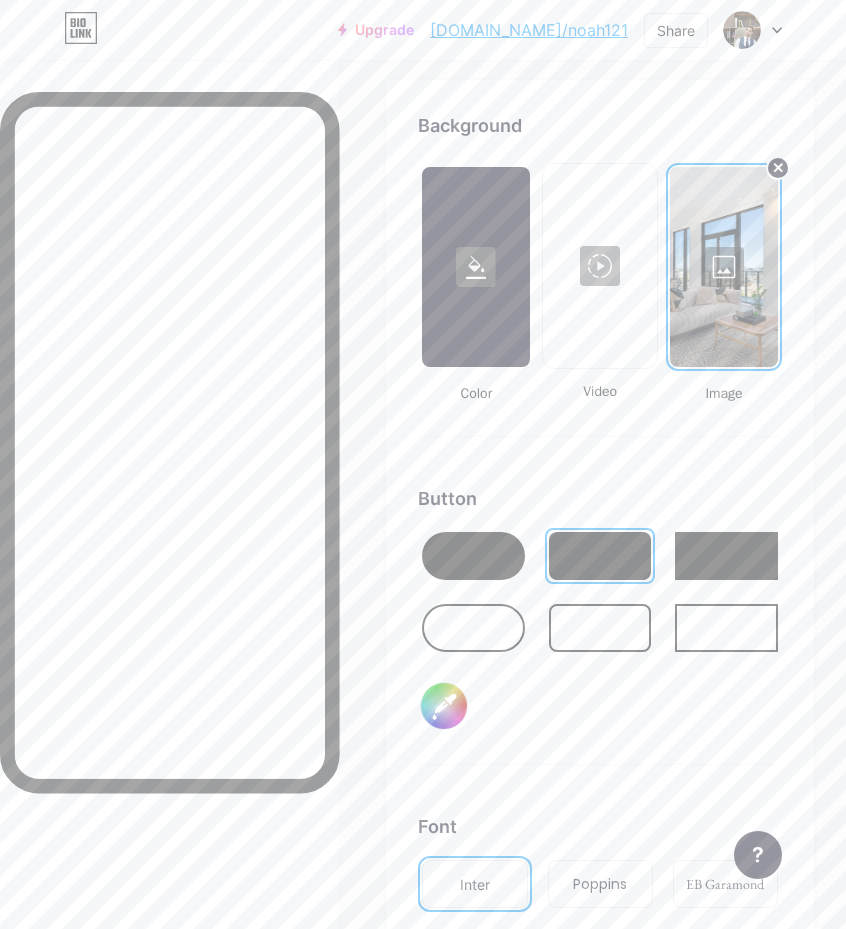 click at bounding box center (473, 556) 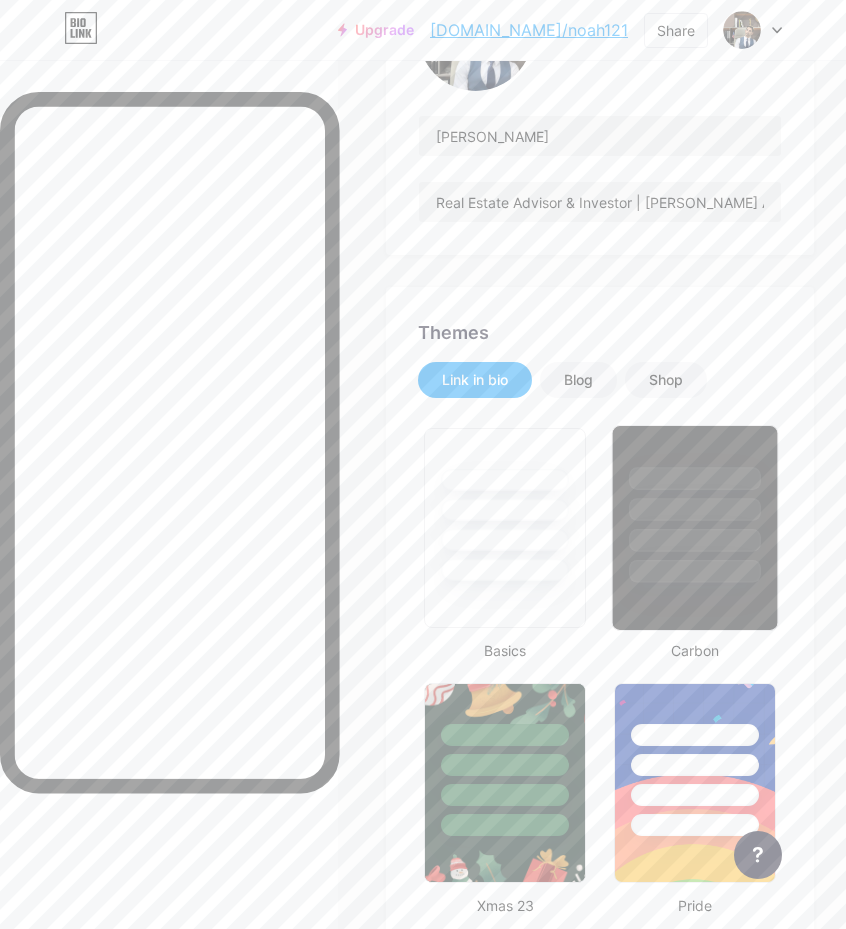 scroll, scrollTop: 300, scrollLeft: 0, axis: vertical 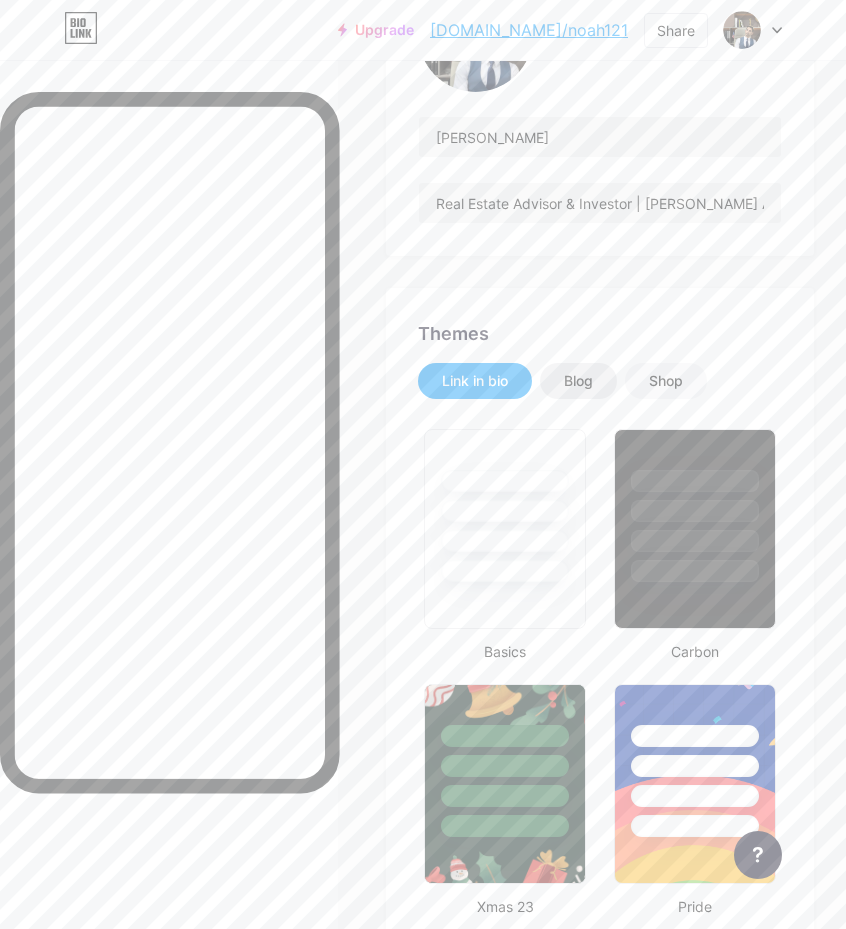 click on "Blog" at bounding box center [578, 381] 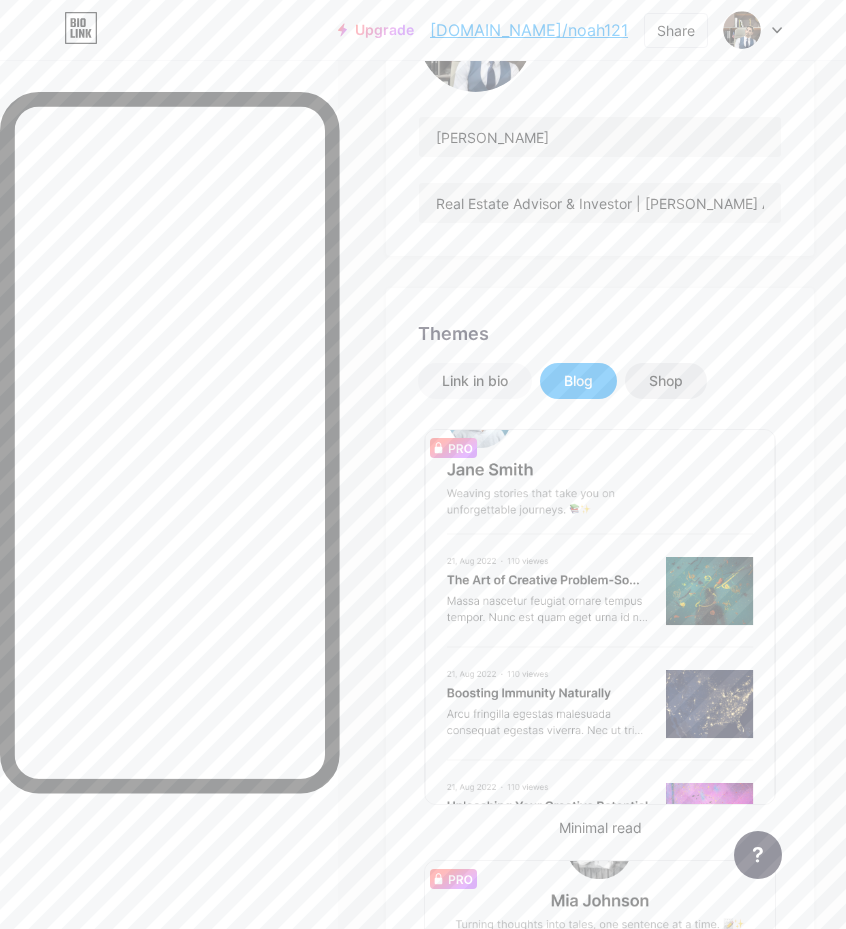 click on "Shop" at bounding box center [666, 381] 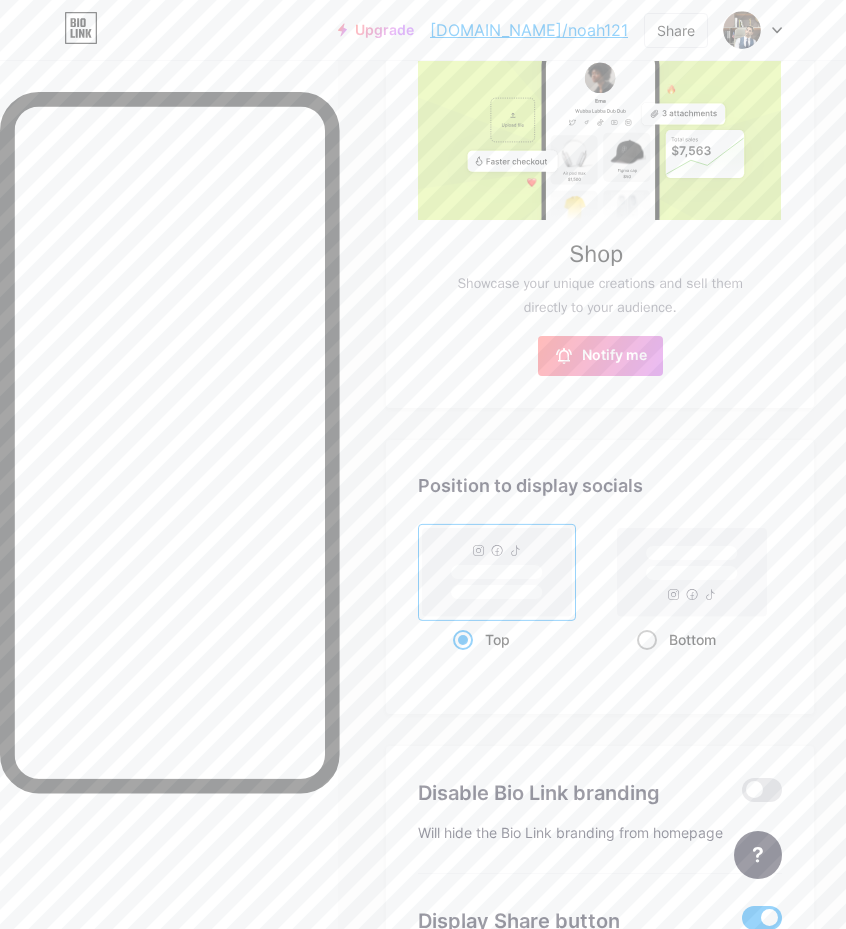 scroll, scrollTop: 400, scrollLeft: 0, axis: vertical 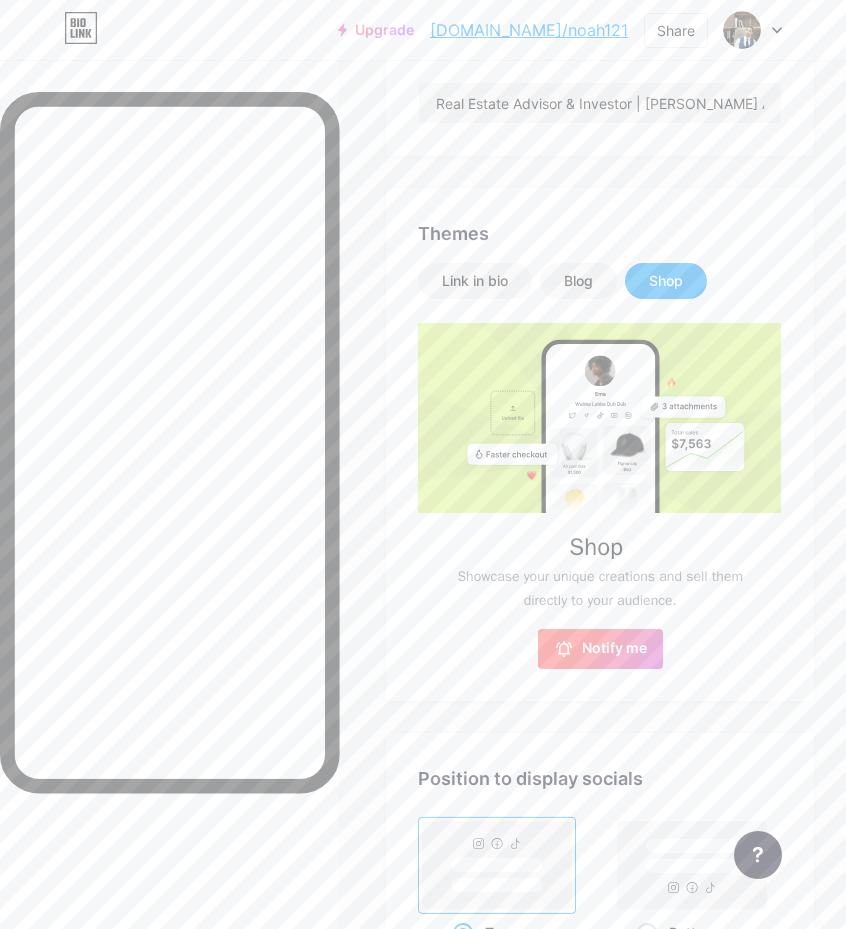 click on "Notify me" at bounding box center (600, 649) 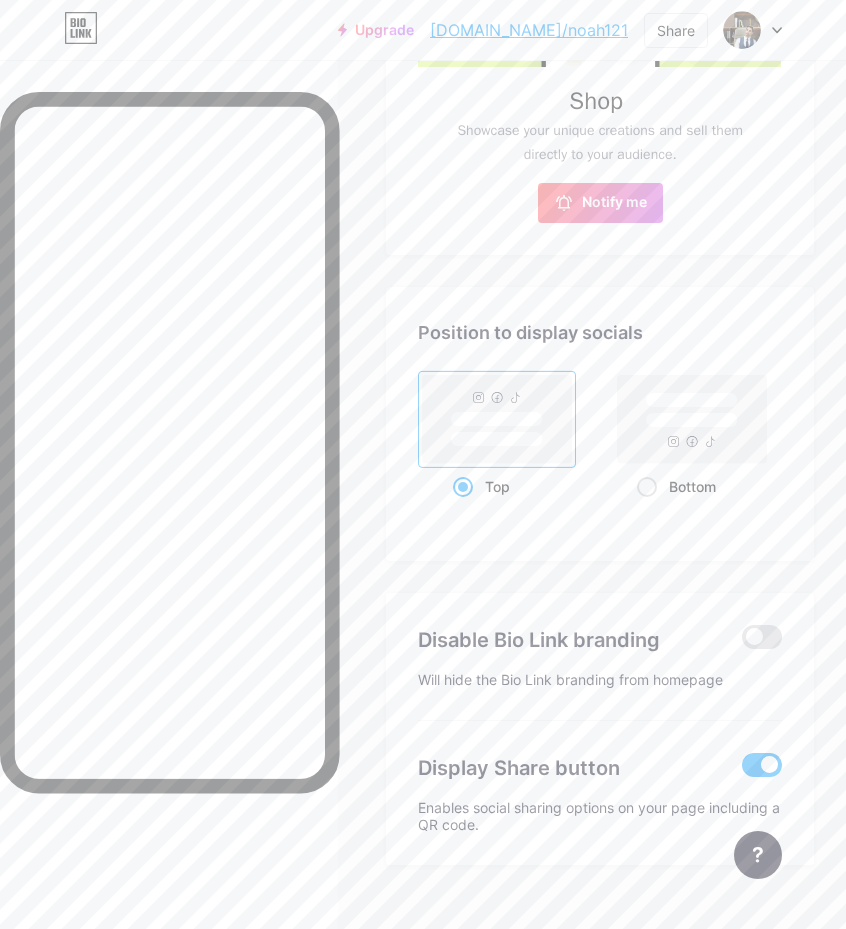 scroll, scrollTop: 888, scrollLeft: 0, axis: vertical 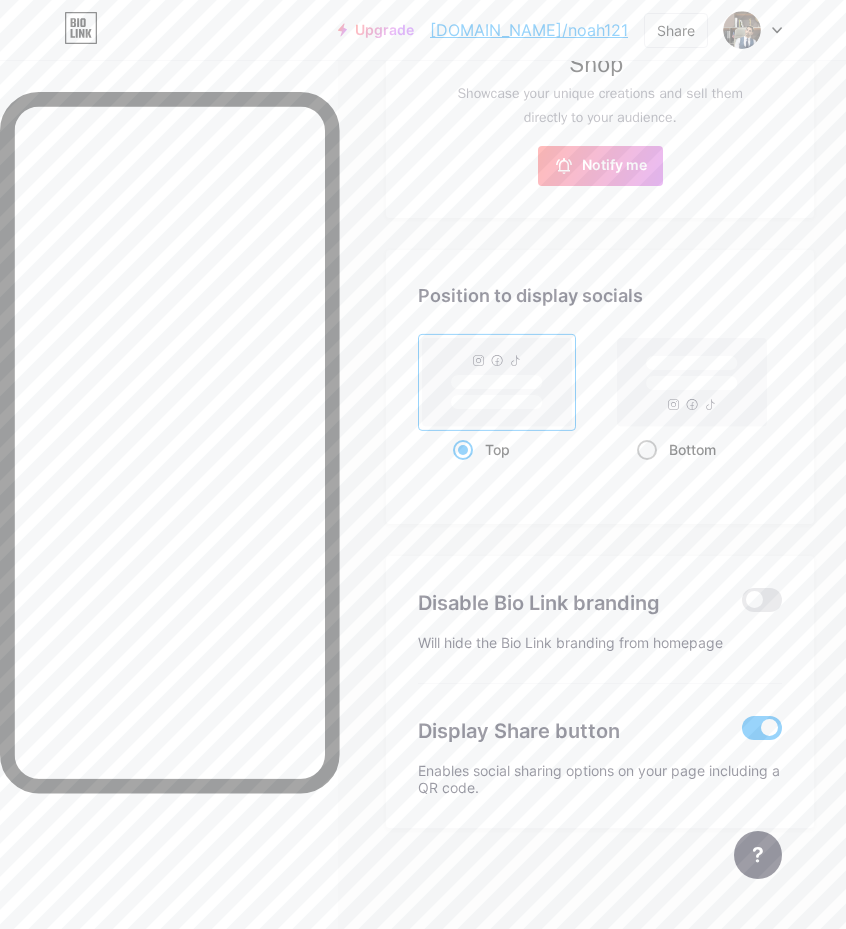 click at bounding box center [647, 450] 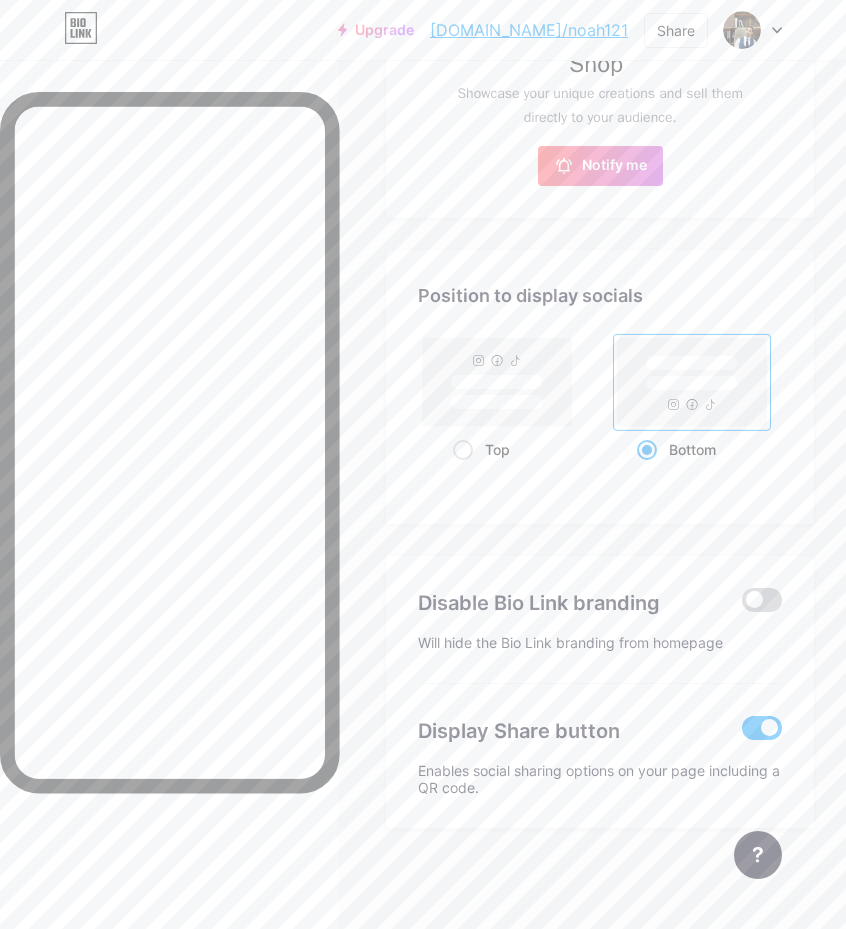 click at bounding box center [762, 600] 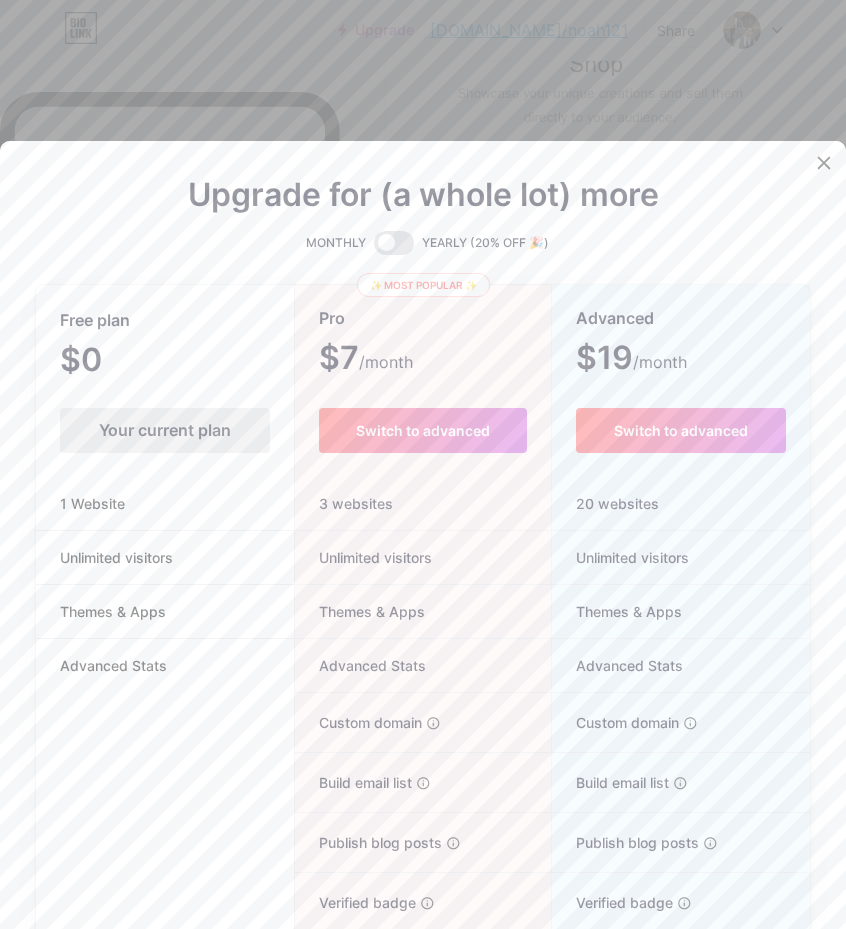 scroll, scrollTop: 873, scrollLeft: 0, axis: vertical 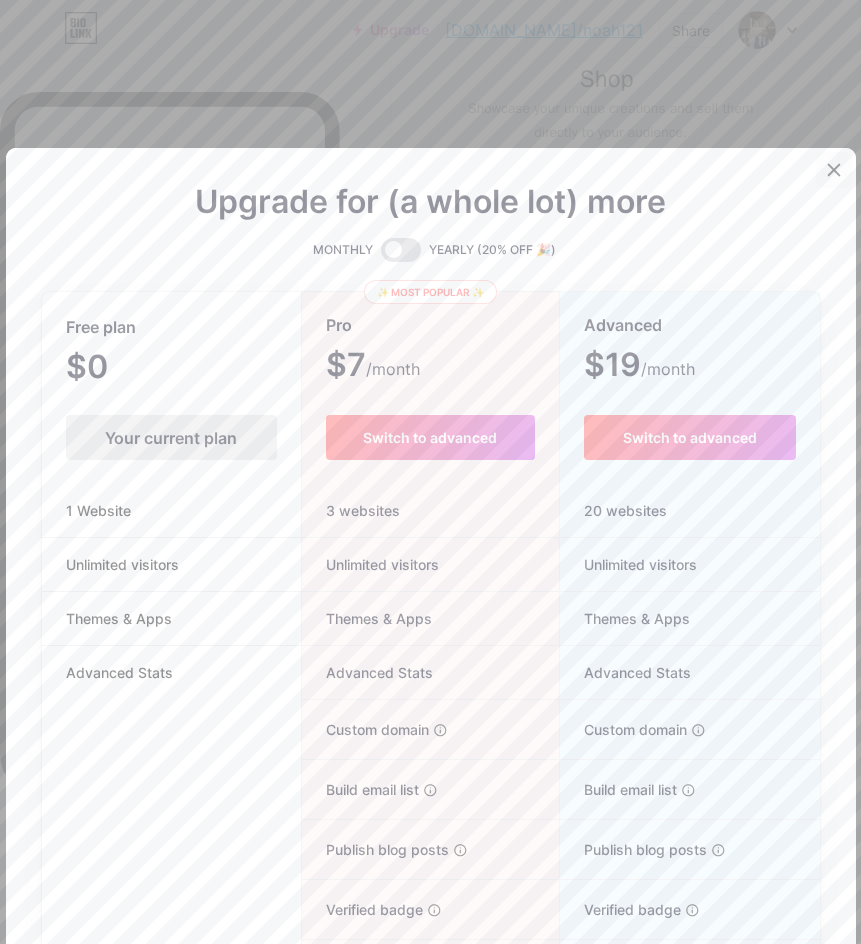 click 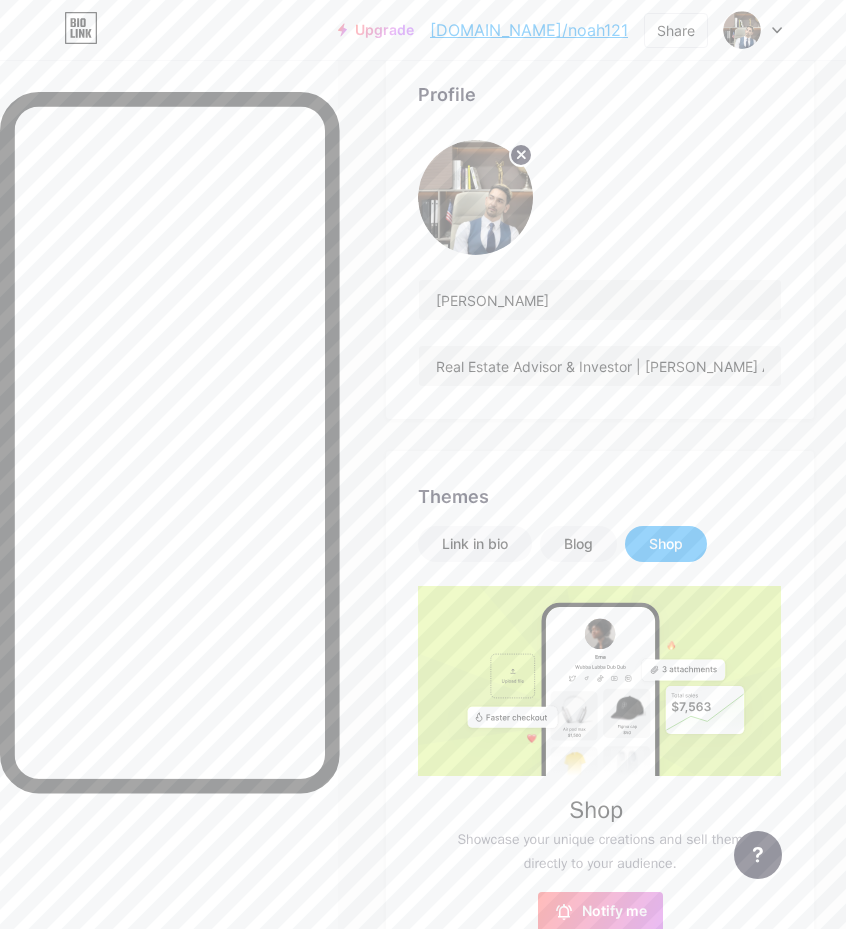 scroll, scrollTop: 0, scrollLeft: 0, axis: both 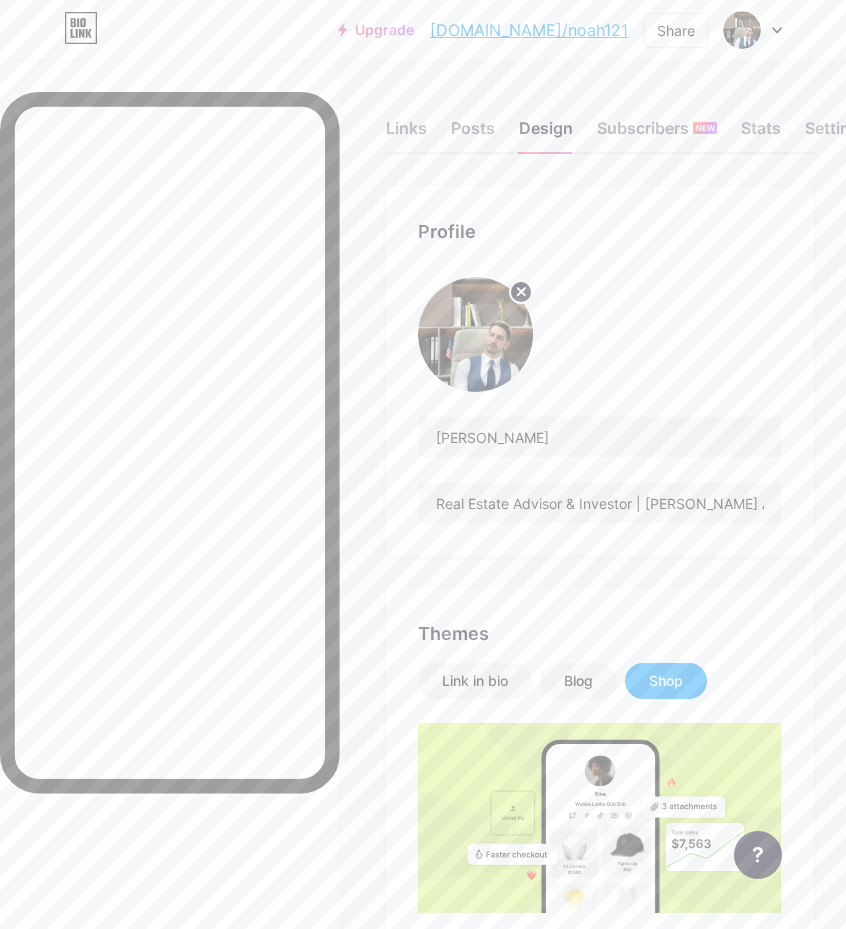 click at bounding box center (753, 30) 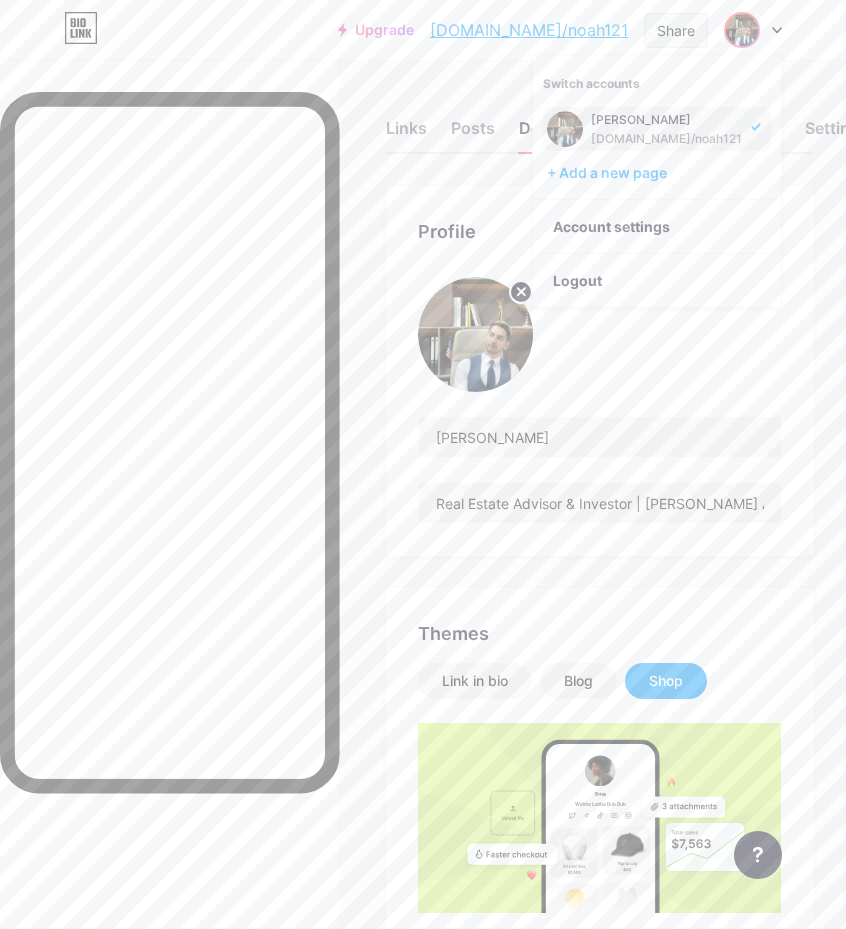 click on "Share" at bounding box center [676, 30] 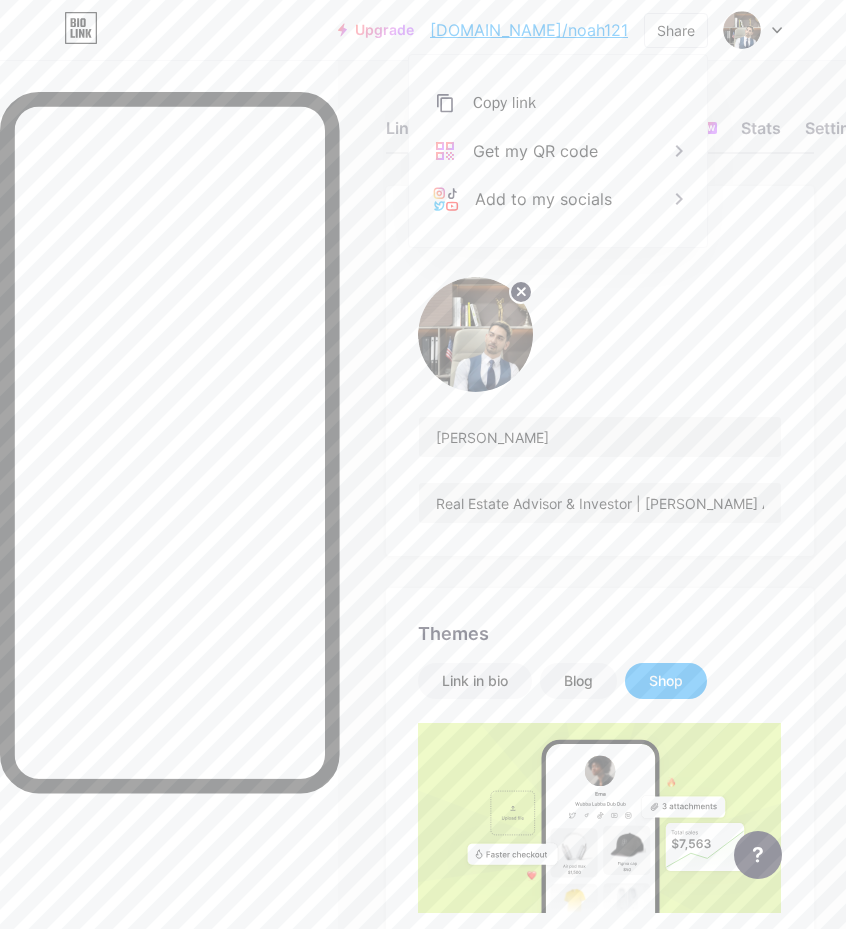 click on "Links
Posts
Design
Subscribers
NEW
Stats
Settings     Profile   [PERSON_NAME]     Real Estate Advisor & Investor | [PERSON_NAME] Al [PERSON_NAME] Homes Helping you buy, sell & invest smartly in [GEOGRAPHIC_DATA] properties Free consultation | Residential & Commercial Deals 📲 Message me on WhatsApp for personalized support                   Themes   Link in bio   Blog   Shop                                                                                                                                                                                                                                                                                                                                   Shop
Showcase your unique creations and sell them directly to your audience.
Notify me         Changes saved       Position to display socials                 Top                     Bottom" at bounding box center [423, 936] 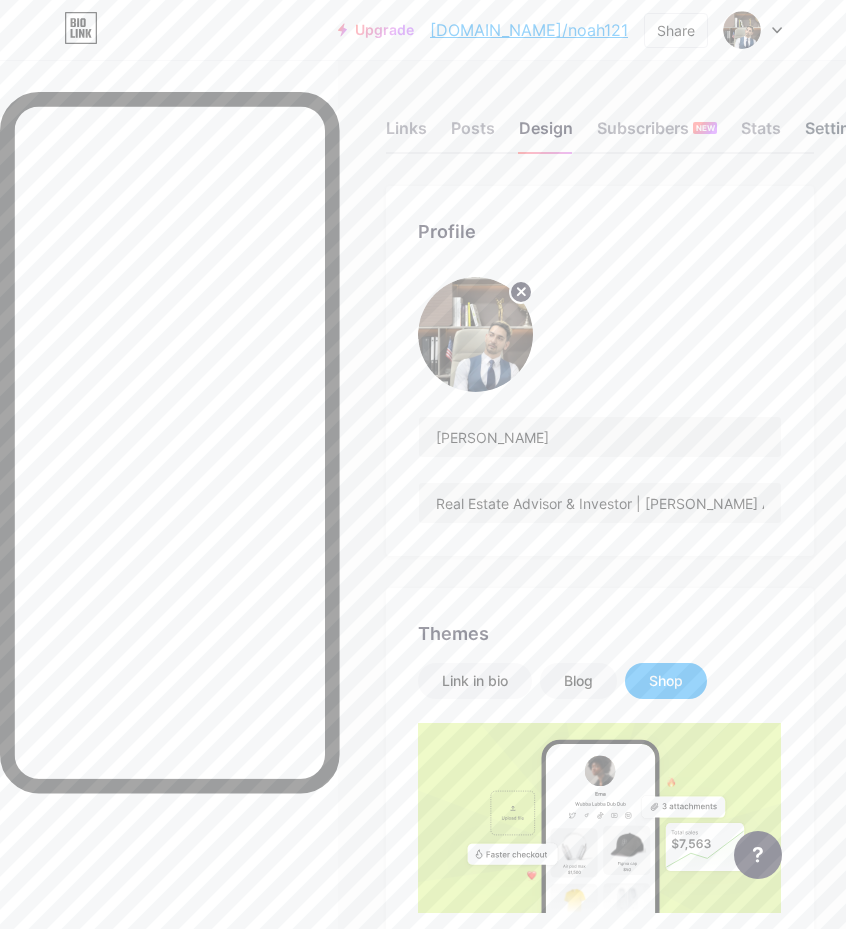 click on "Settings" at bounding box center [837, 134] 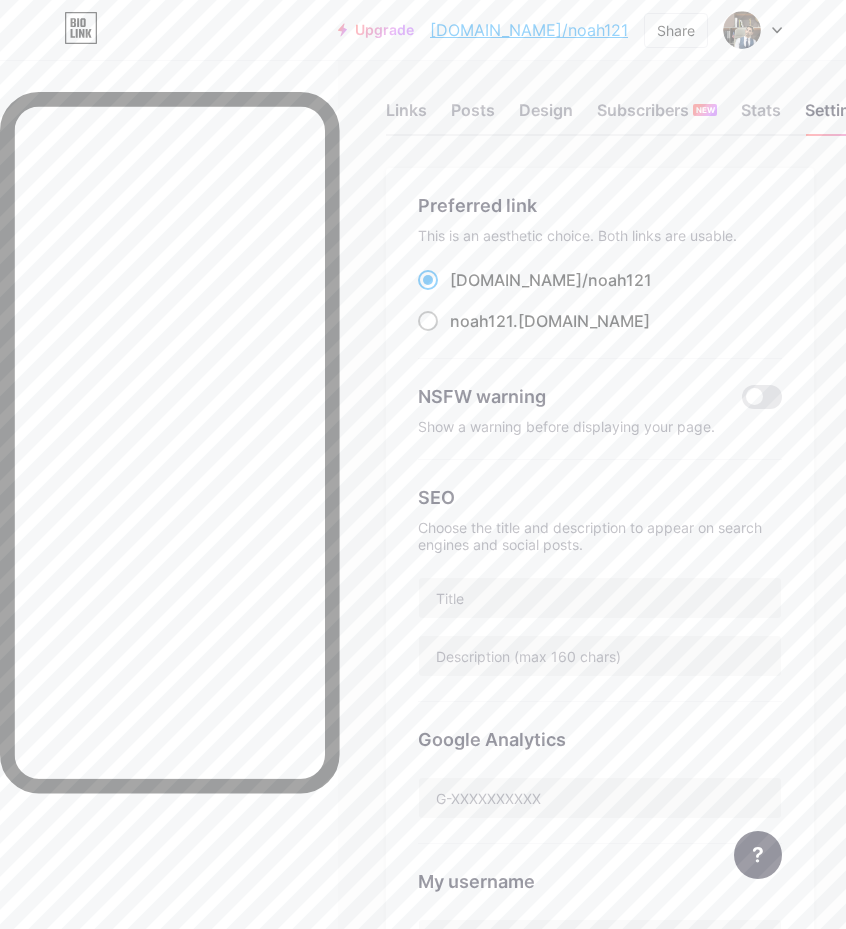scroll, scrollTop: 0, scrollLeft: 0, axis: both 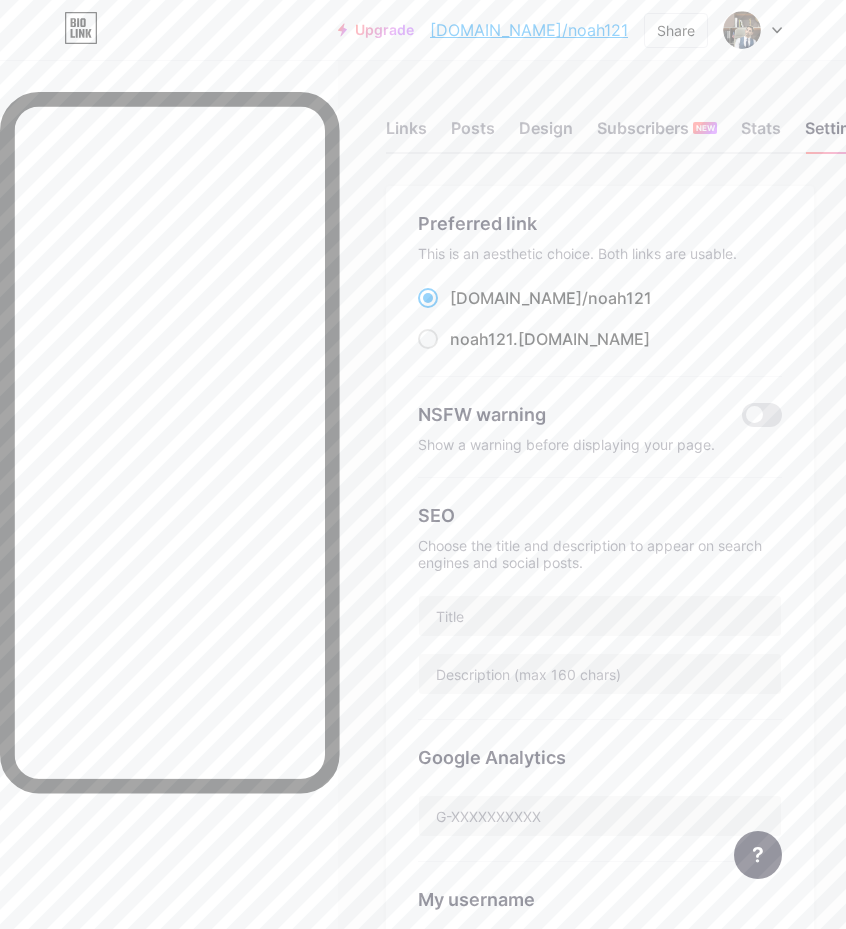 click on "[DOMAIN_NAME]/noah121" at bounding box center (529, 30) 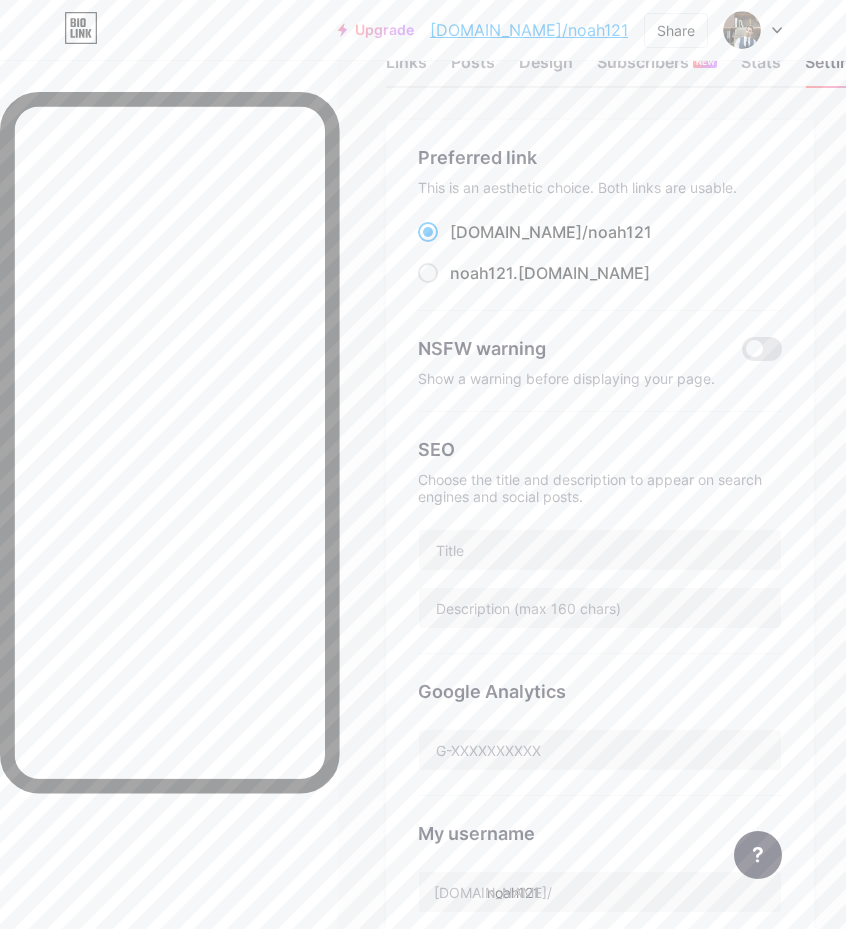 scroll, scrollTop: 600, scrollLeft: 0, axis: vertical 